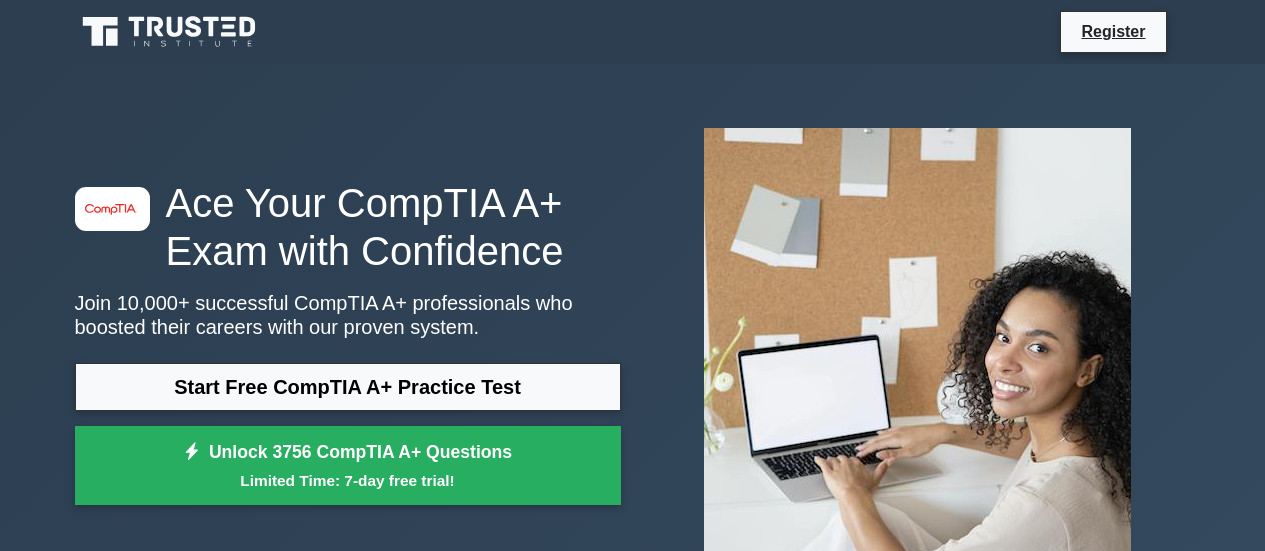 scroll, scrollTop: 0, scrollLeft: 0, axis: both 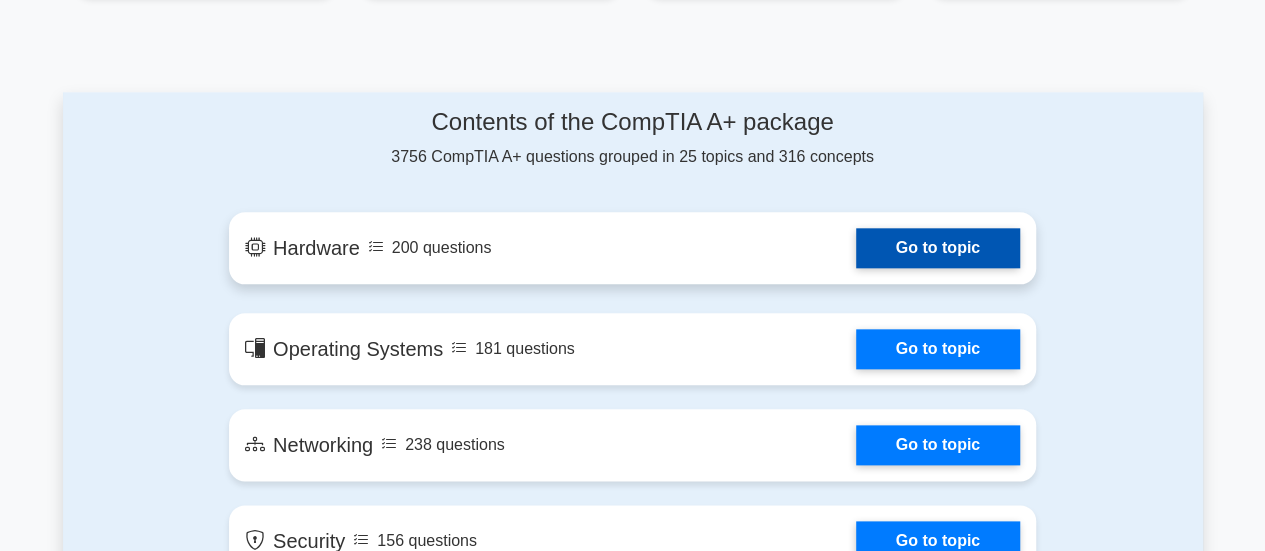 click on "Go to topic" at bounding box center (938, 248) 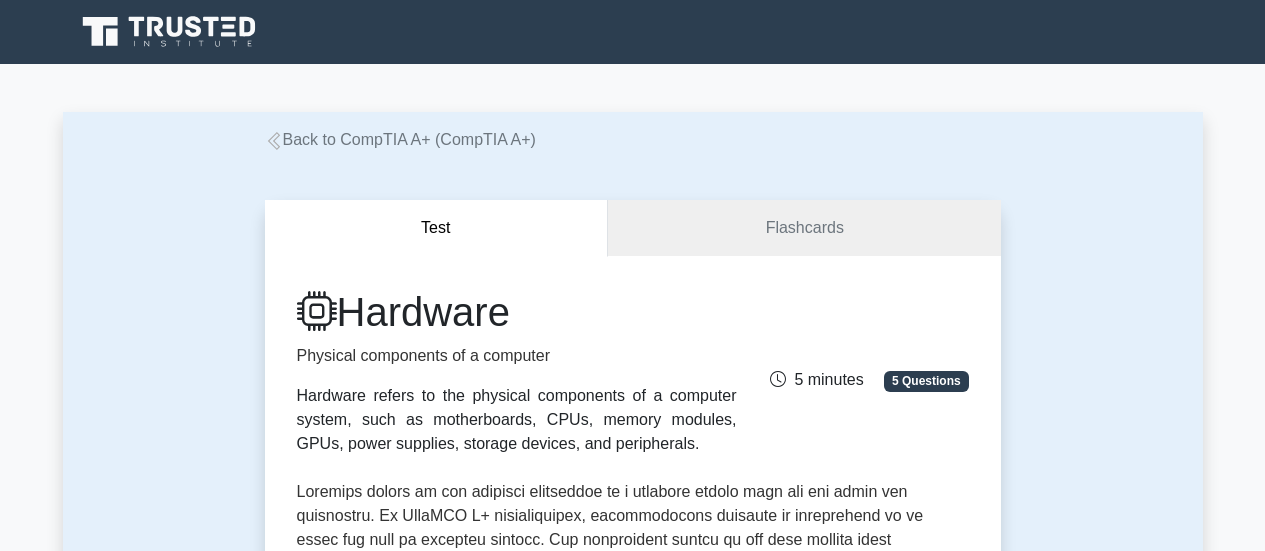 scroll, scrollTop: 0, scrollLeft: 0, axis: both 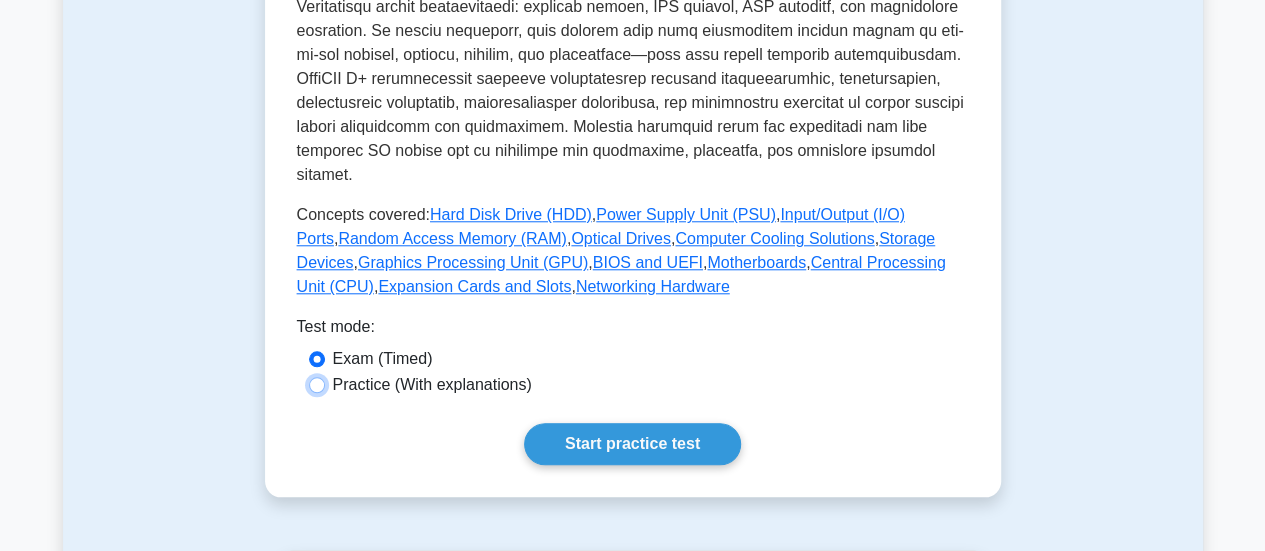 click on "Practice (With explanations)" at bounding box center [317, 385] 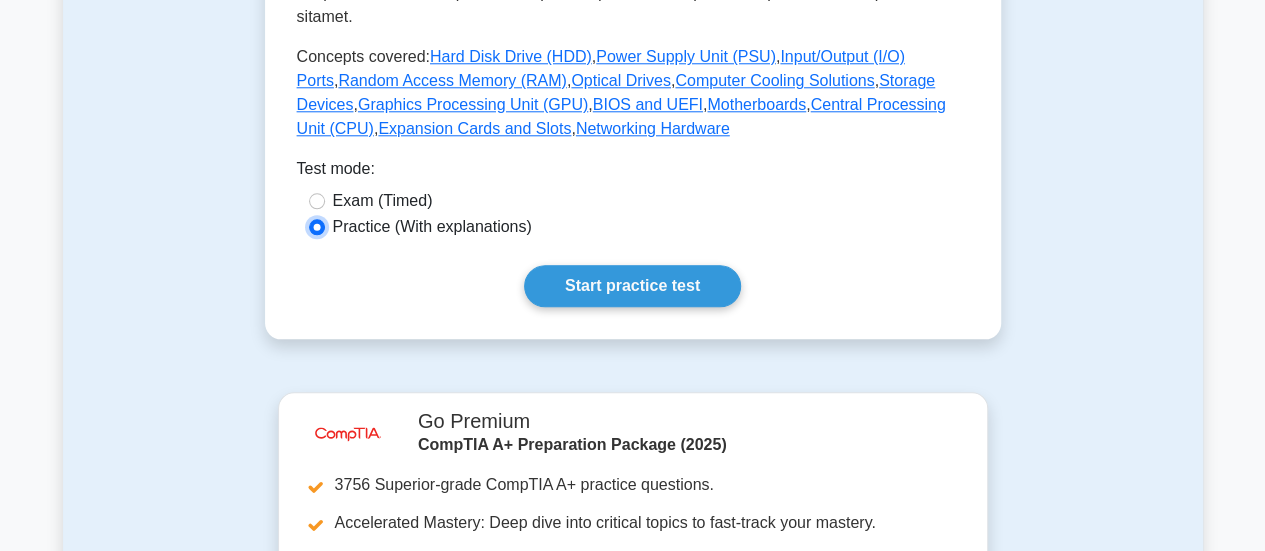 scroll, scrollTop: 1000, scrollLeft: 0, axis: vertical 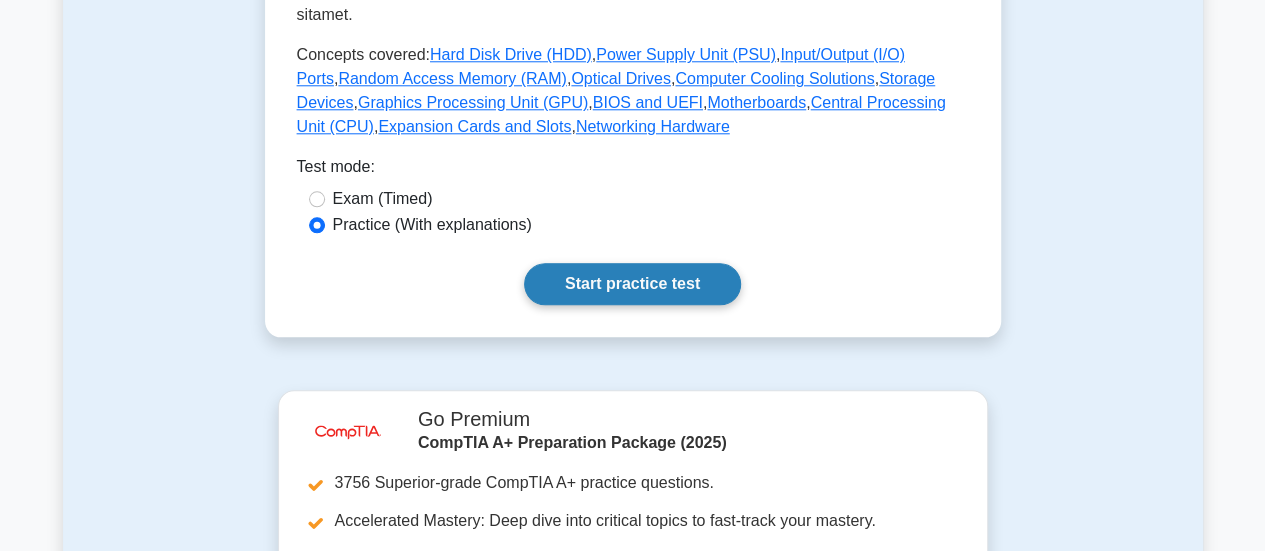 click on "Start practice test" at bounding box center (632, 284) 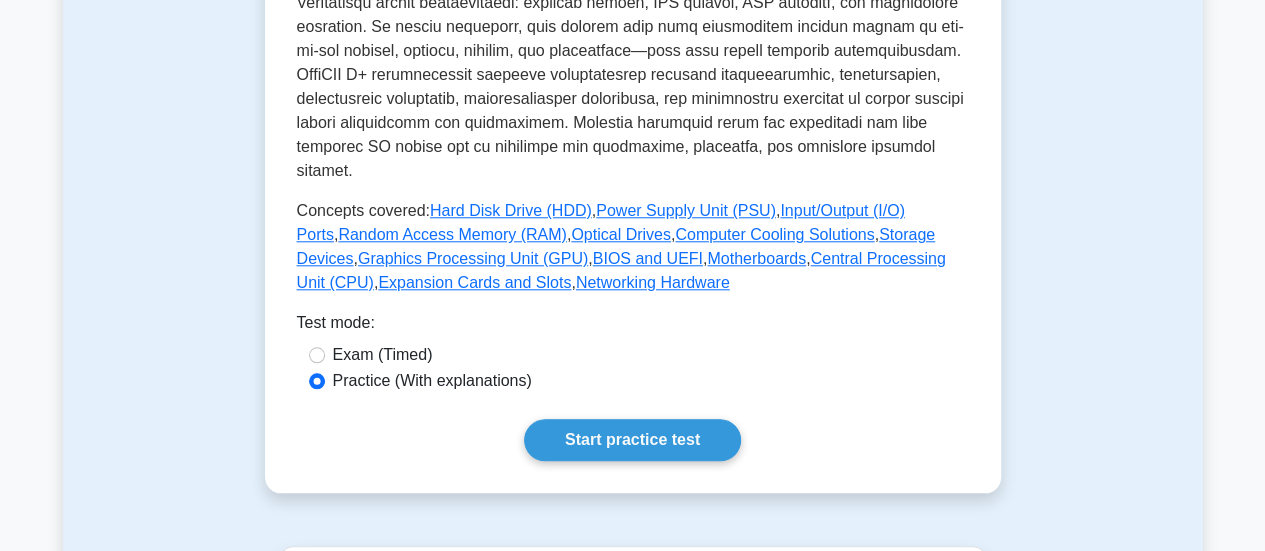 scroll, scrollTop: 1004, scrollLeft: 0, axis: vertical 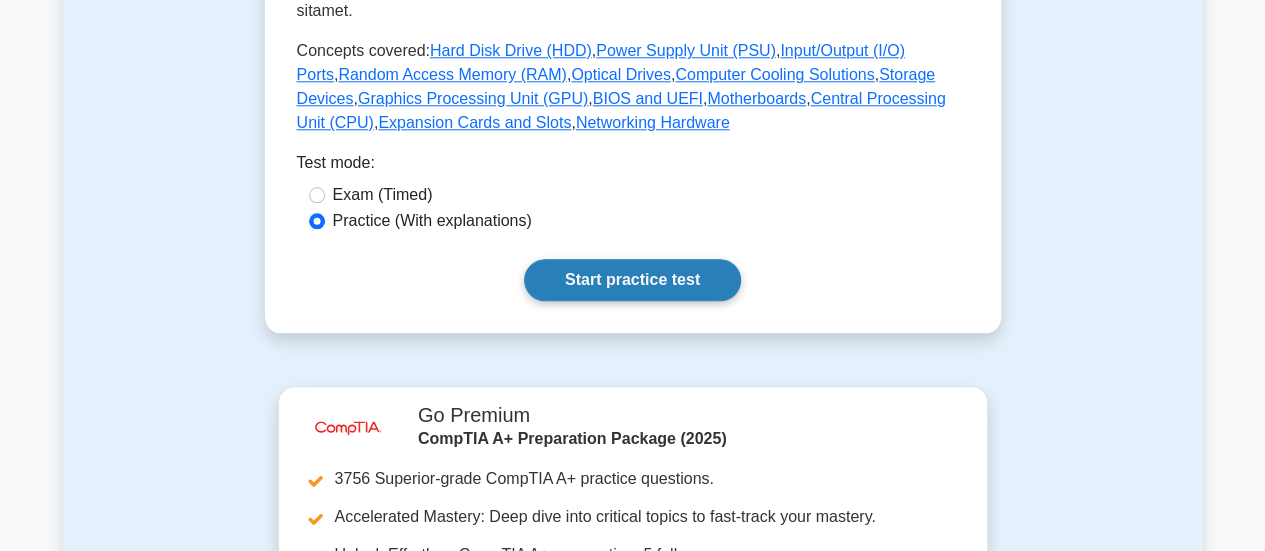 click on "Start practice test" at bounding box center [632, 280] 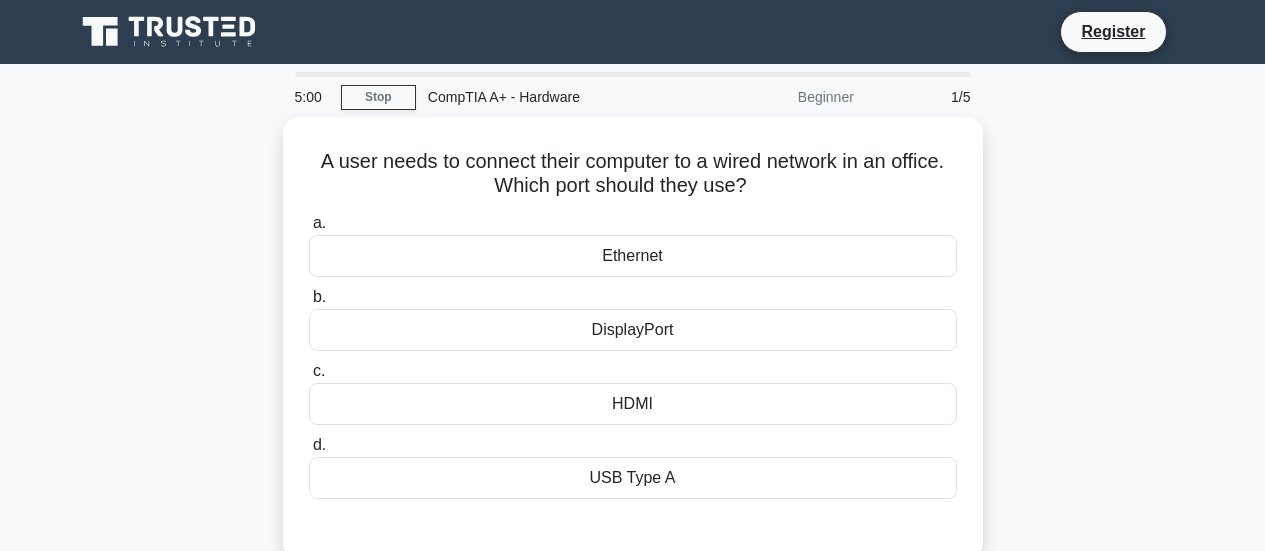 scroll, scrollTop: 0, scrollLeft: 0, axis: both 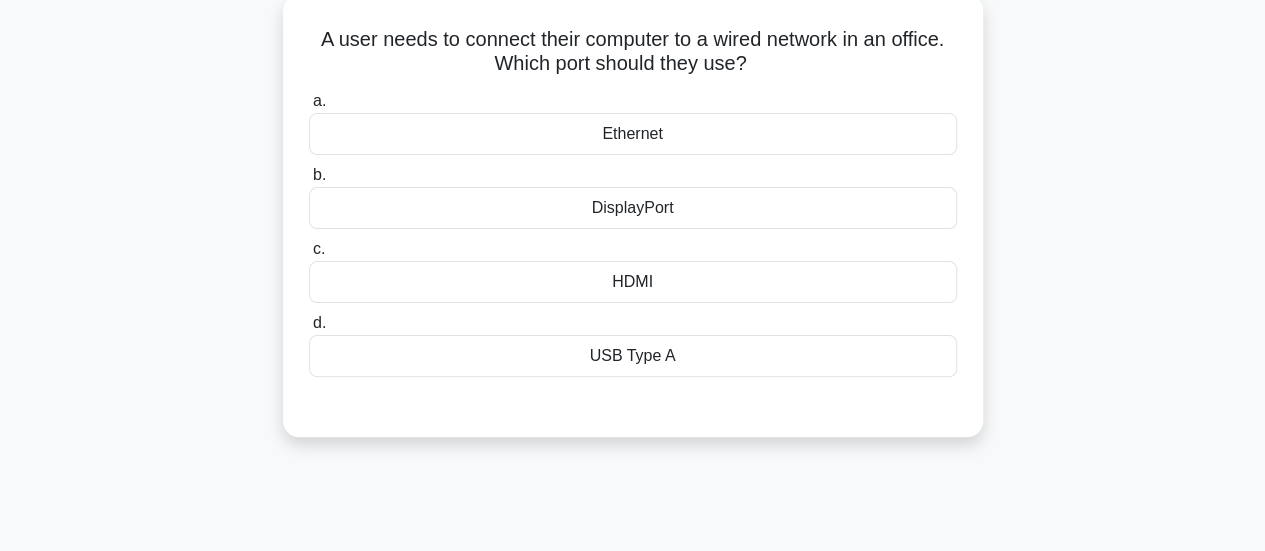 click on "Ethernet" at bounding box center (633, 134) 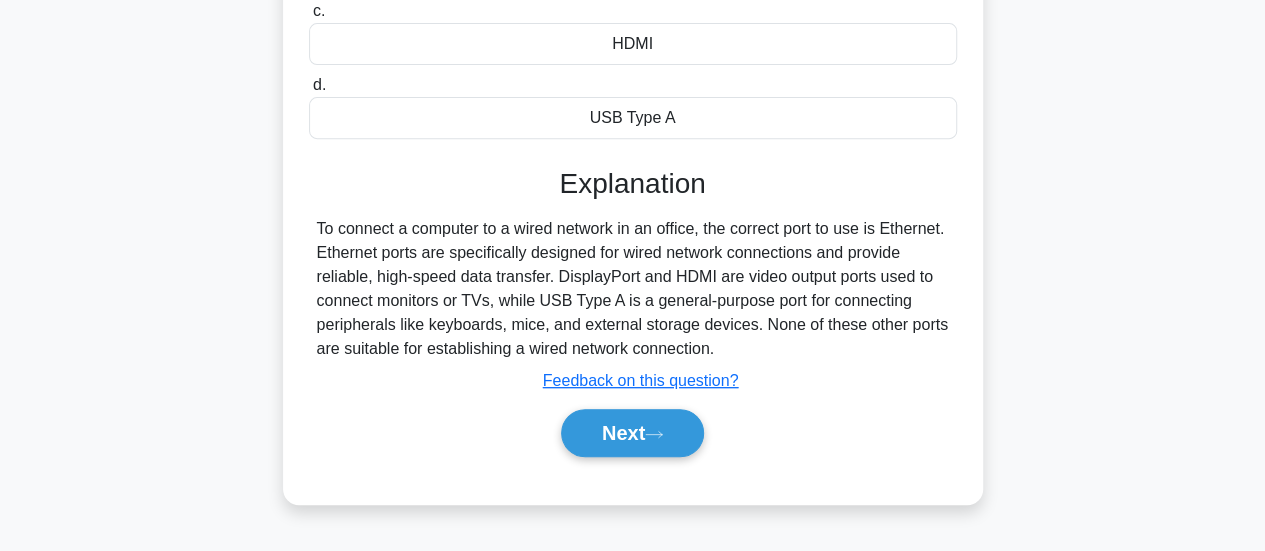 scroll, scrollTop: 419, scrollLeft: 0, axis: vertical 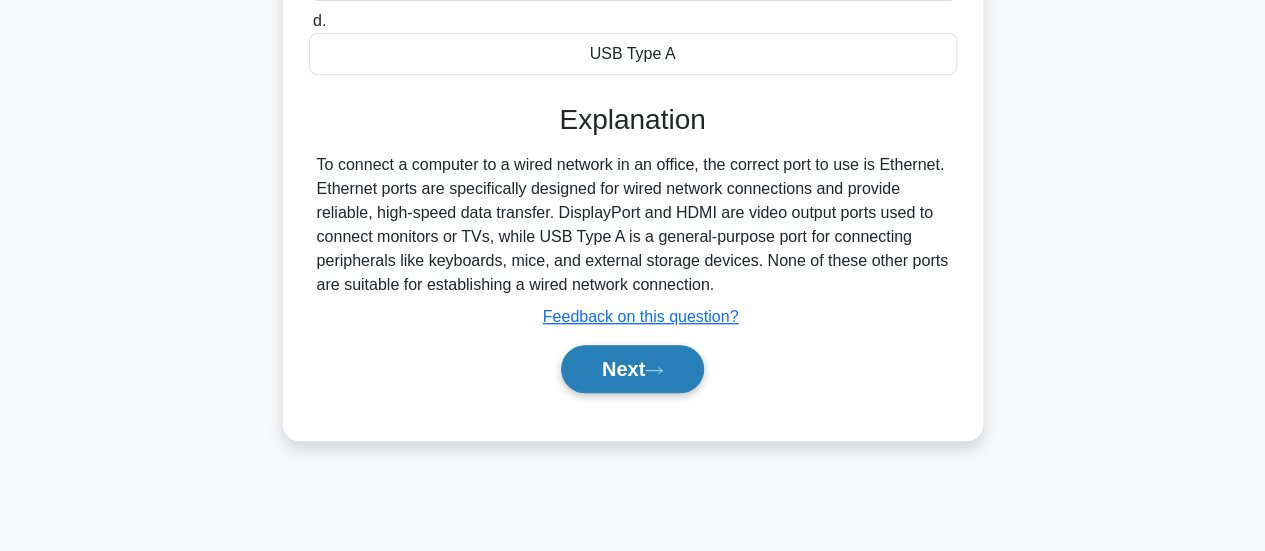click 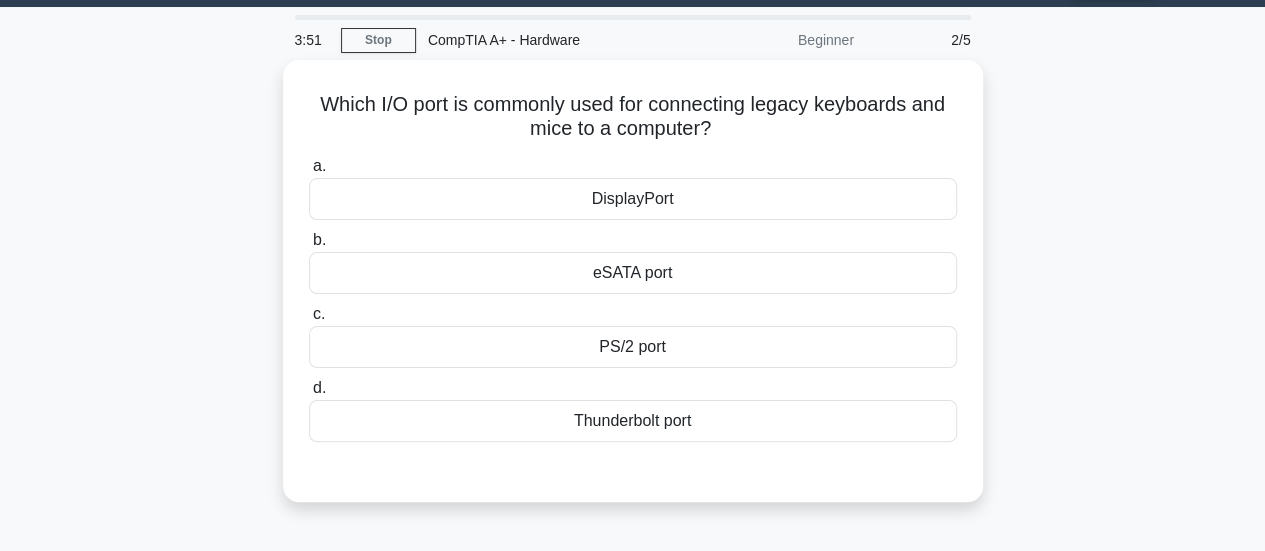 scroll, scrollTop: 67, scrollLeft: 0, axis: vertical 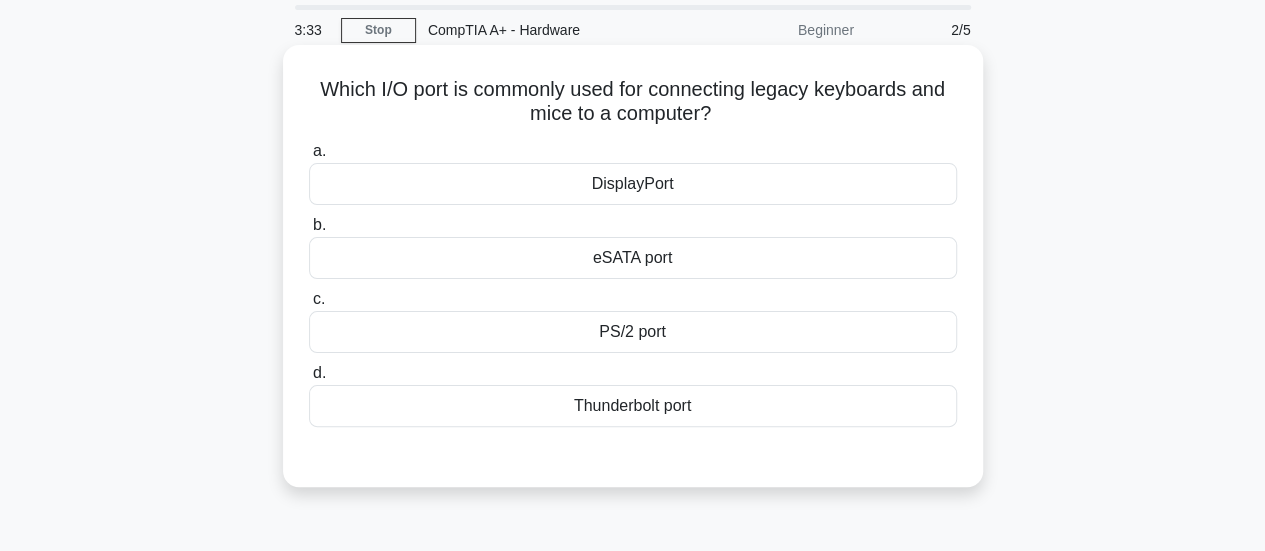 click on "DisplayPort" at bounding box center (633, 184) 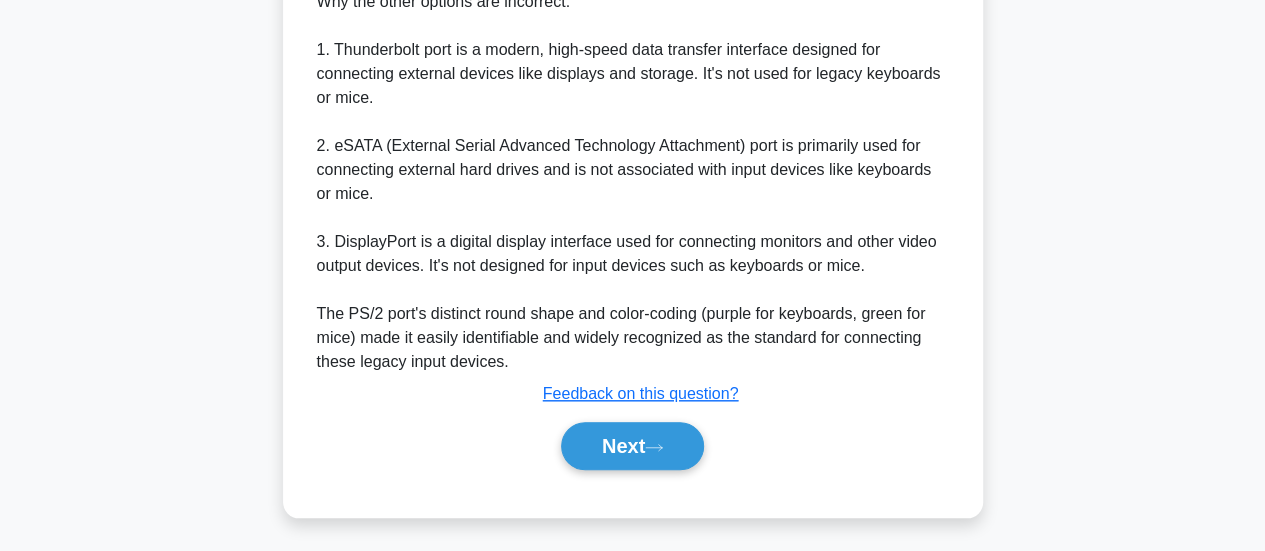 scroll, scrollTop: 802, scrollLeft: 0, axis: vertical 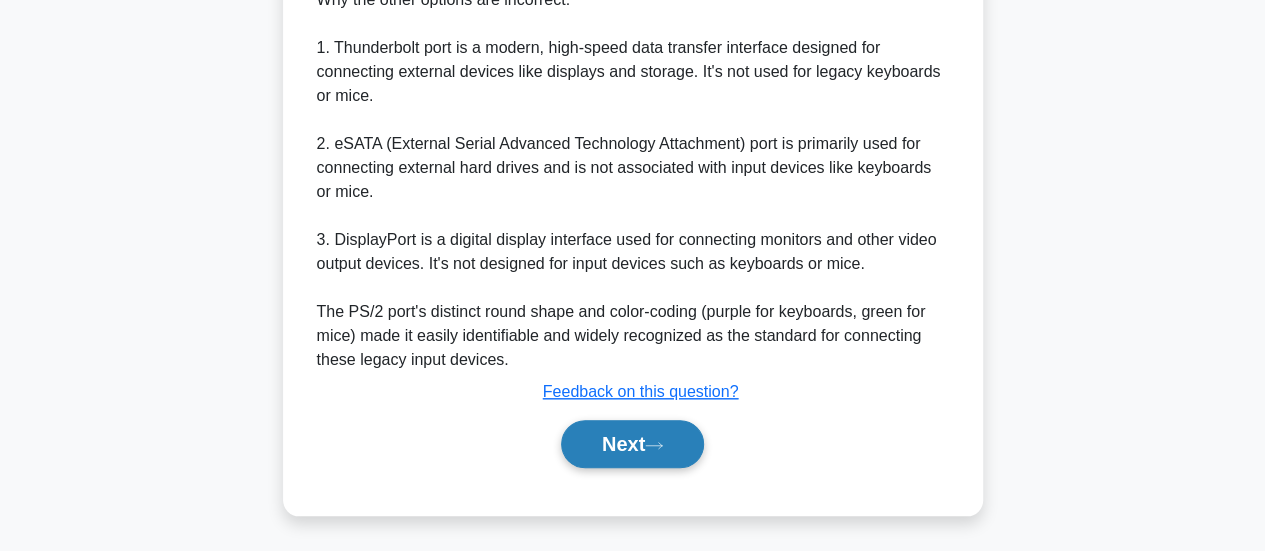 click on "Next" at bounding box center (632, 444) 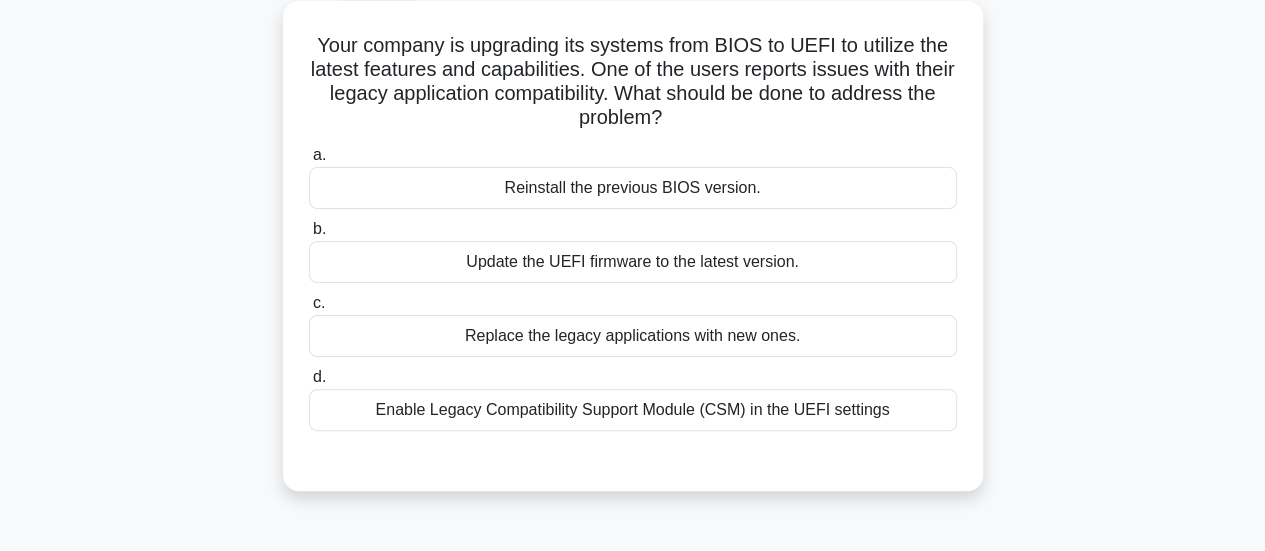 scroll, scrollTop: 110, scrollLeft: 0, axis: vertical 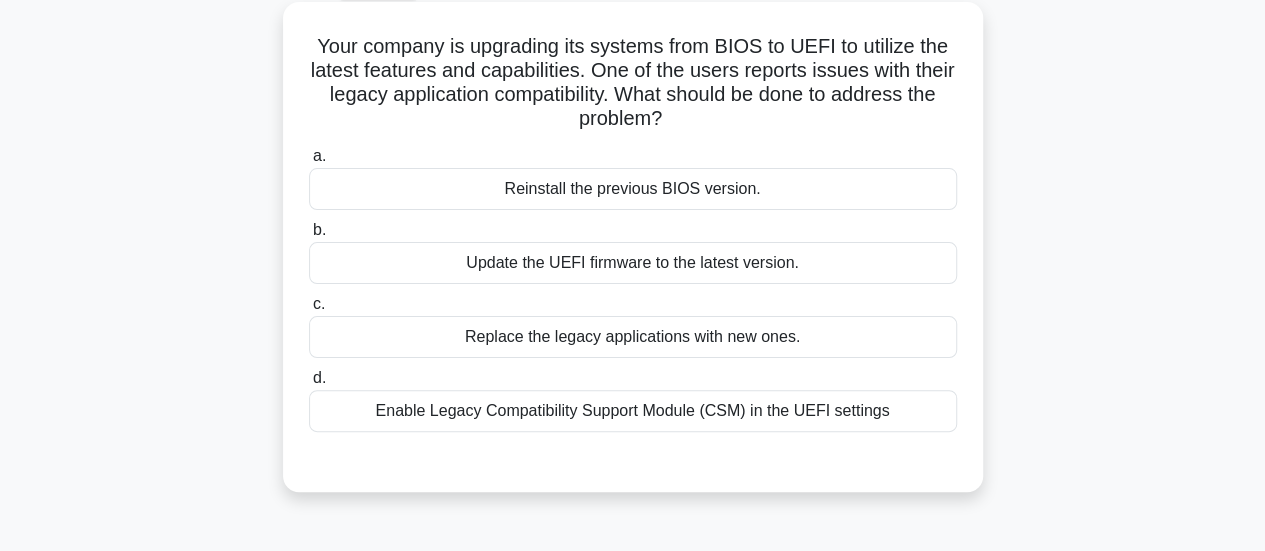 click on "Enable Legacy Compatibility Support Module (CSM) in the UEFI settings" at bounding box center [633, 411] 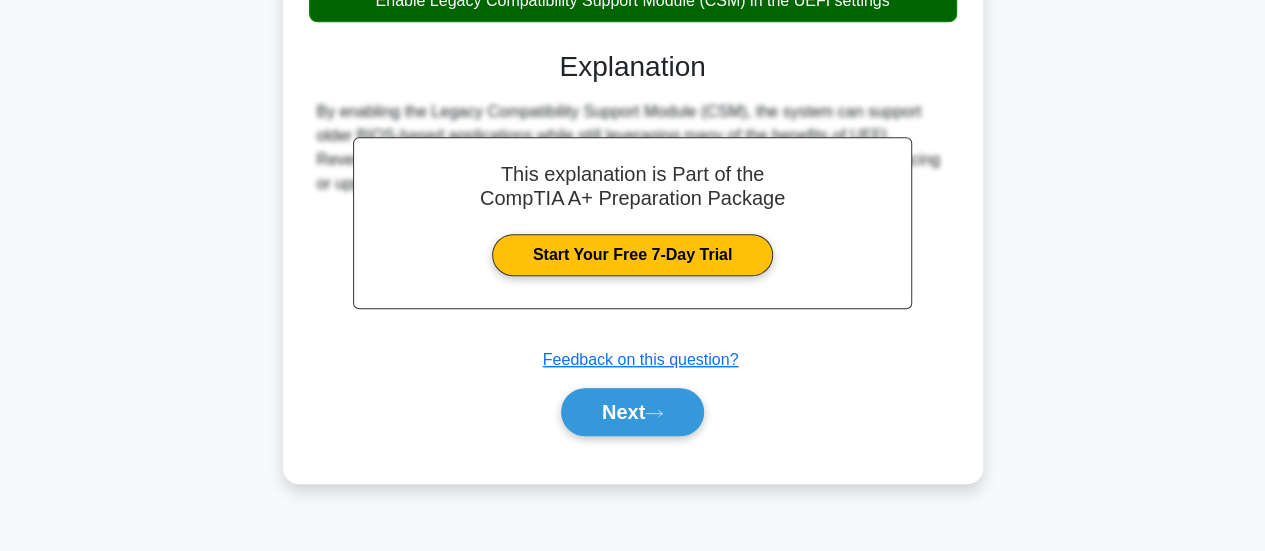 scroll, scrollTop: 521, scrollLeft: 0, axis: vertical 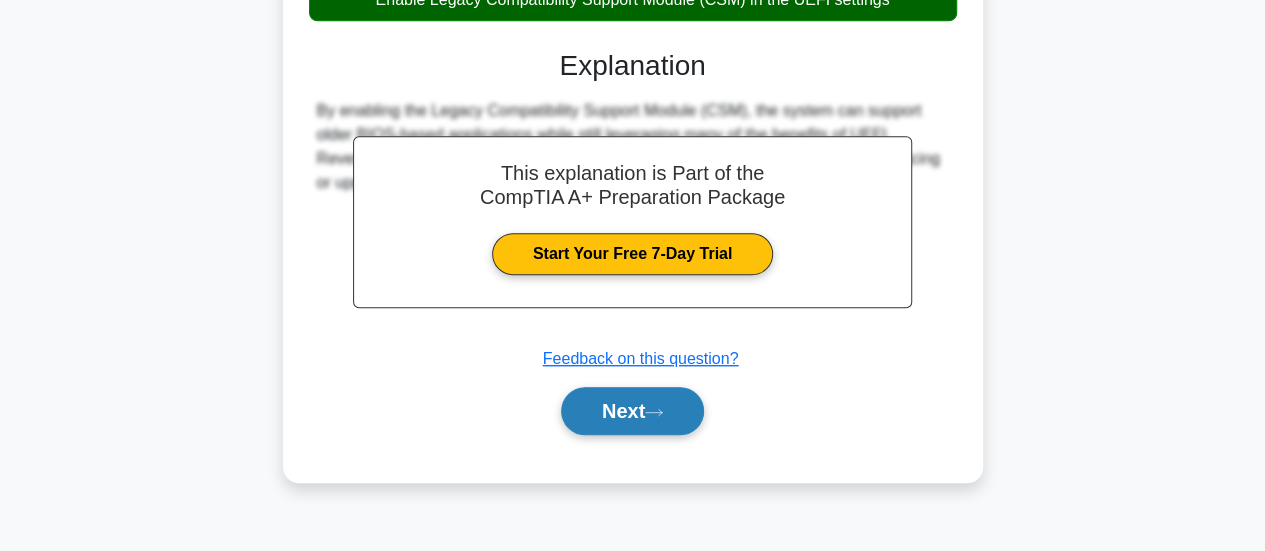 click on "Next" at bounding box center (632, 411) 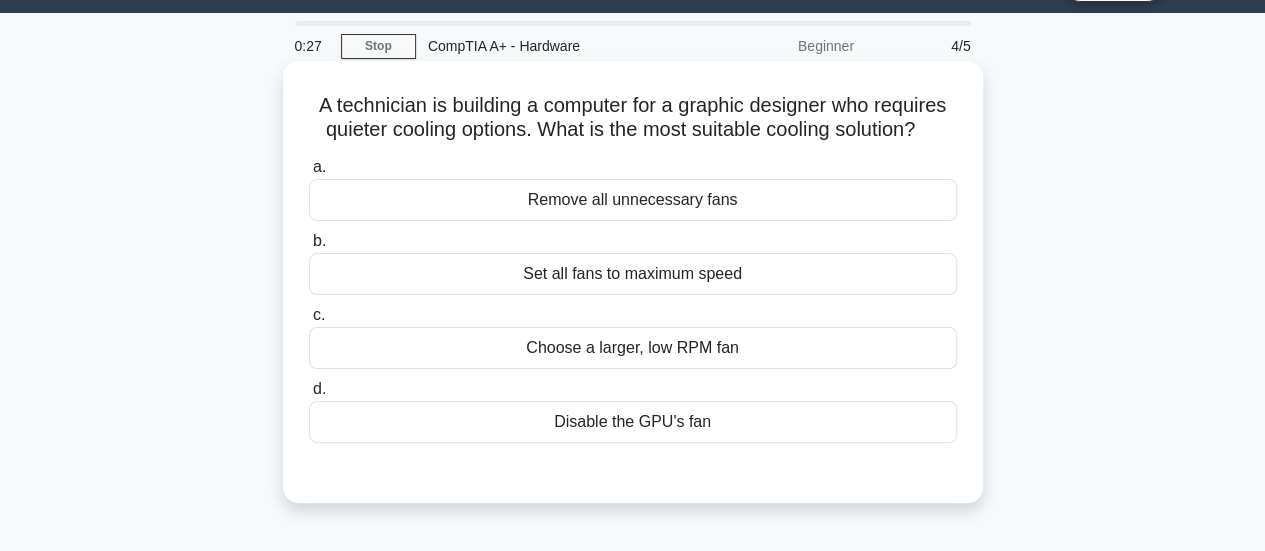 scroll, scrollTop: 52, scrollLeft: 0, axis: vertical 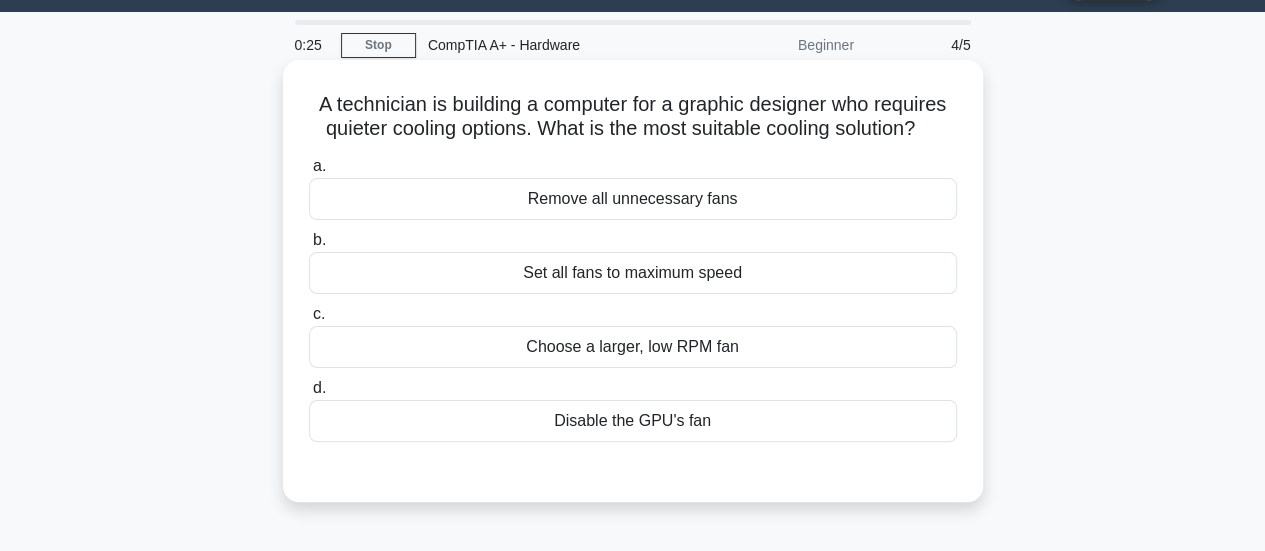 click on "Disable the GPU's fan" at bounding box center [633, 421] 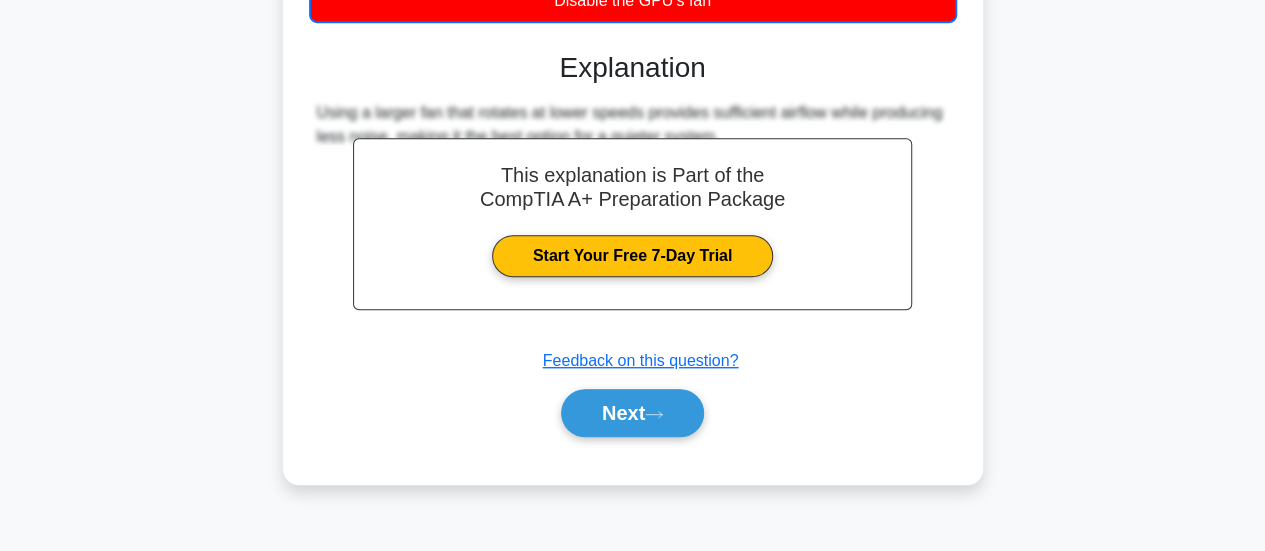 scroll, scrollTop: 506, scrollLeft: 0, axis: vertical 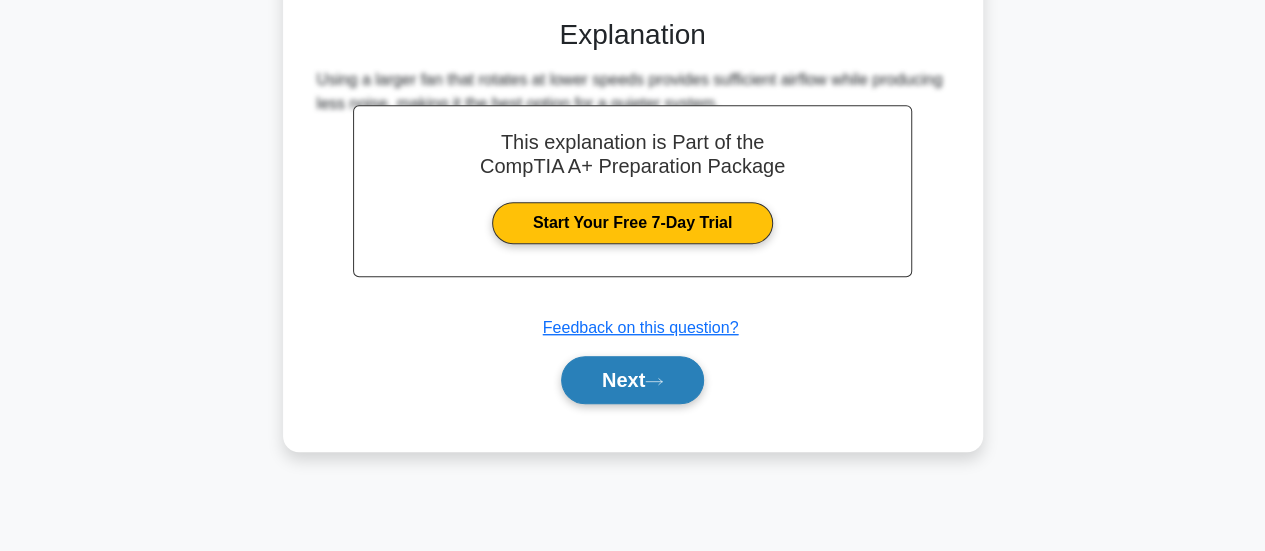 click on "Next" at bounding box center (632, 380) 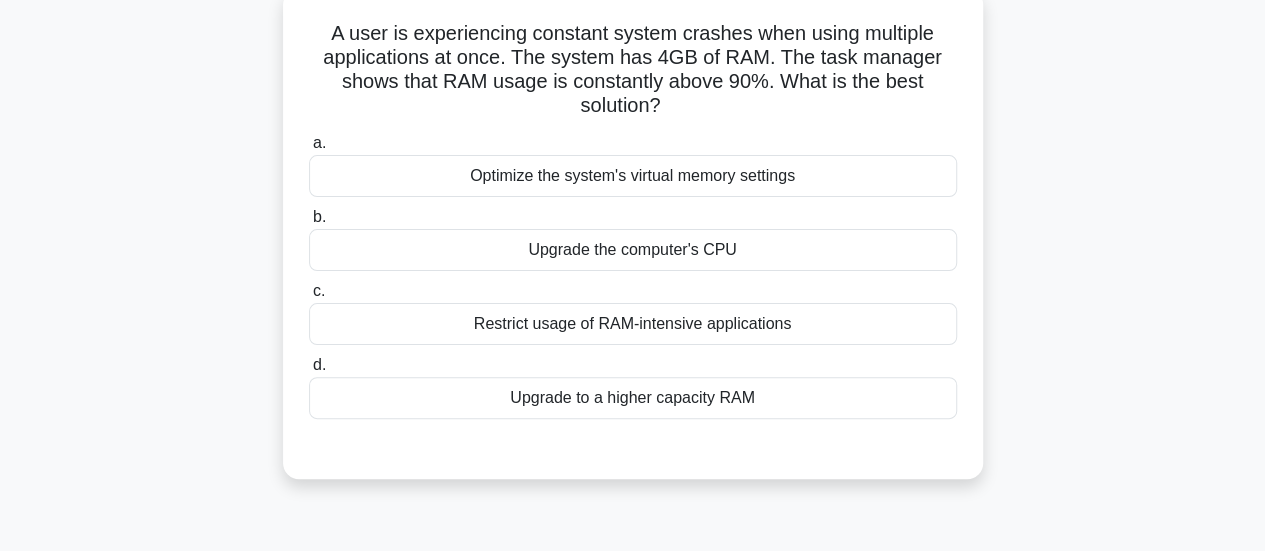scroll, scrollTop: 0, scrollLeft: 0, axis: both 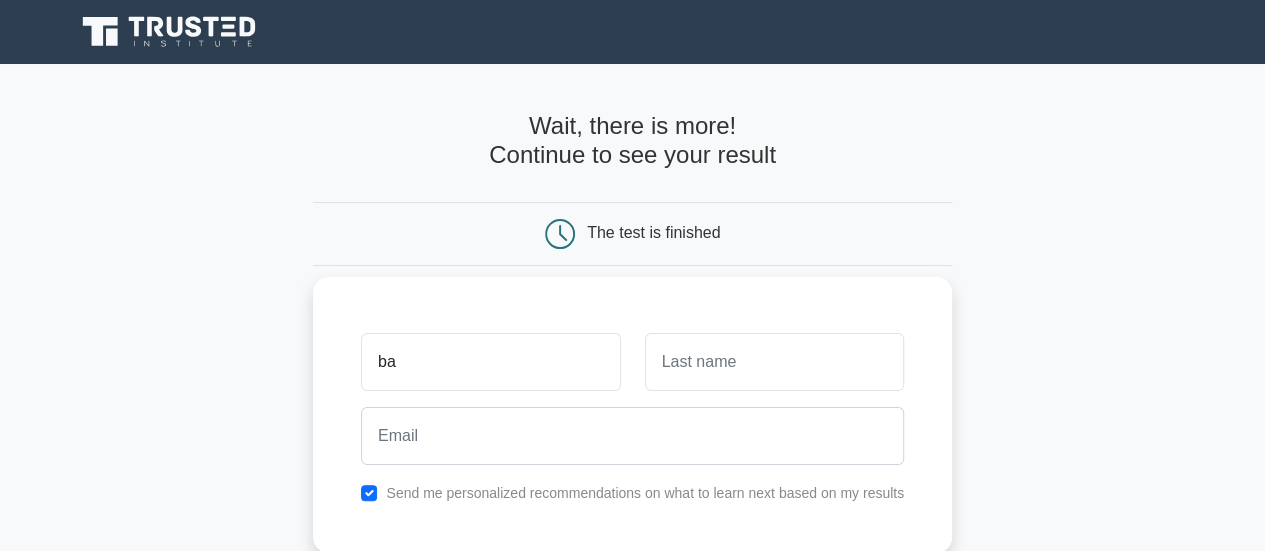 type on "b" 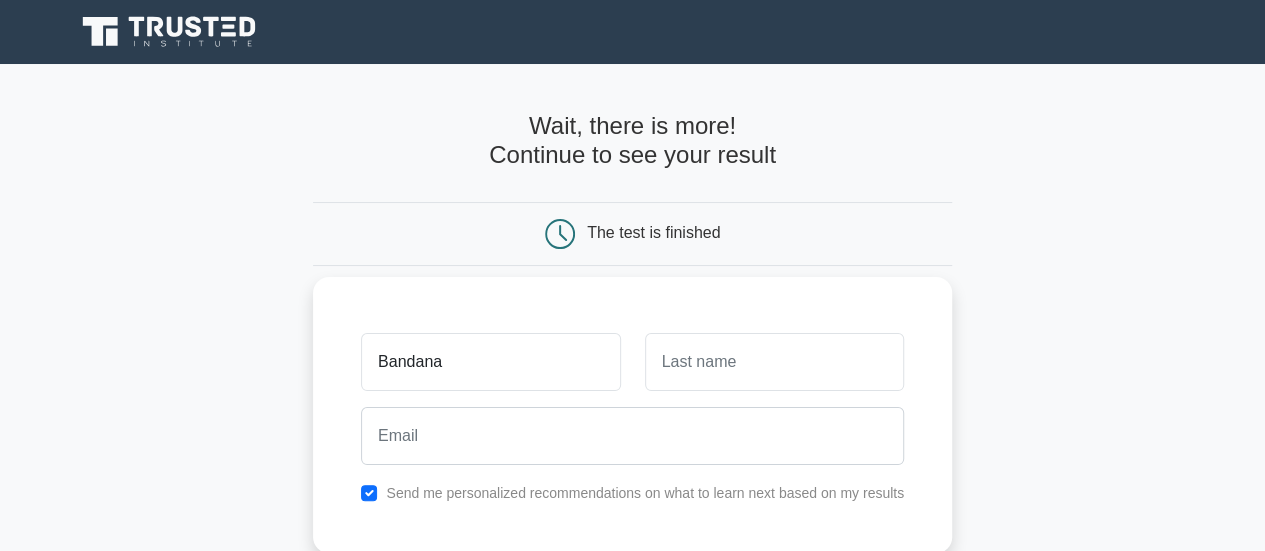 type on "Bandana" 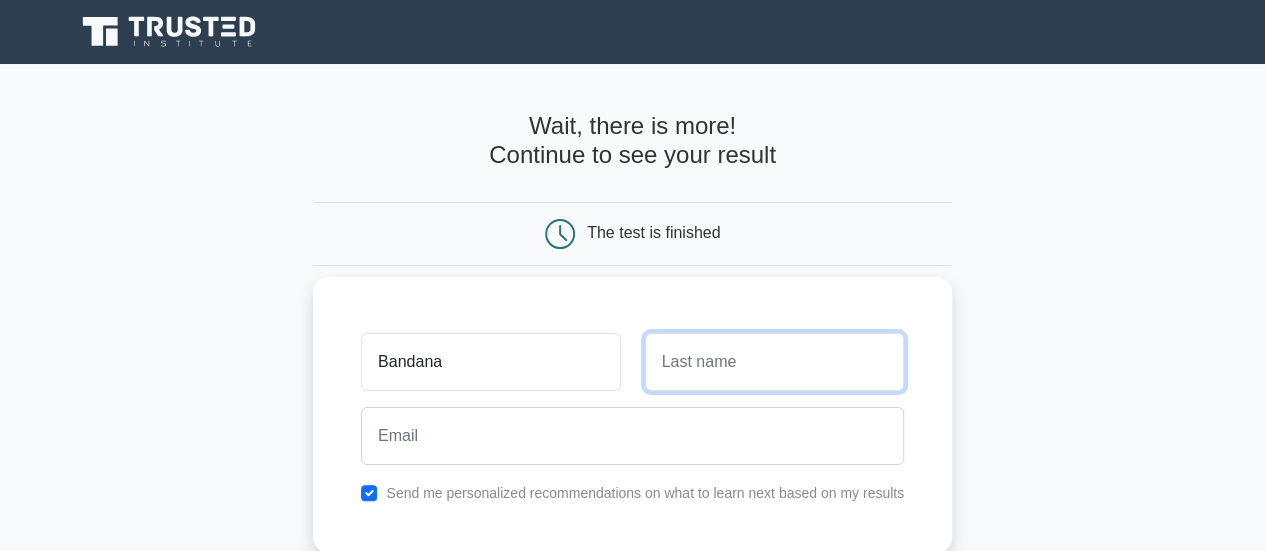 click at bounding box center [774, 362] 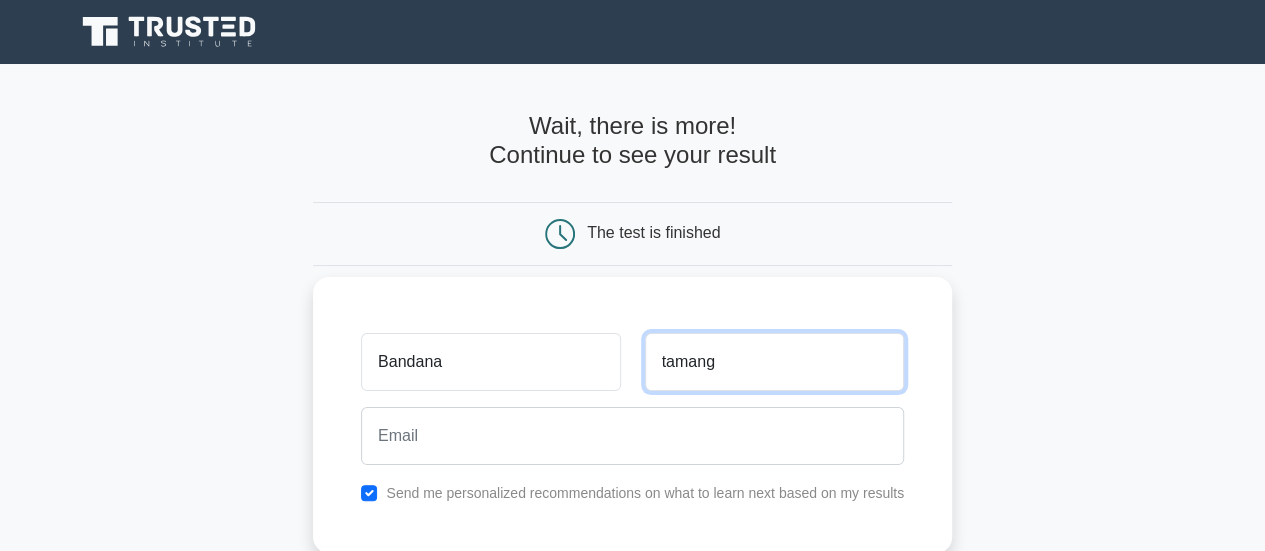 type on "tamang" 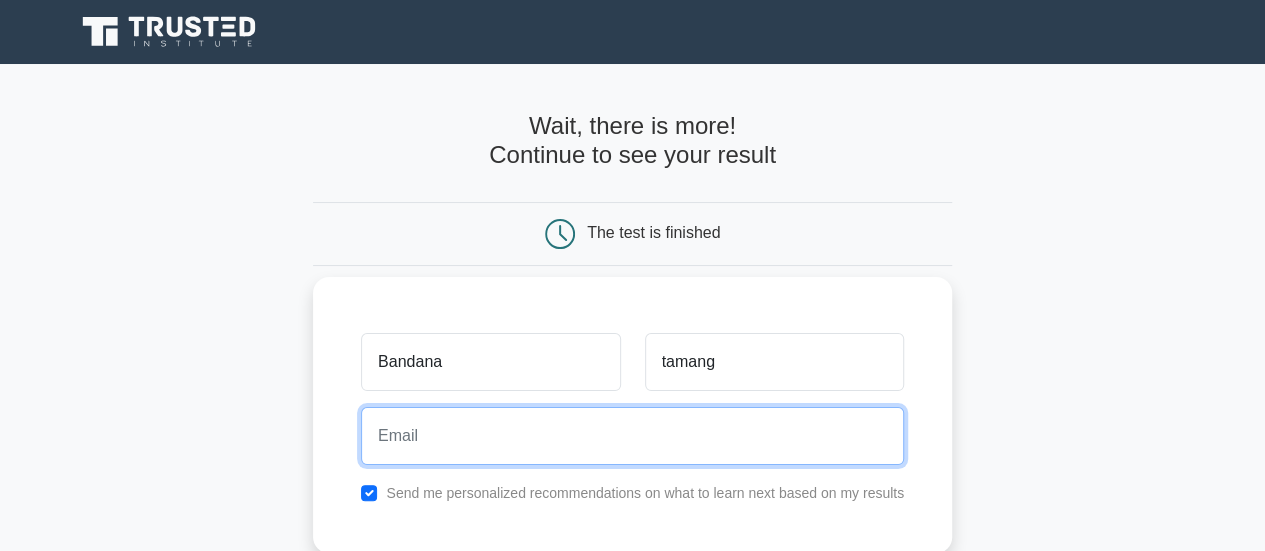 click at bounding box center (632, 436) 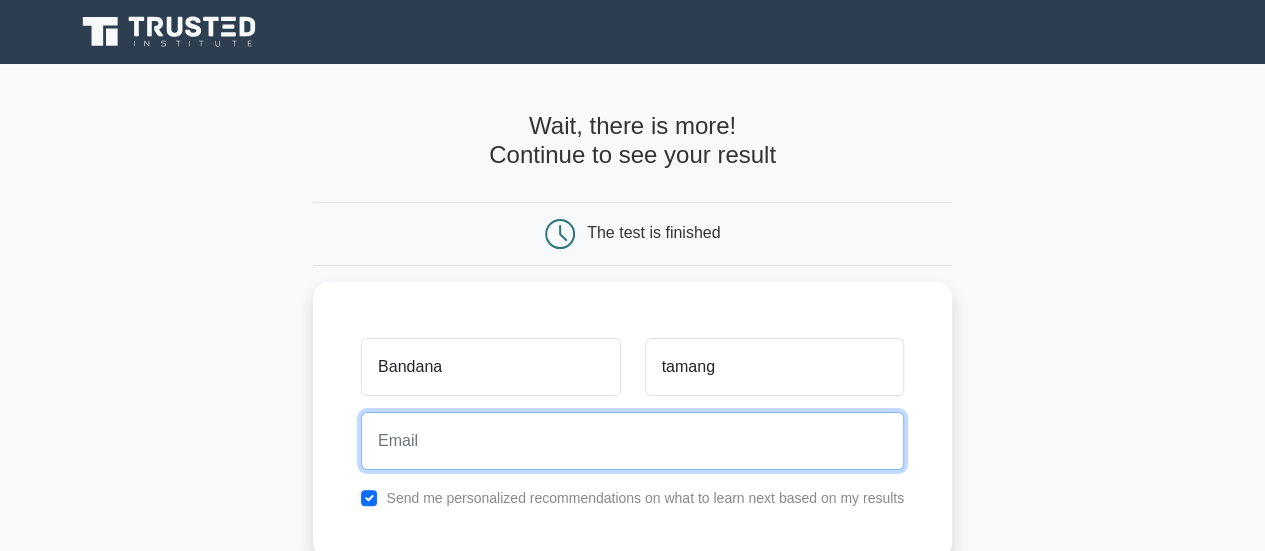 type on "[EMAIL]" 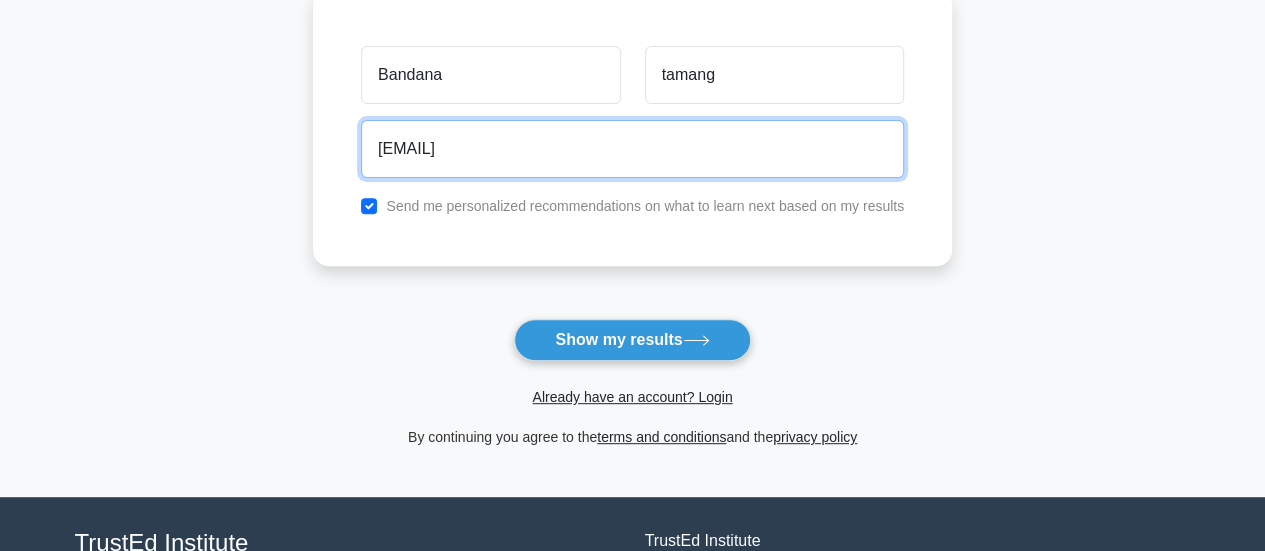 scroll, scrollTop: 292, scrollLeft: 0, axis: vertical 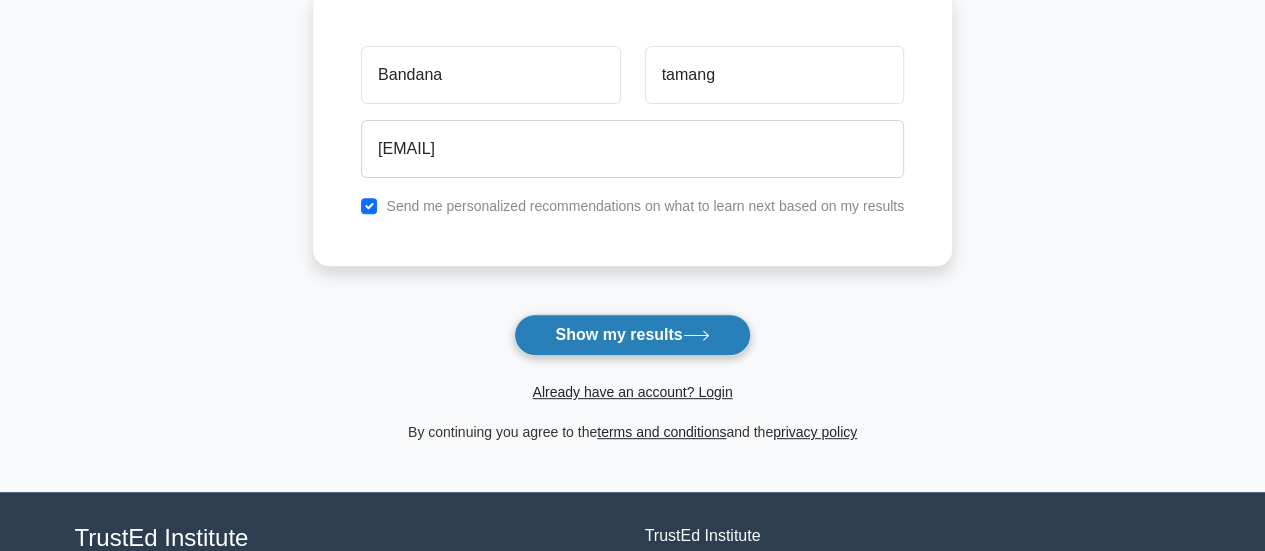 click on "Show my results" at bounding box center (632, 335) 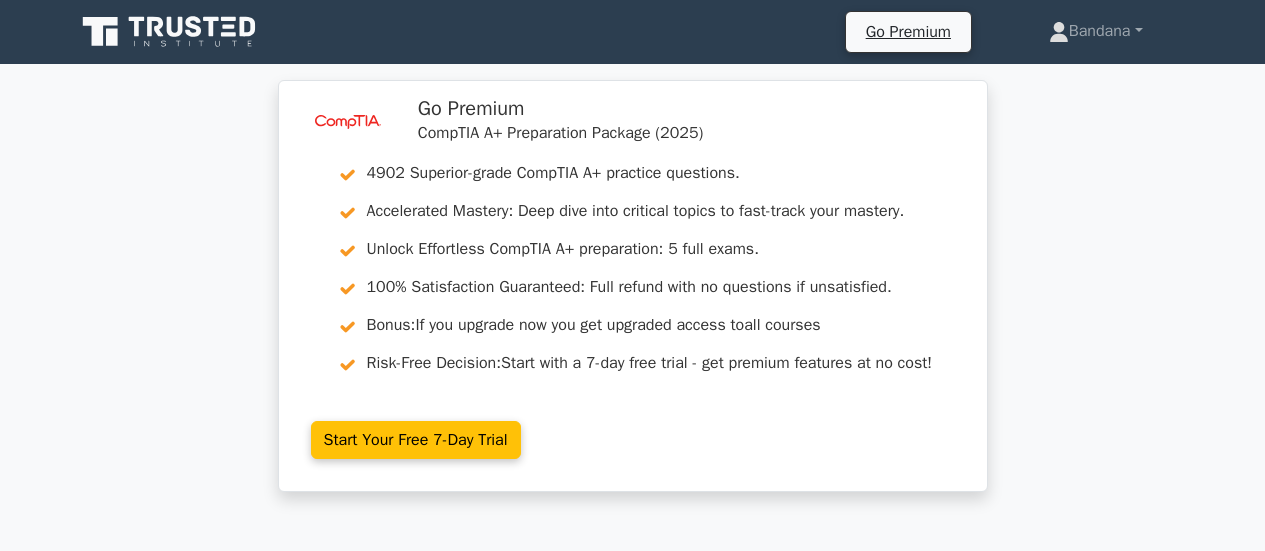 scroll, scrollTop: 0, scrollLeft: 0, axis: both 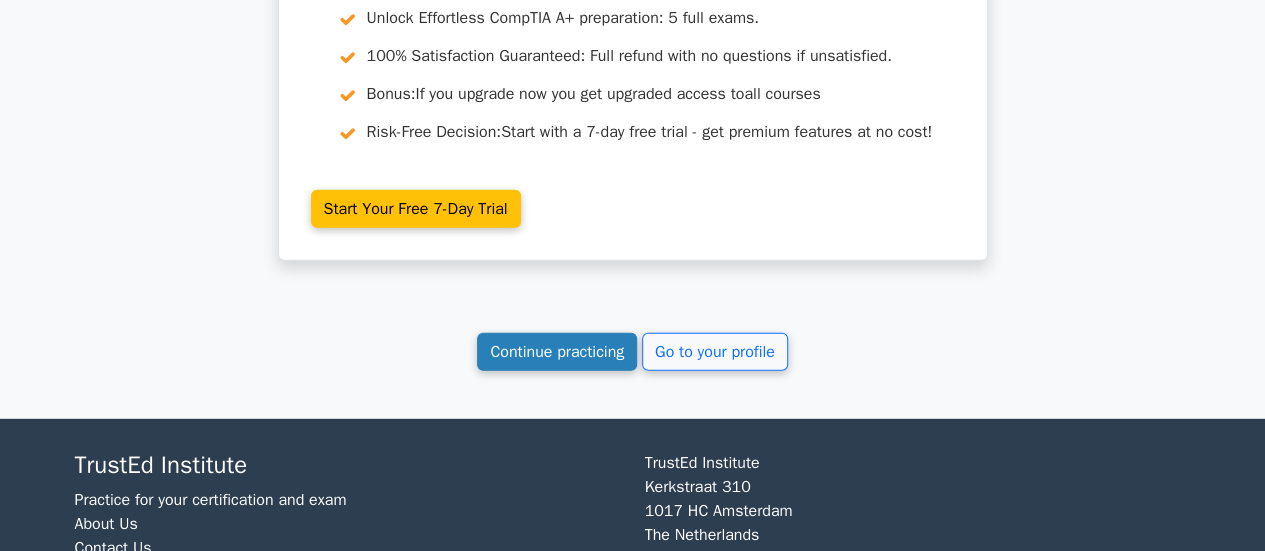 click on "Continue practicing" at bounding box center (557, 352) 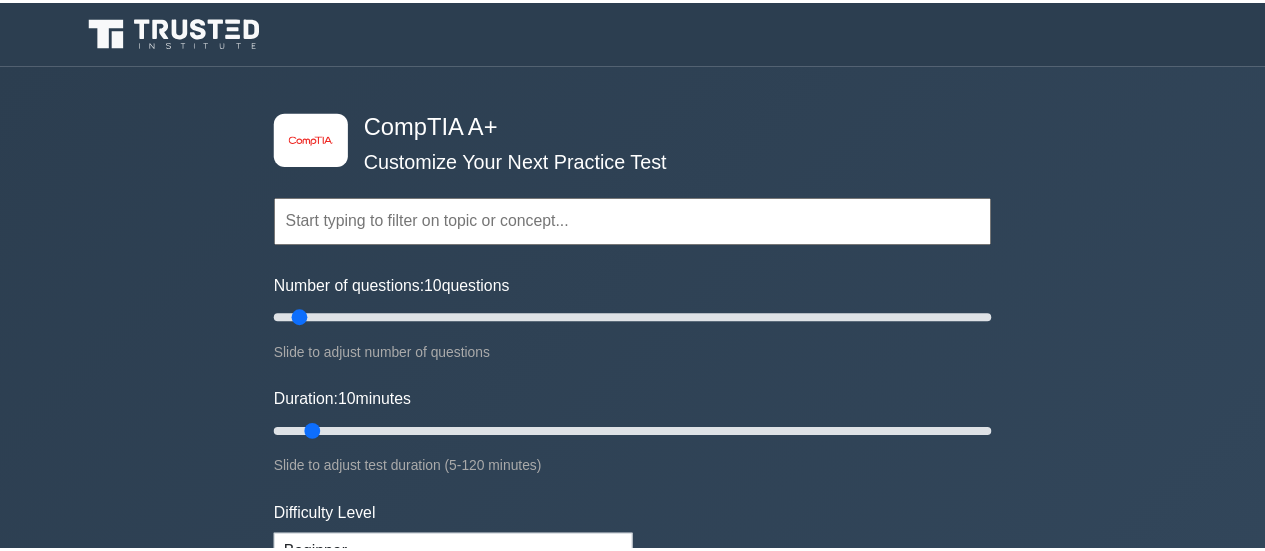 scroll, scrollTop: 0, scrollLeft: 0, axis: both 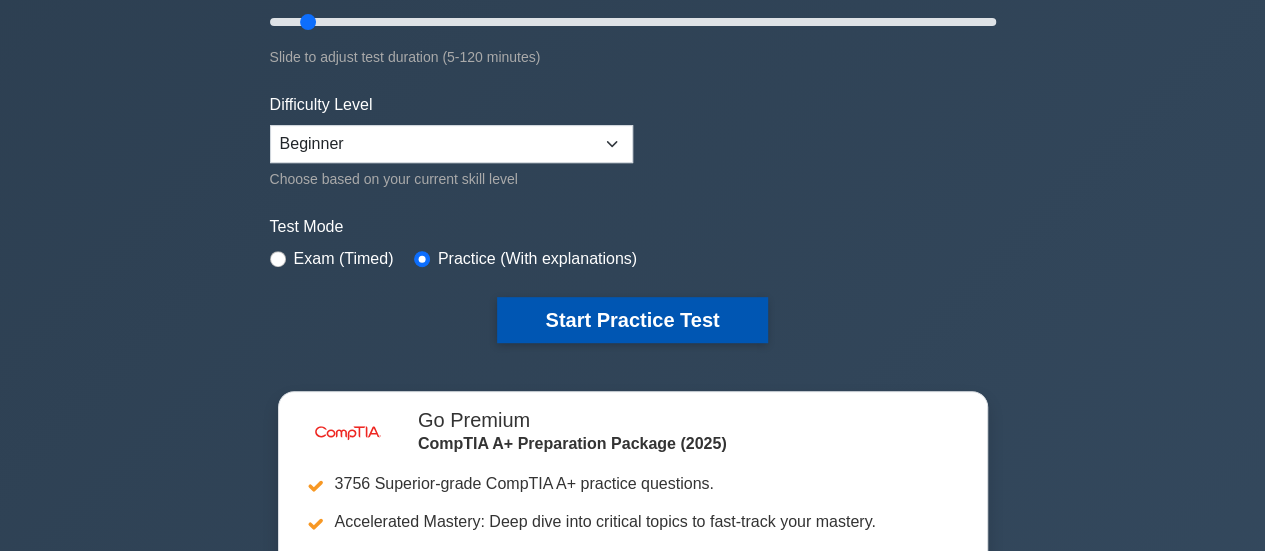 click on "Start Practice Test" at bounding box center (632, 320) 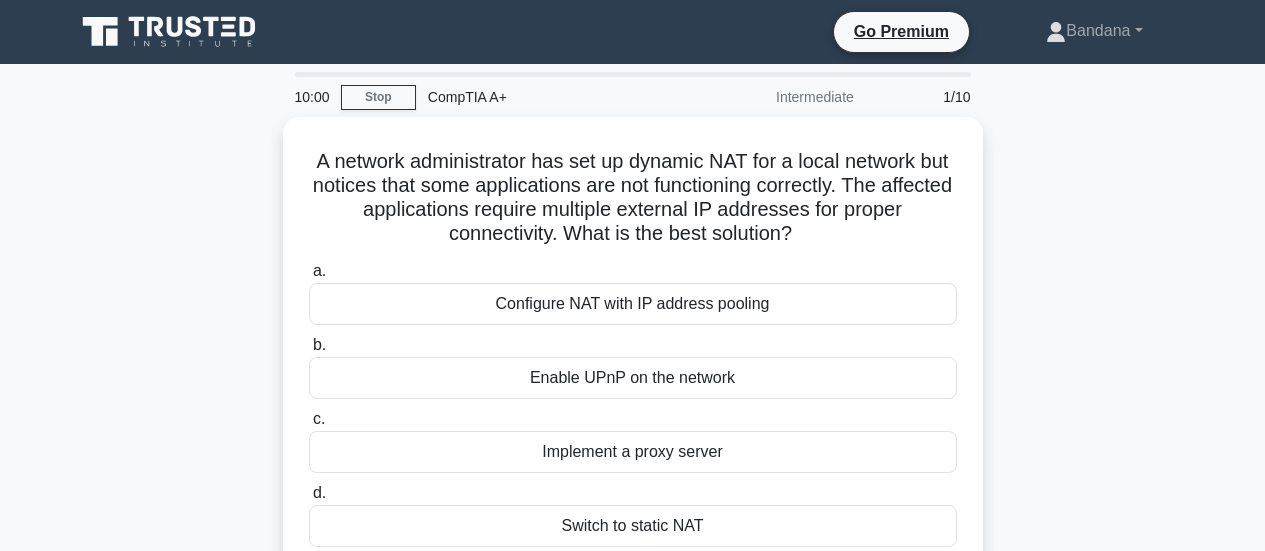 scroll, scrollTop: 0, scrollLeft: 0, axis: both 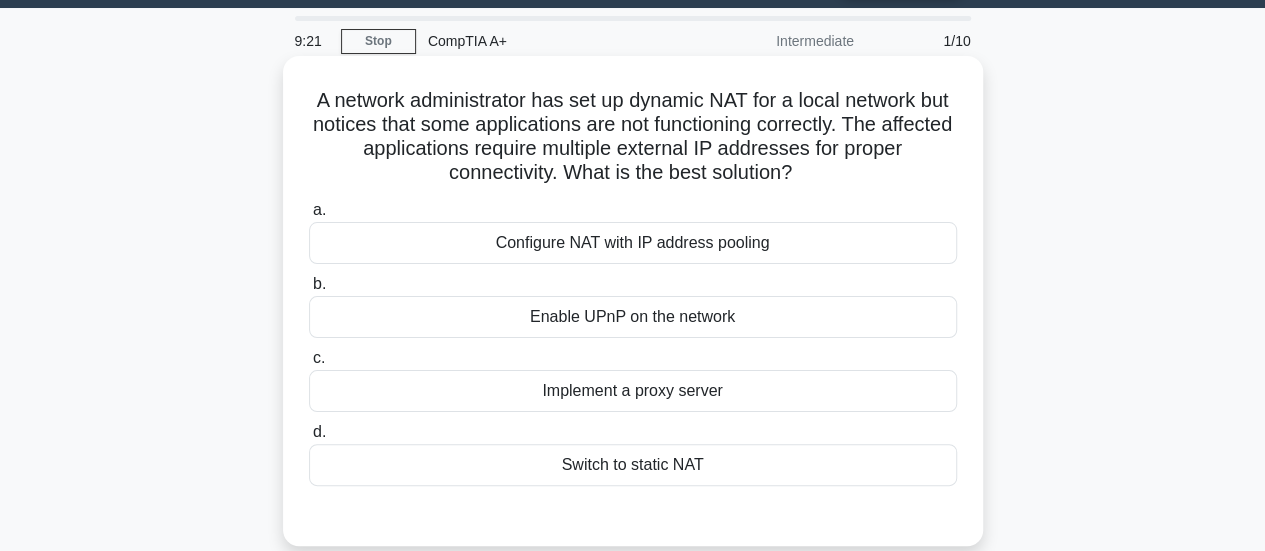 click on "Configure NAT with IP address pooling" at bounding box center (633, 243) 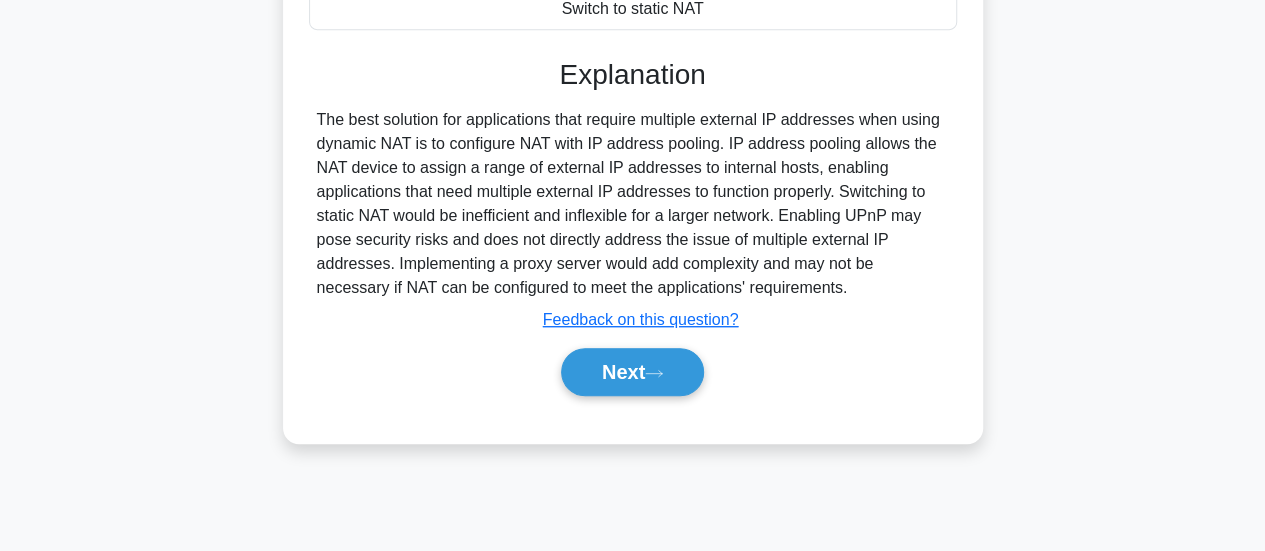 scroll, scrollTop: 529, scrollLeft: 0, axis: vertical 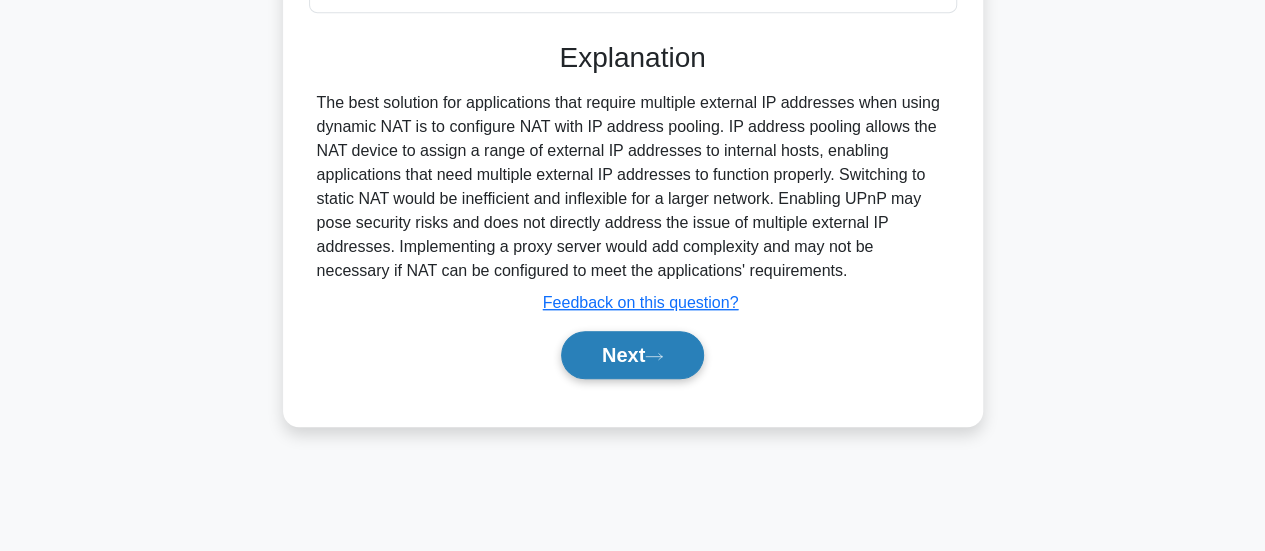 click 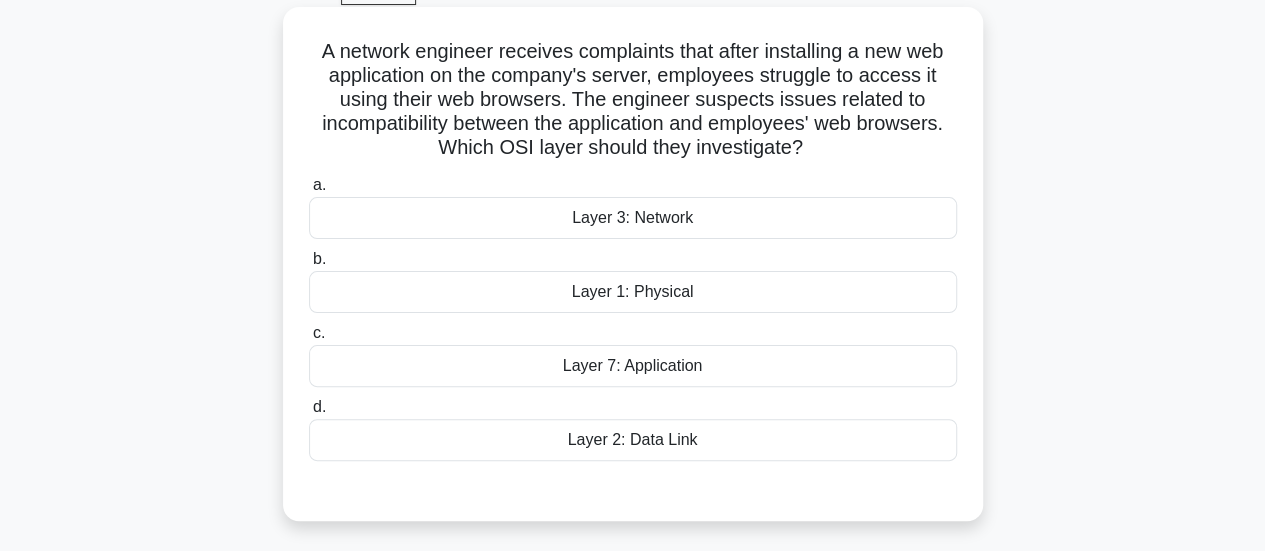 scroll, scrollTop: 104, scrollLeft: 0, axis: vertical 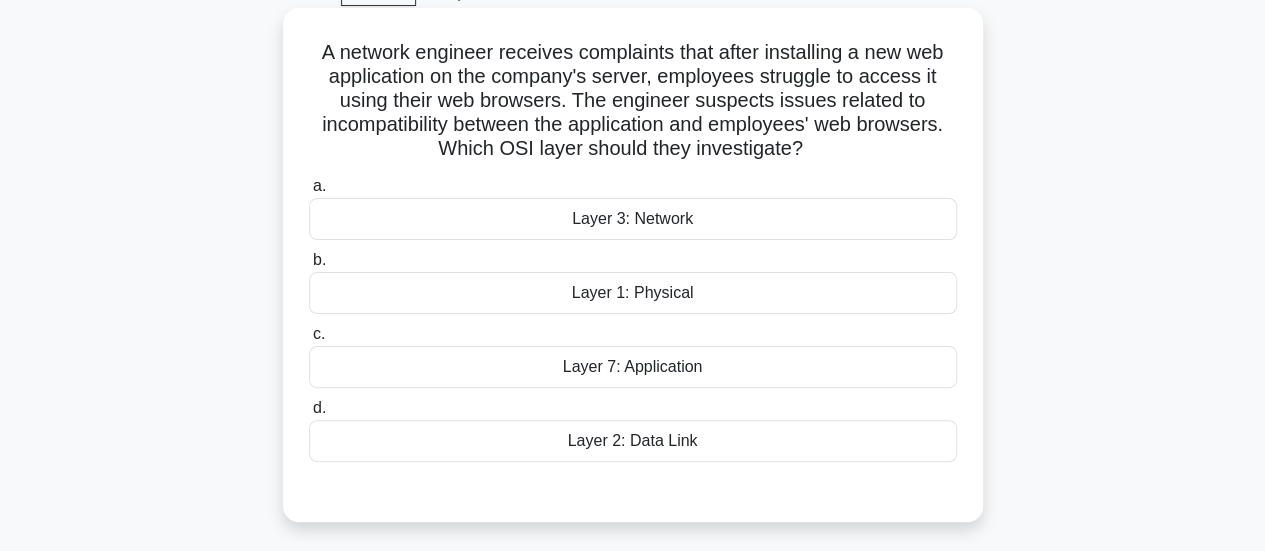 click on "Layer 3: Network" at bounding box center (633, 219) 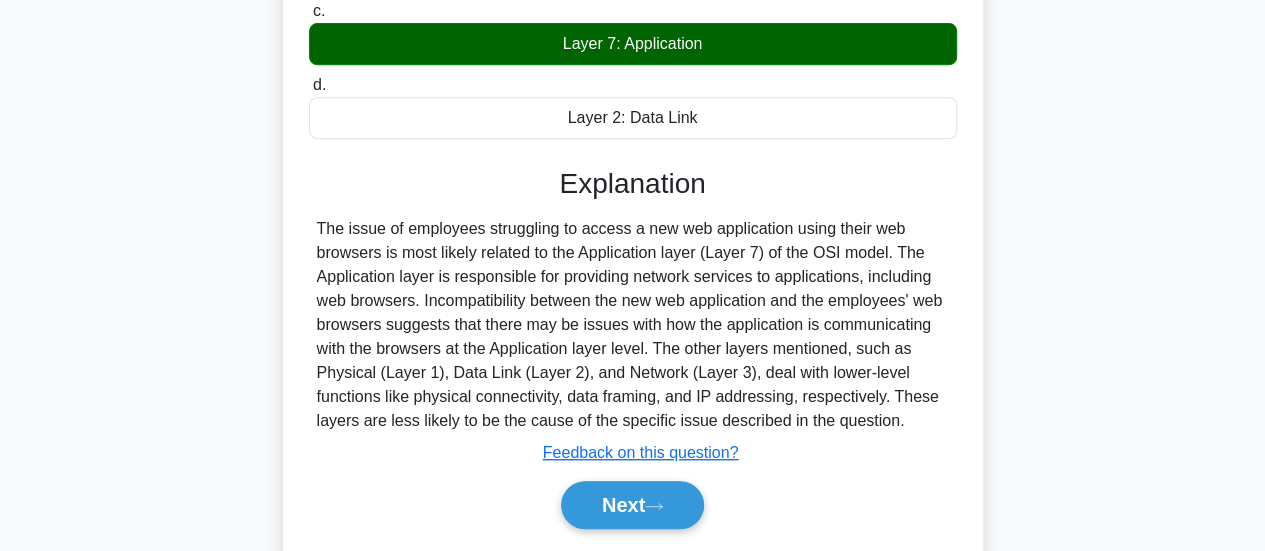scroll, scrollTop: 433, scrollLeft: 0, axis: vertical 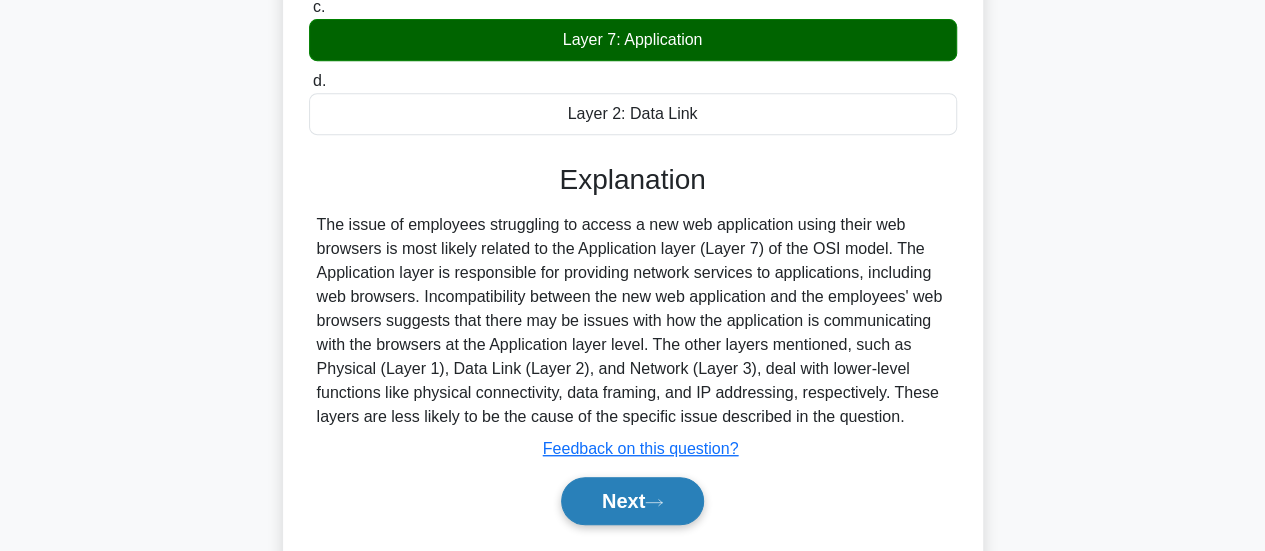click on "Next" at bounding box center (632, 501) 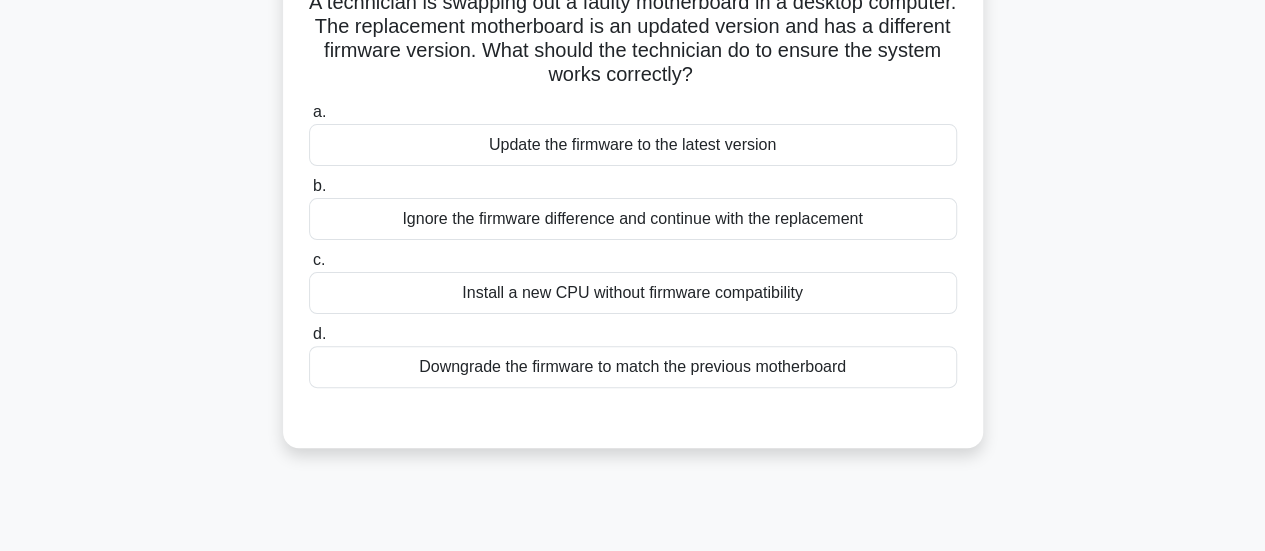 scroll, scrollTop: 157, scrollLeft: 0, axis: vertical 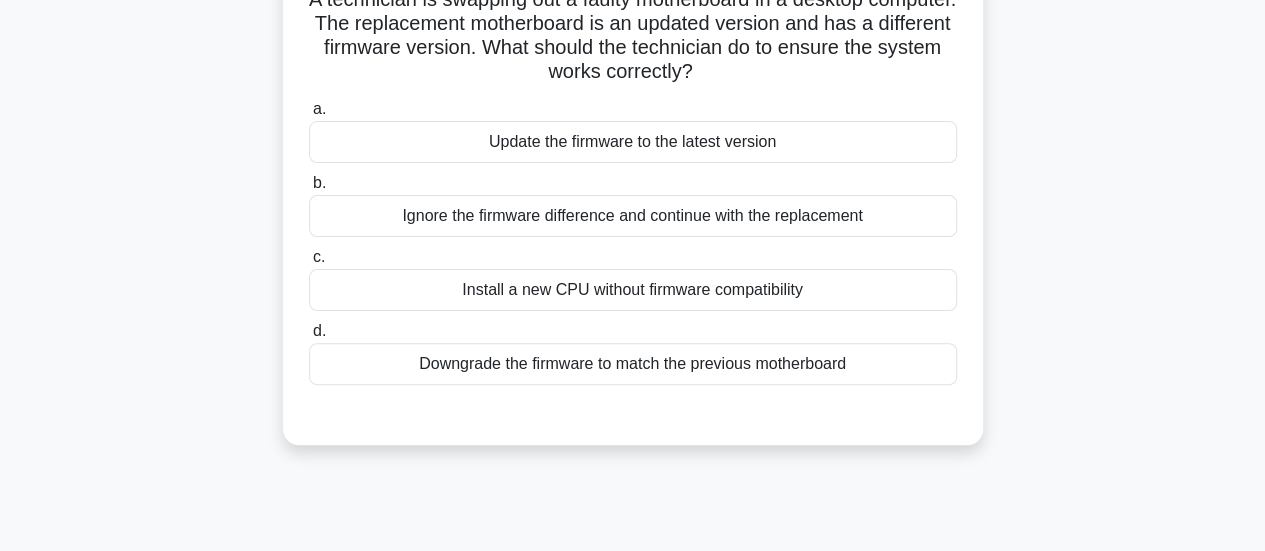 click on "Downgrade the firmware to match the previous motherboard" at bounding box center [633, 364] 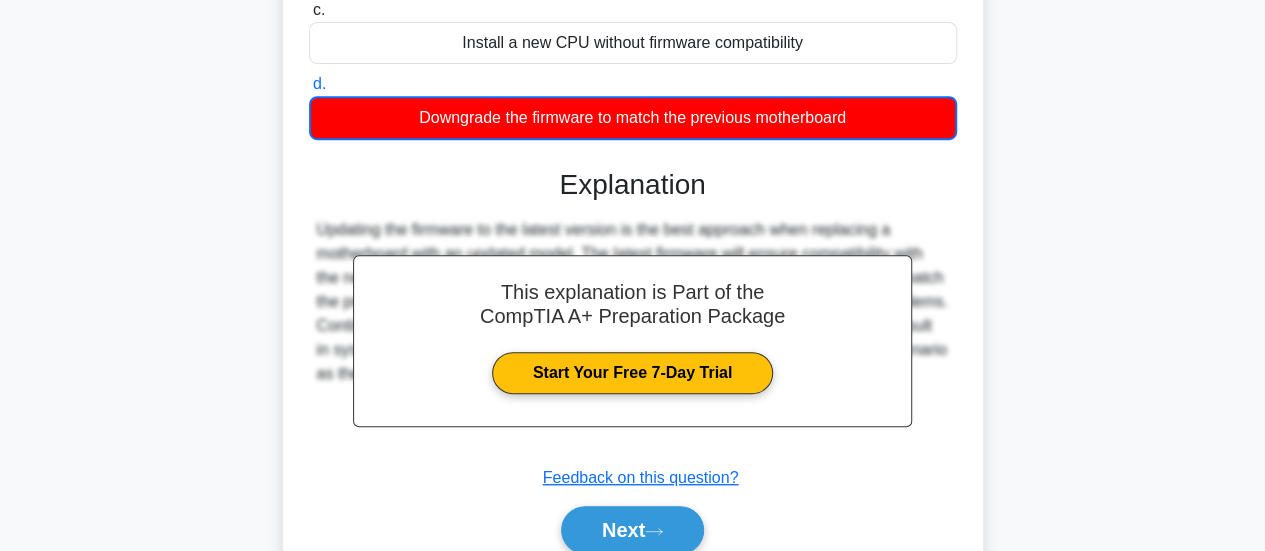 scroll, scrollTop: 529, scrollLeft: 0, axis: vertical 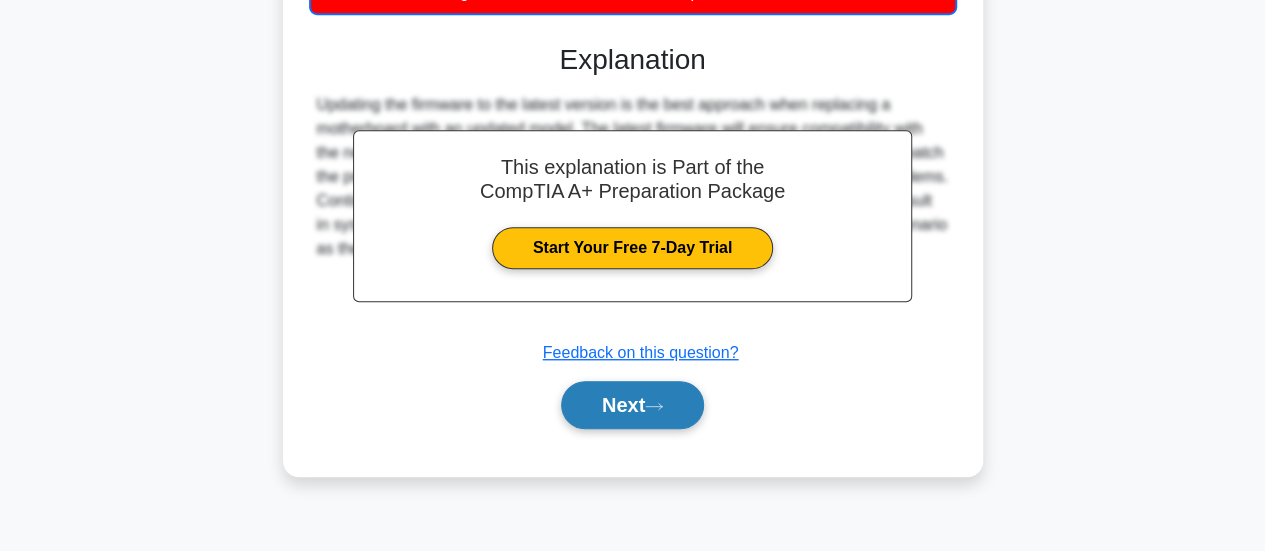 click on "Next" at bounding box center (632, 405) 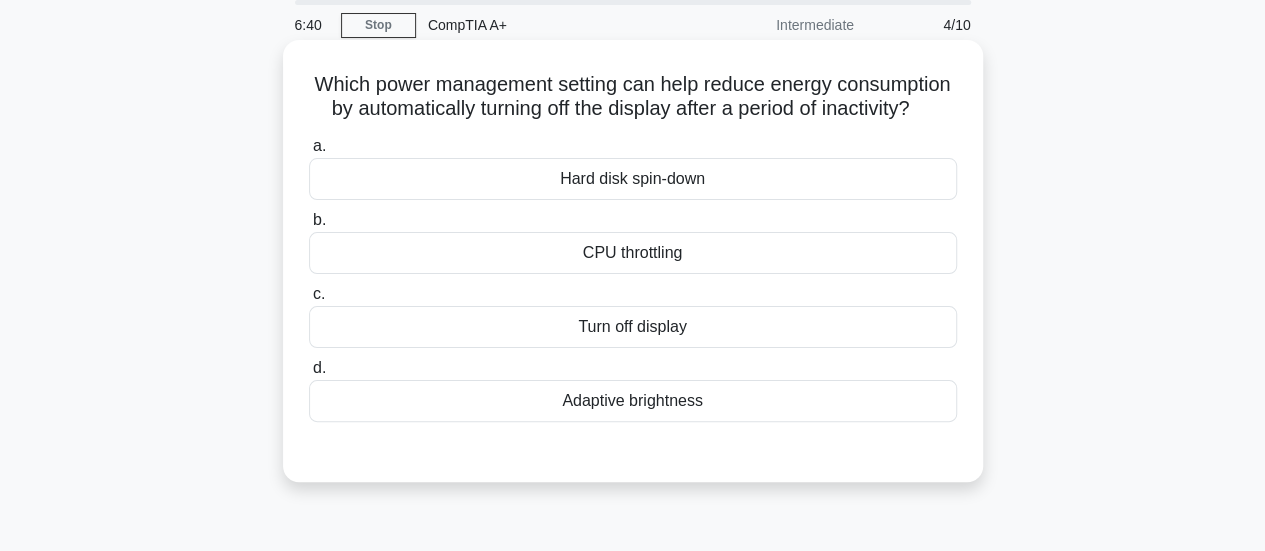scroll, scrollTop: 75, scrollLeft: 0, axis: vertical 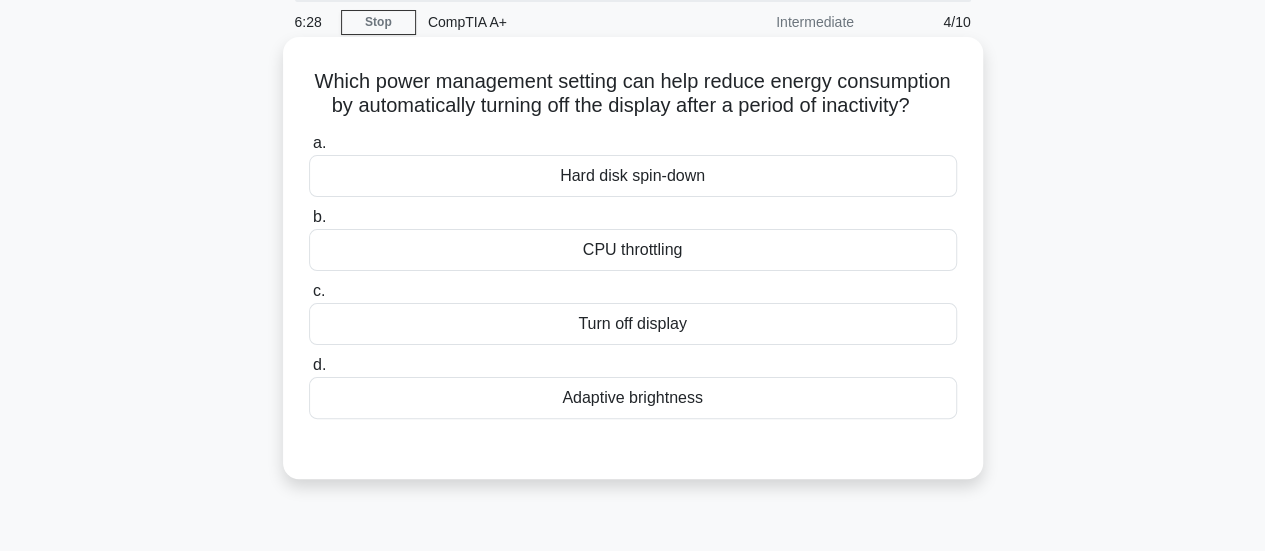 click on "Hard disk spin-down" at bounding box center [633, 176] 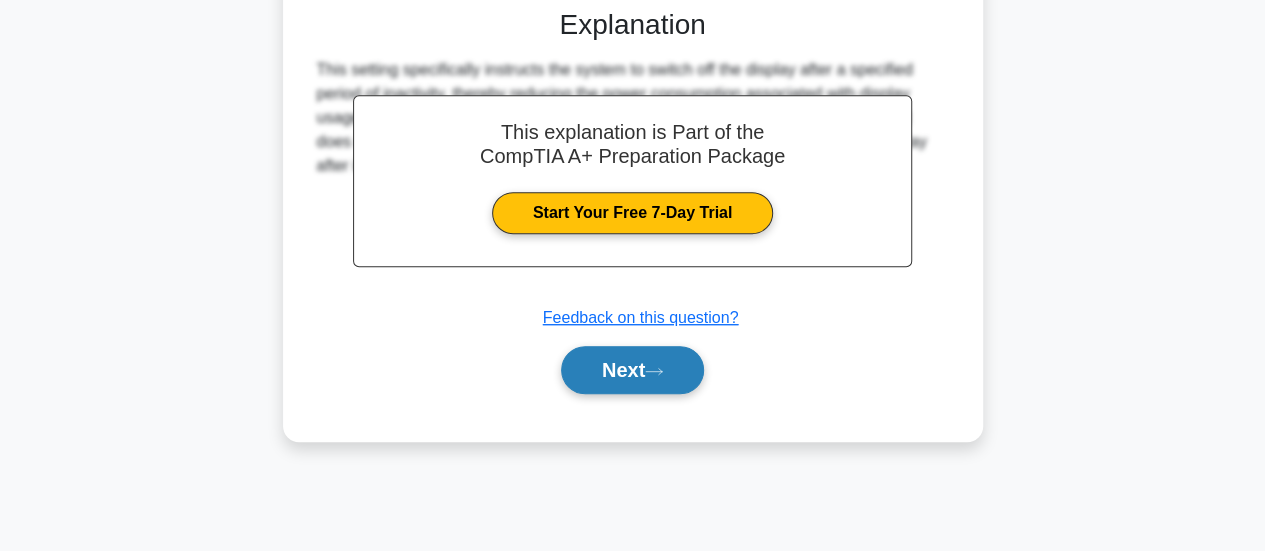 scroll, scrollTop: 517, scrollLeft: 0, axis: vertical 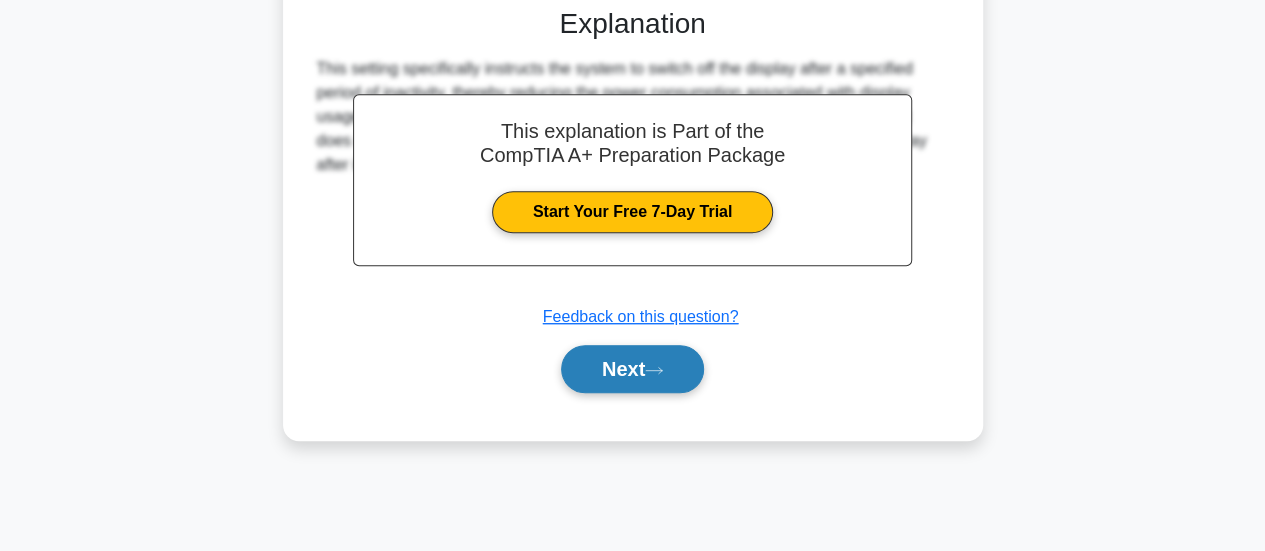 click on "Next" at bounding box center (632, 369) 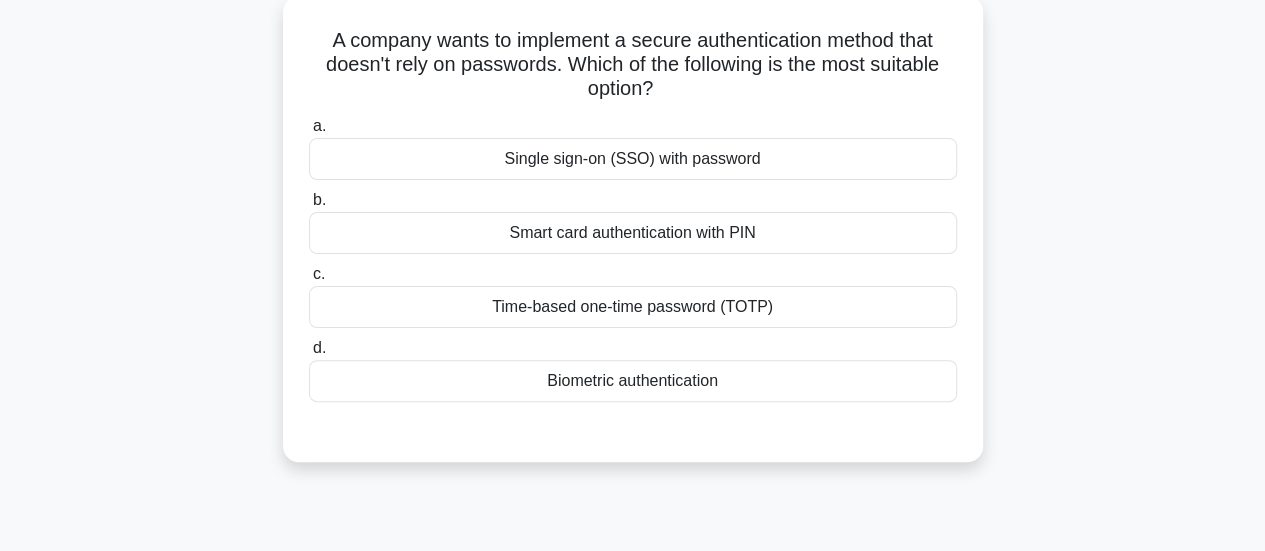 scroll, scrollTop: 118, scrollLeft: 0, axis: vertical 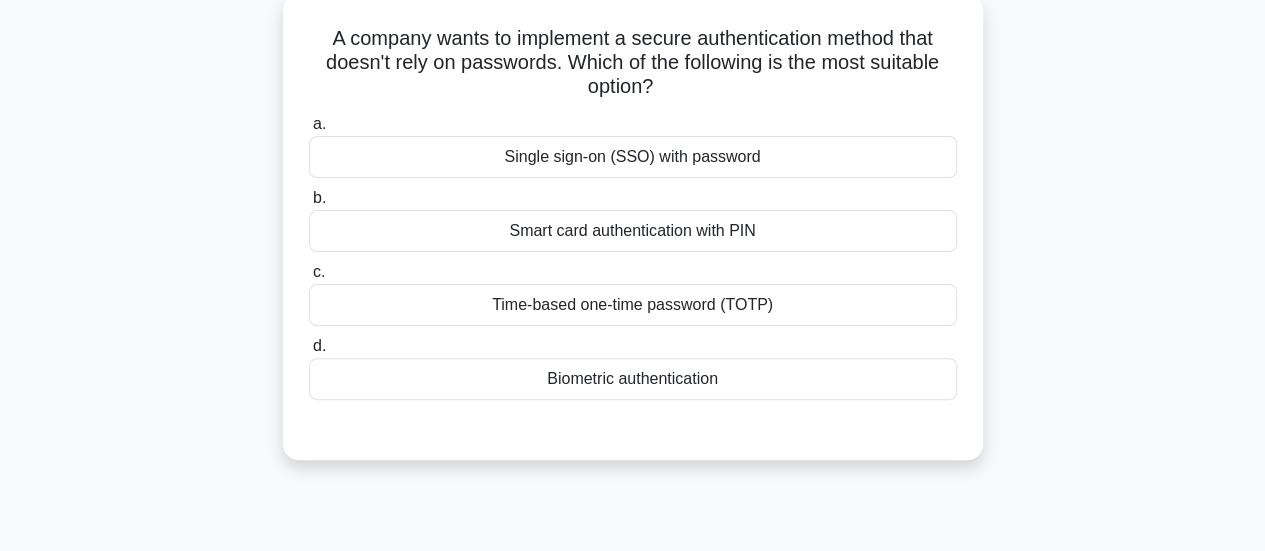 click on "Biometric authentication" at bounding box center [633, 379] 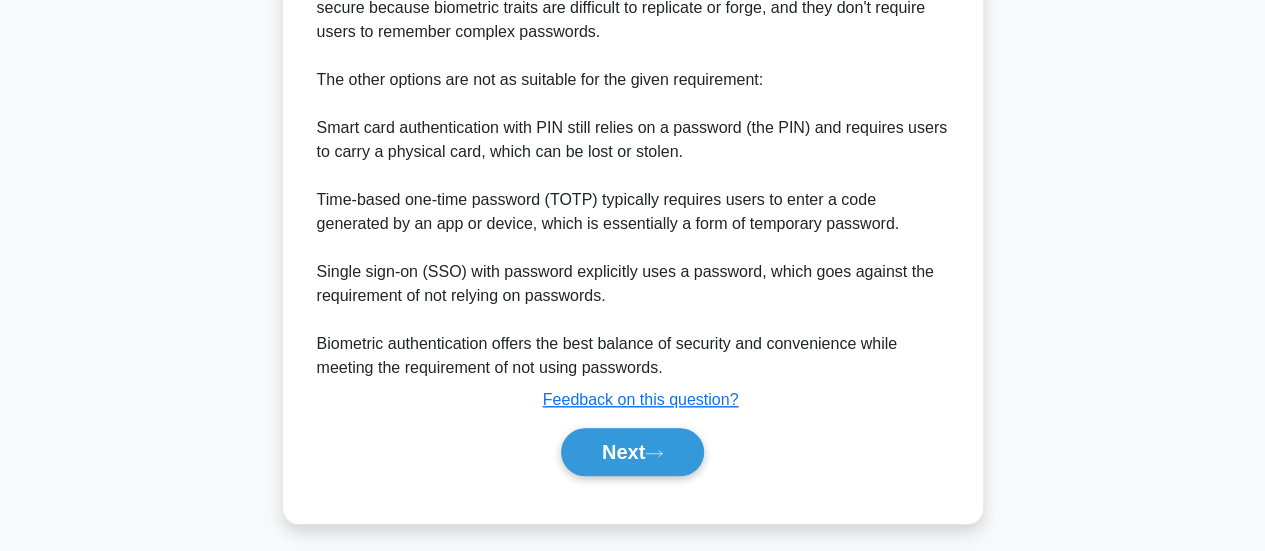 scroll, scrollTop: 724, scrollLeft: 0, axis: vertical 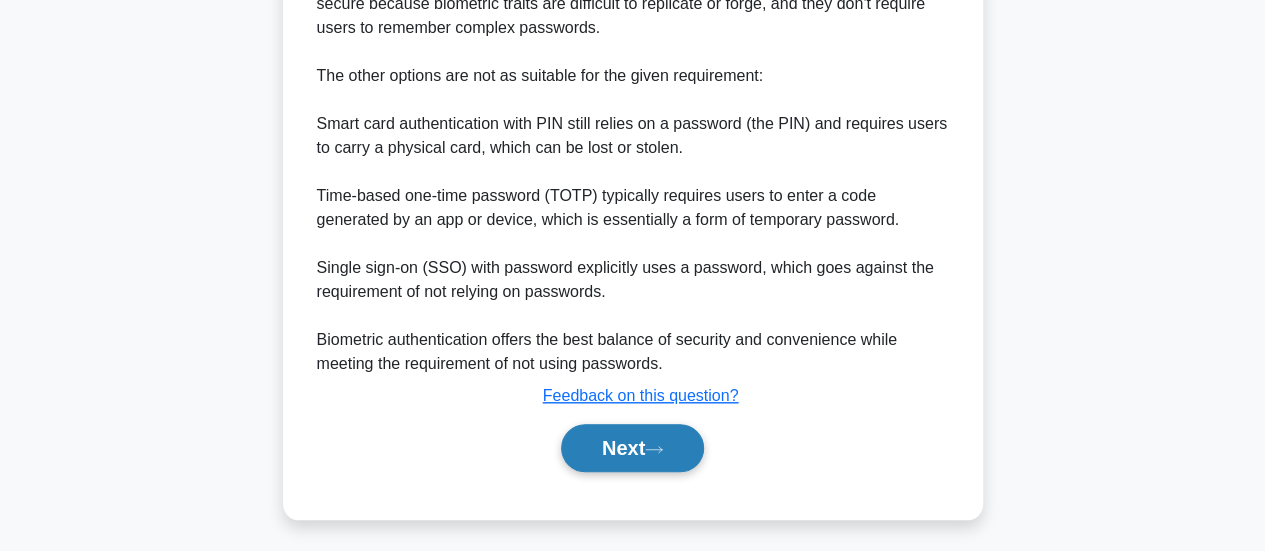 click on "Next" at bounding box center [632, 448] 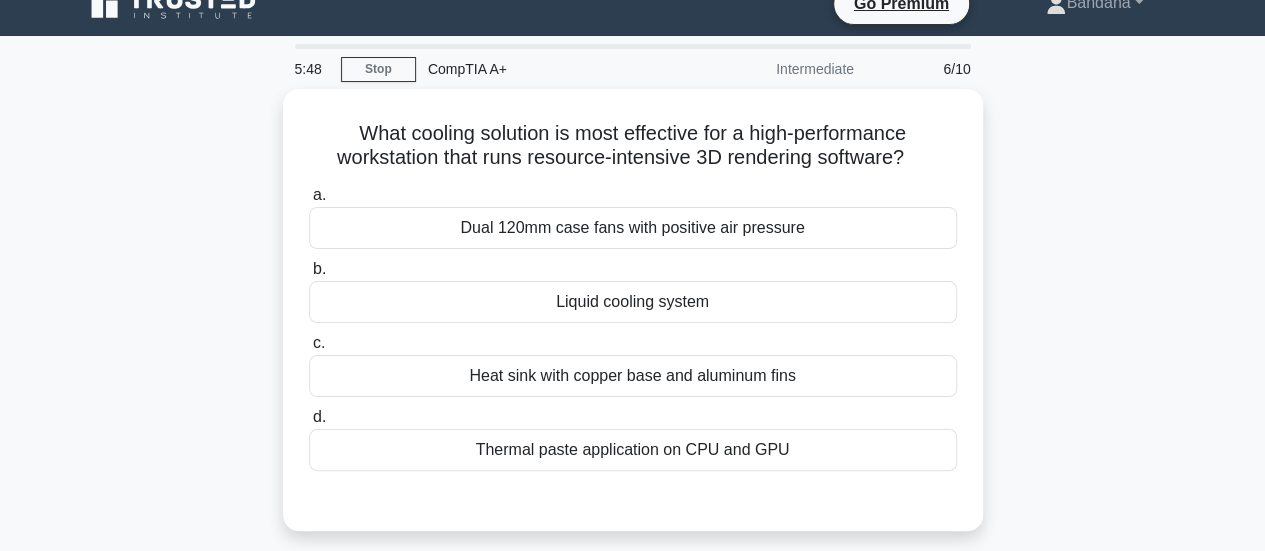 scroll, scrollTop: 27, scrollLeft: 0, axis: vertical 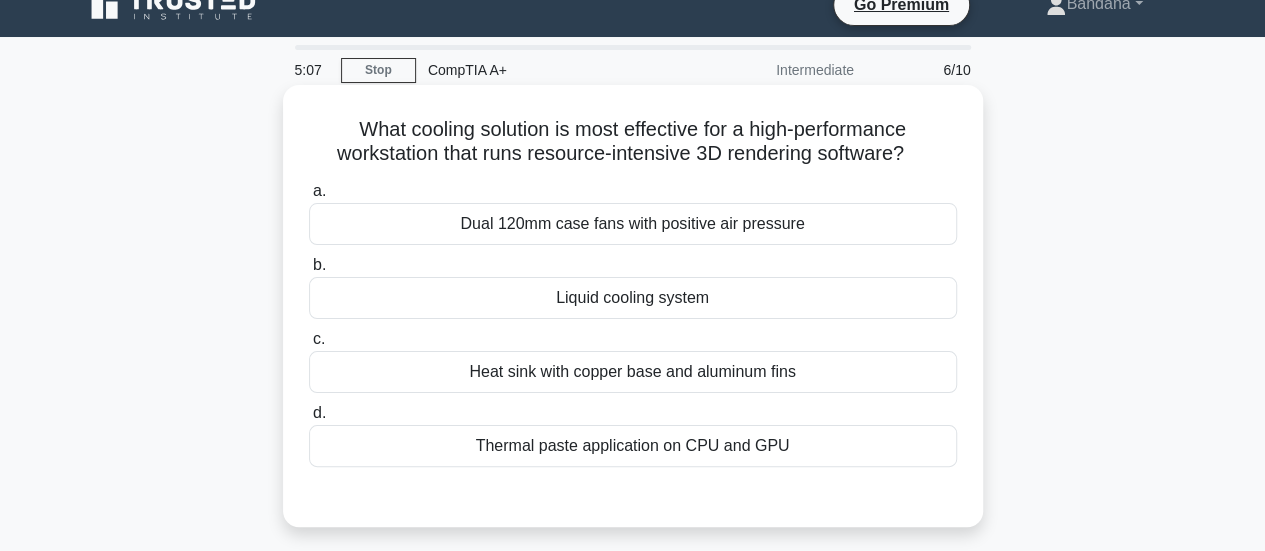 click on "Thermal paste application on CPU and GPU" at bounding box center (633, 446) 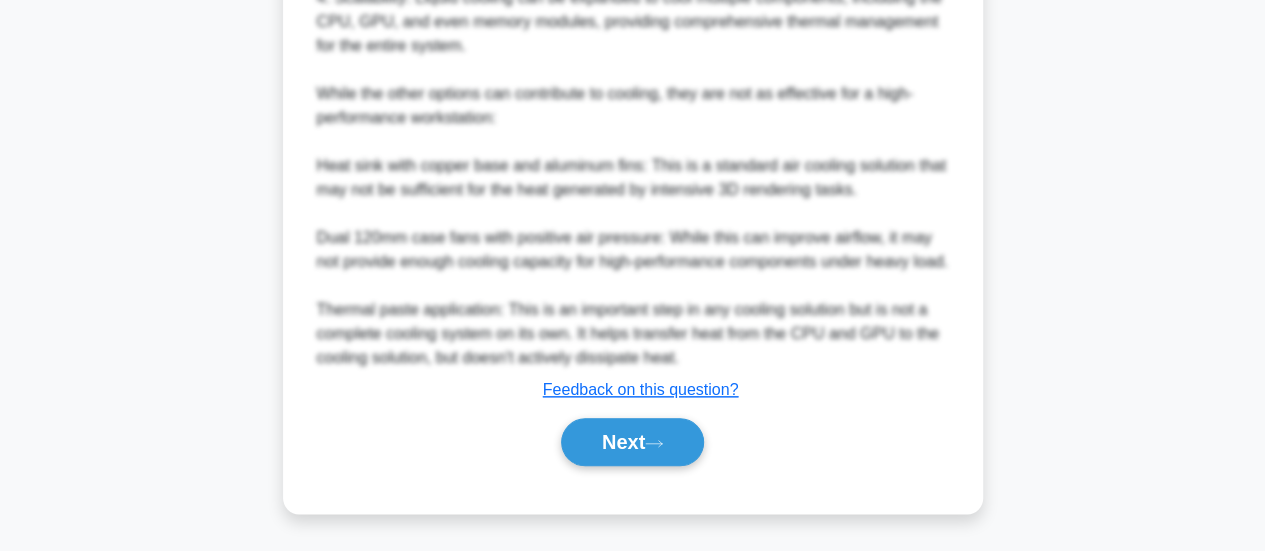 scroll, scrollTop: 946, scrollLeft: 0, axis: vertical 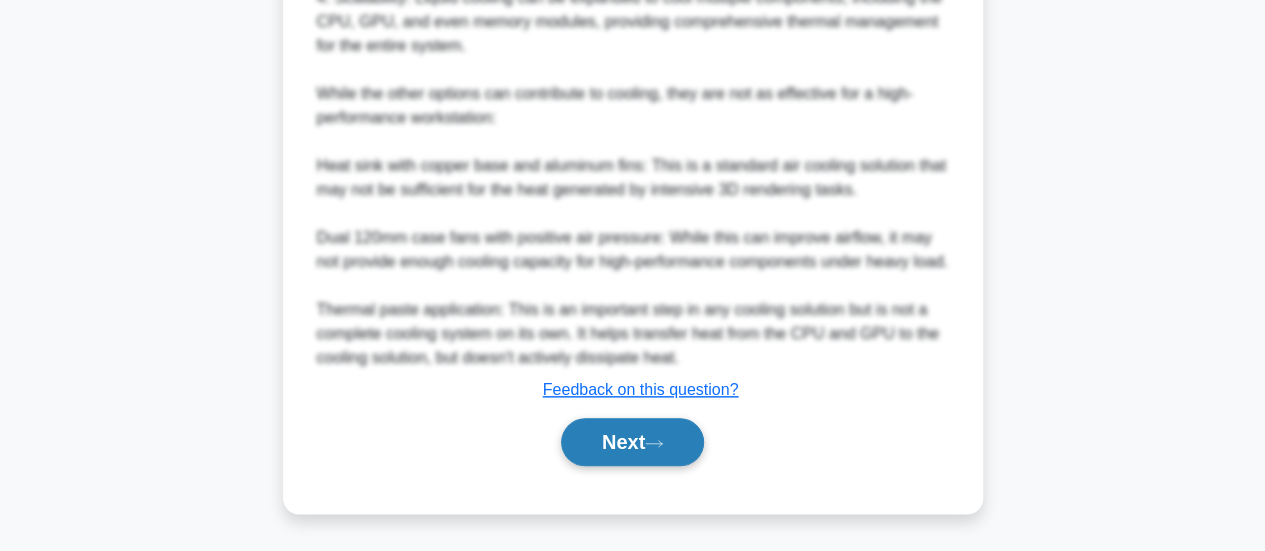 click on "Next" at bounding box center [632, 442] 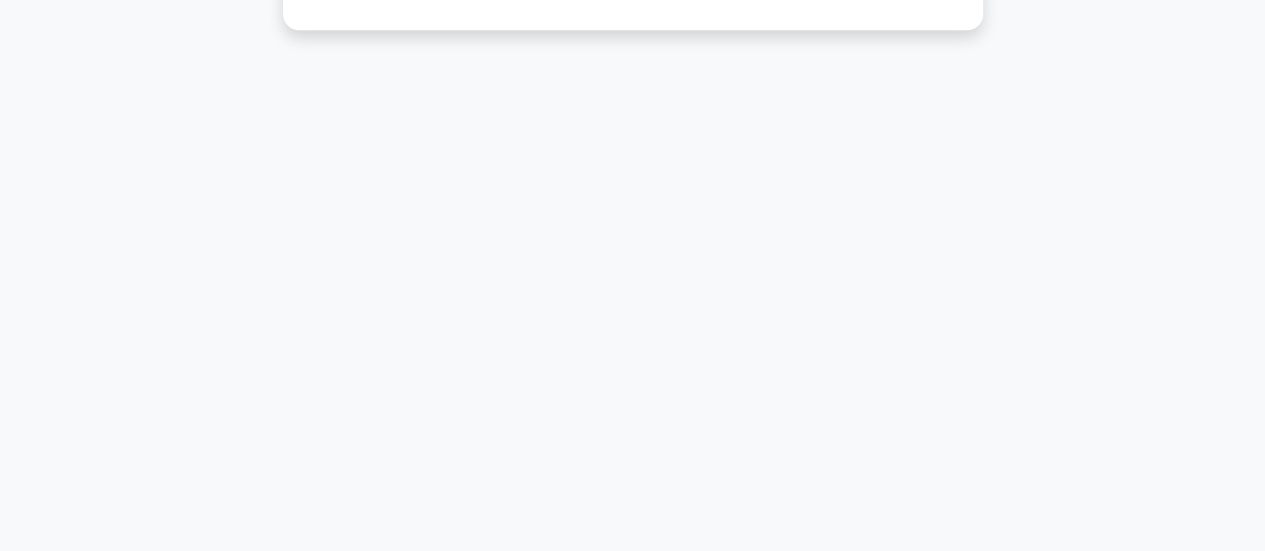 scroll, scrollTop: 0, scrollLeft: 0, axis: both 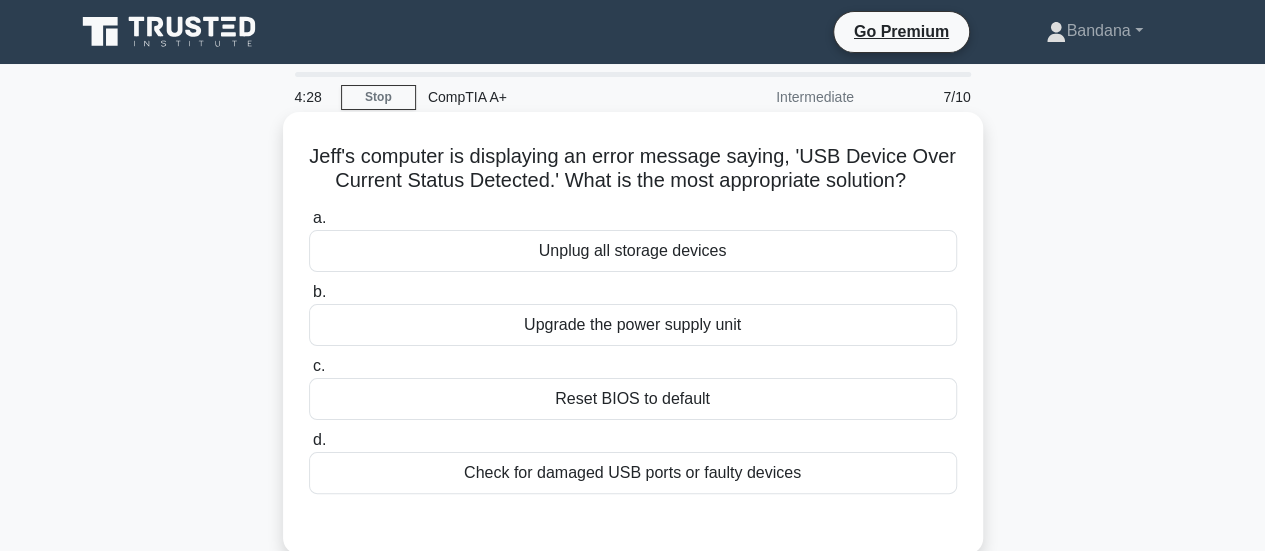 click on "Unplug all storage devices" at bounding box center [633, 251] 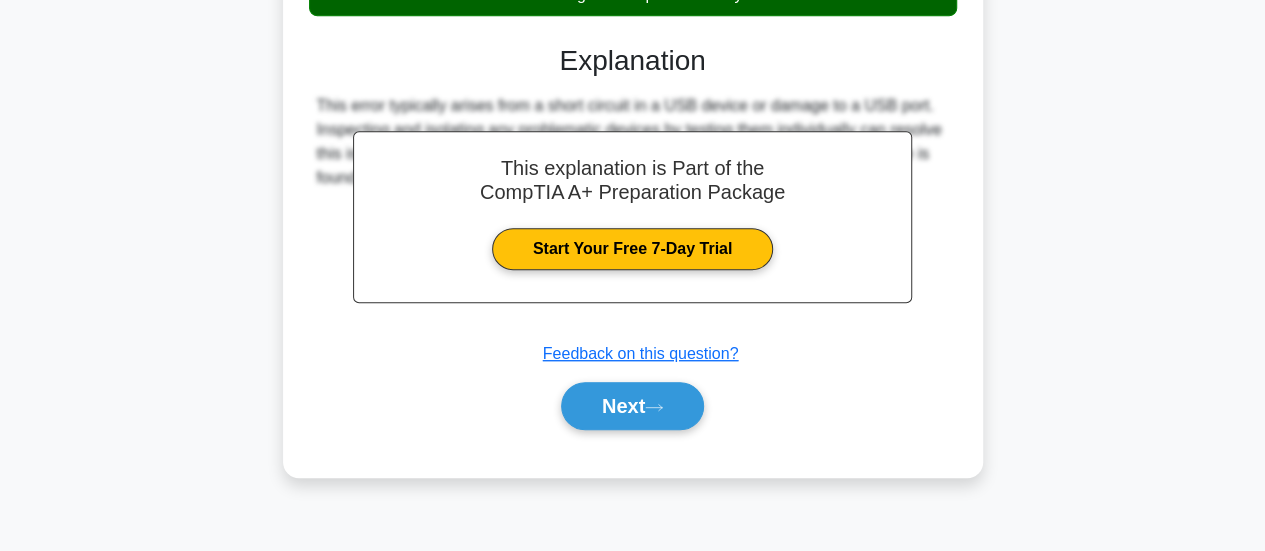 scroll, scrollTop: 502, scrollLeft: 0, axis: vertical 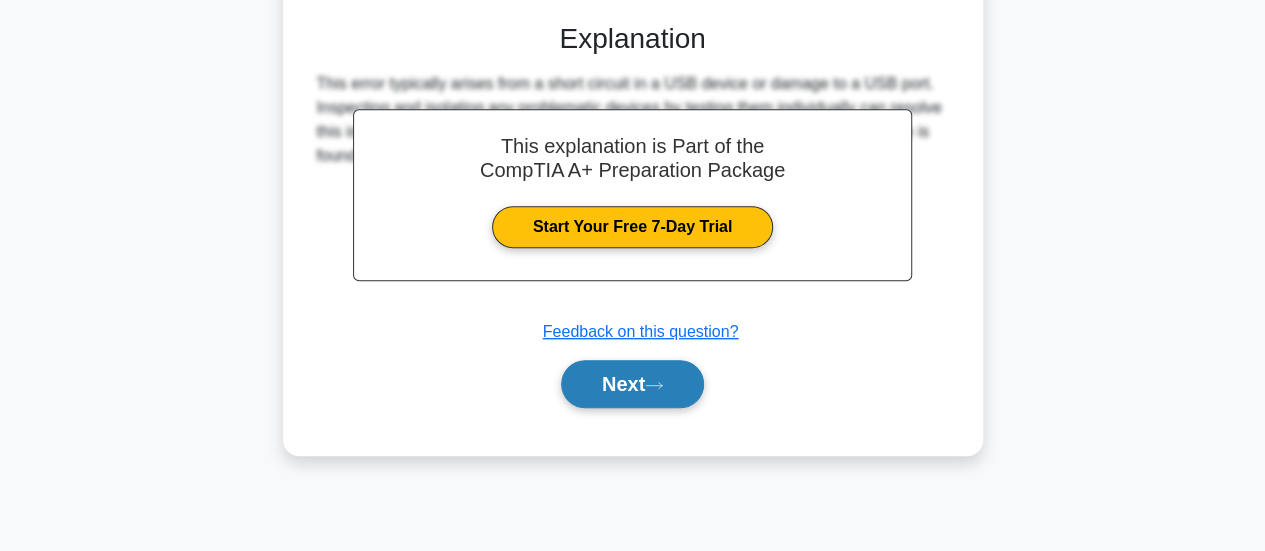 click on "Next" at bounding box center [632, 384] 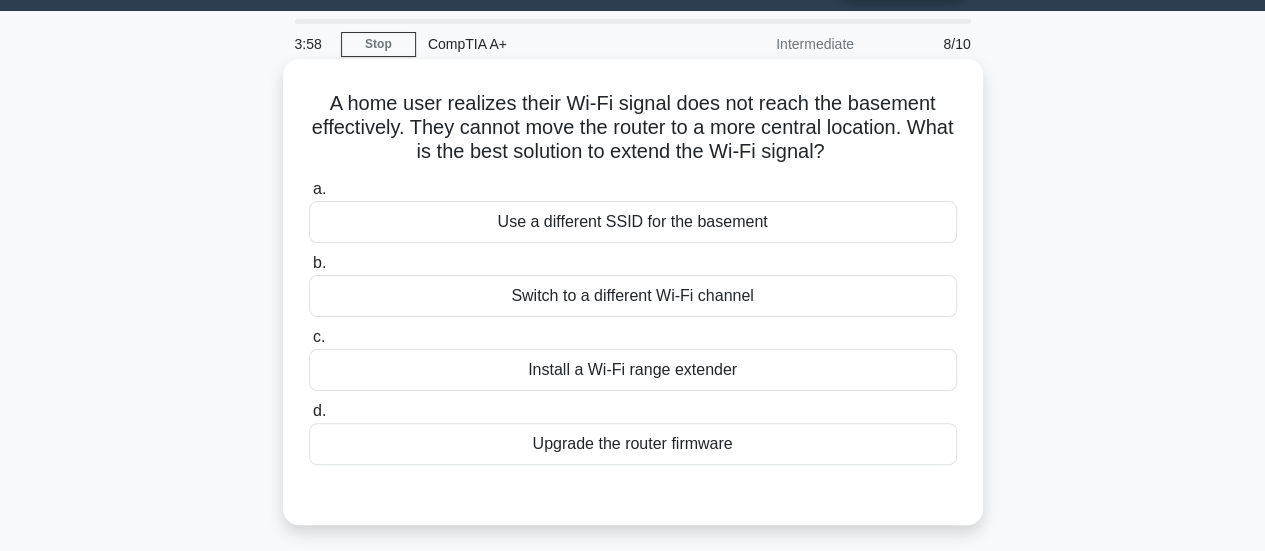 scroll, scrollTop: 54, scrollLeft: 0, axis: vertical 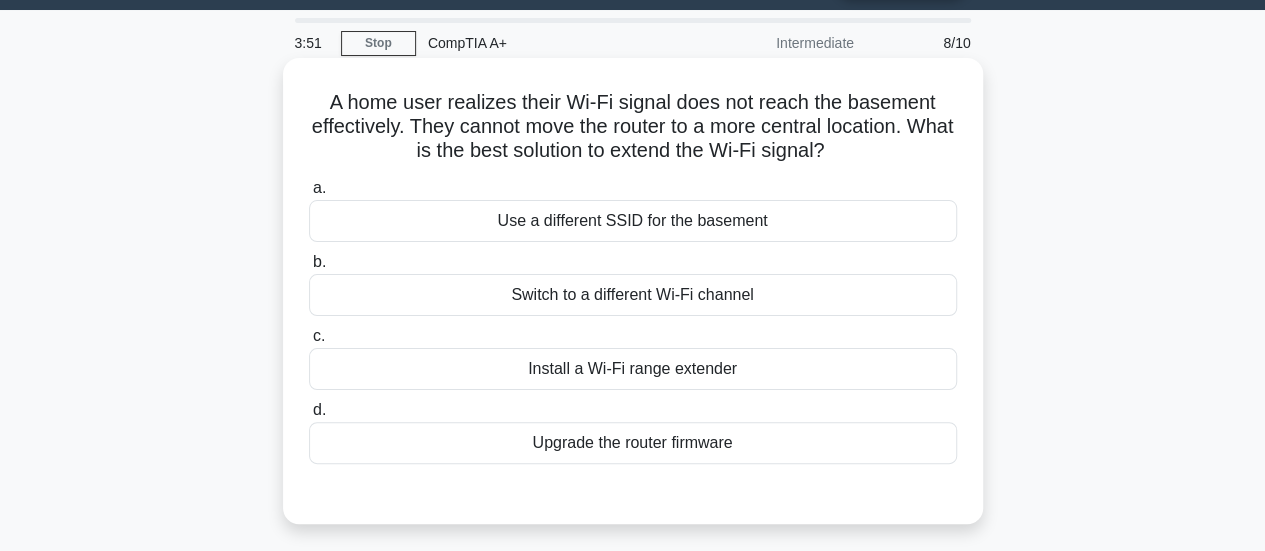 click on "Use a different SSID for the basement" at bounding box center [633, 221] 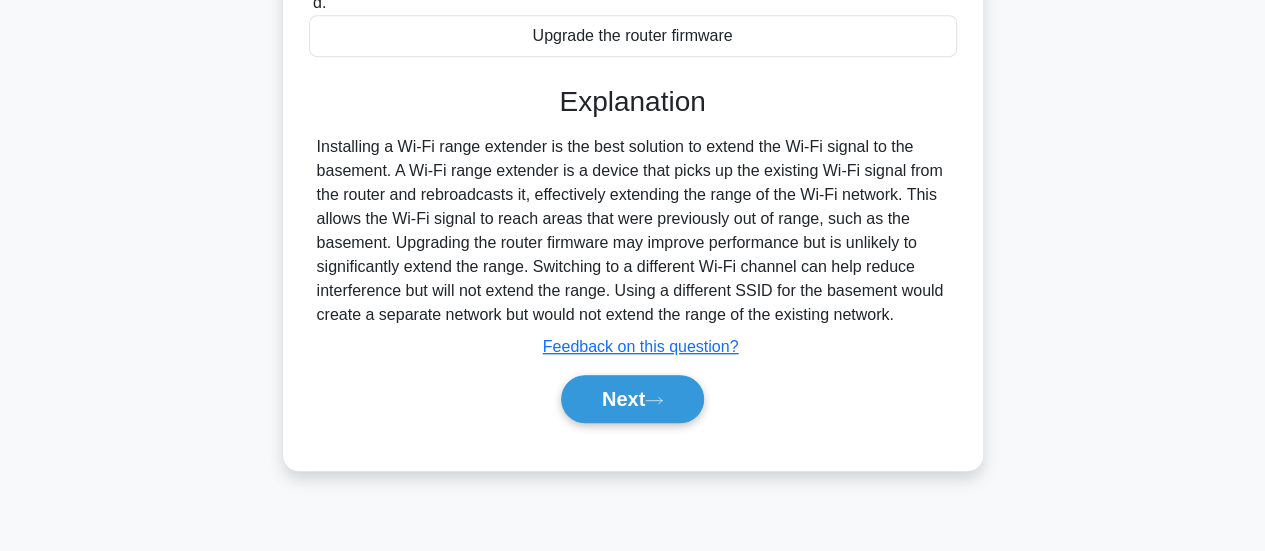 scroll, scrollTop: 478, scrollLeft: 0, axis: vertical 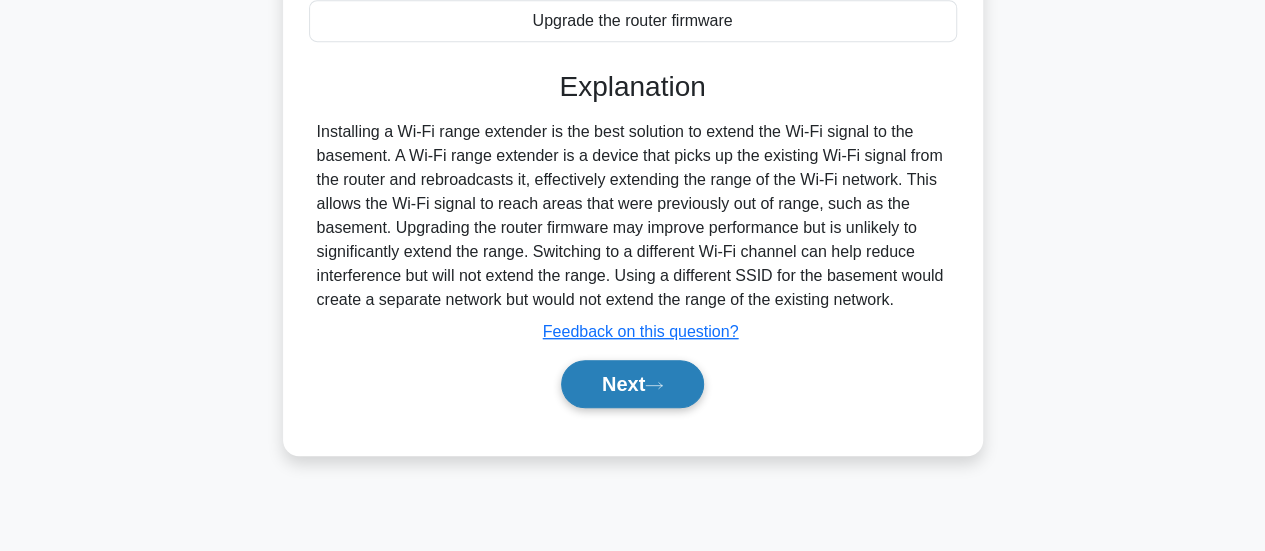 click on "Next" at bounding box center (632, 384) 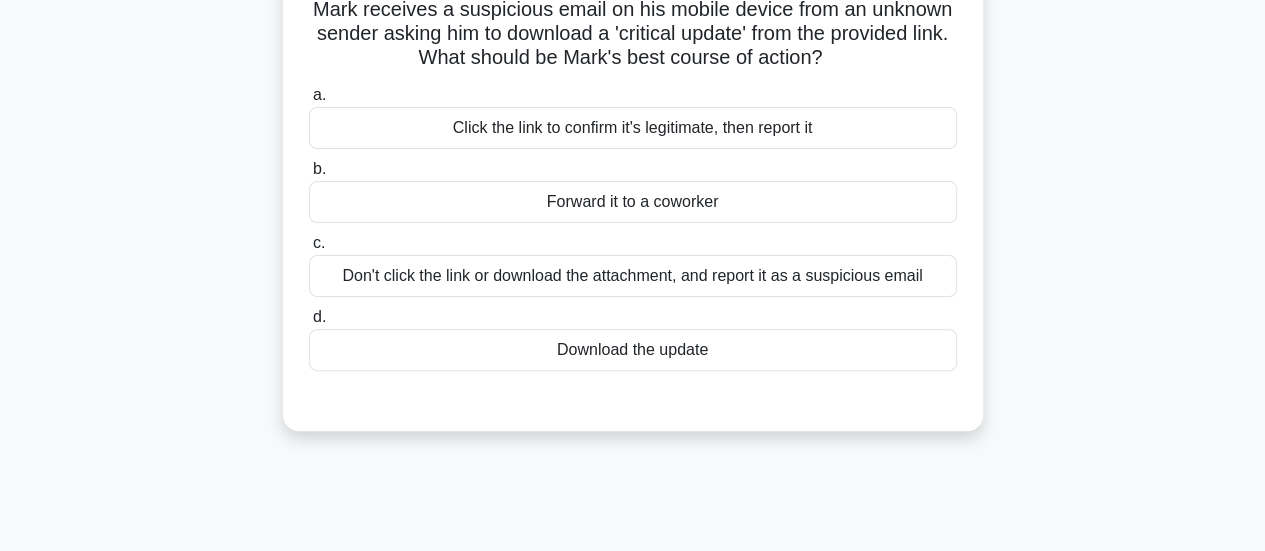 scroll, scrollTop: 148, scrollLeft: 0, axis: vertical 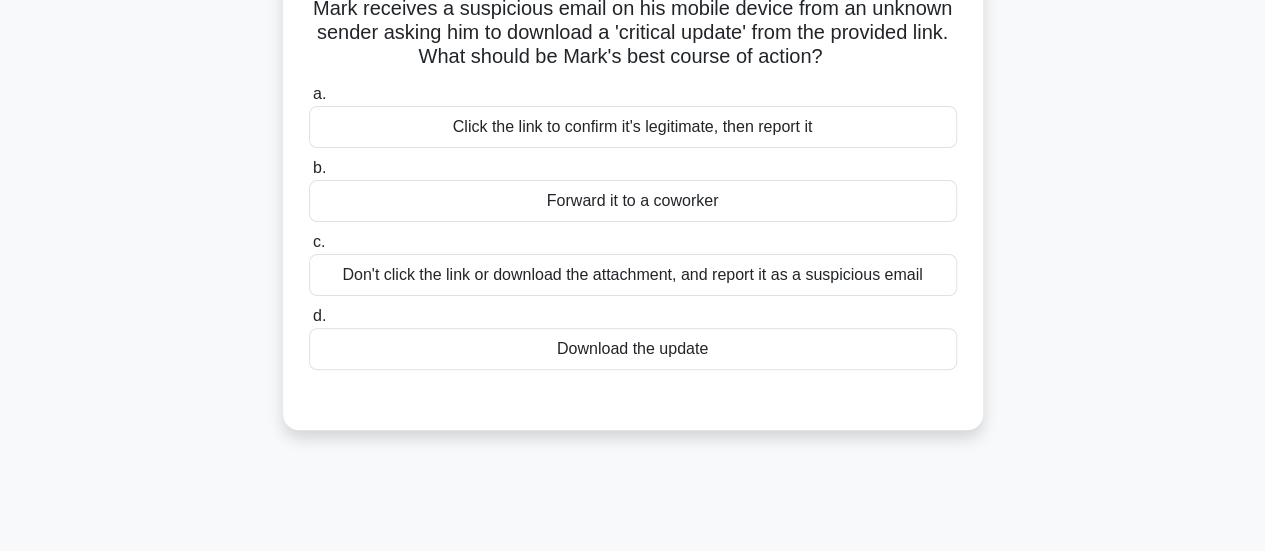 click on "Don't click the link or download the attachment, and report it as a suspicious email" at bounding box center (633, 275) 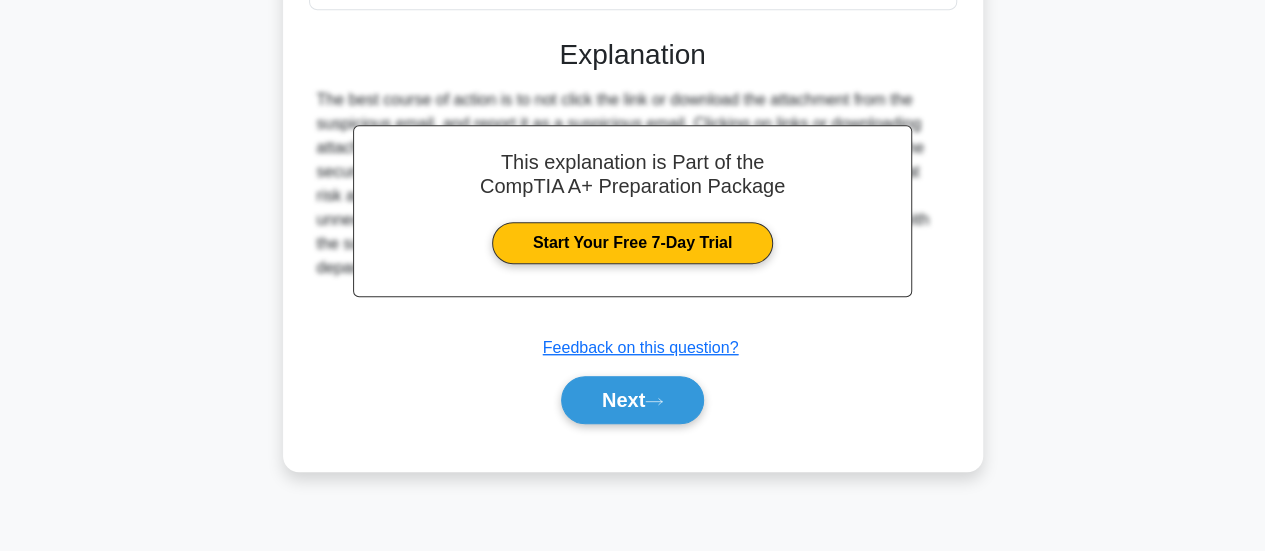 scroll, scrollTop: 529, scrollLeft: 0, axis: vertical 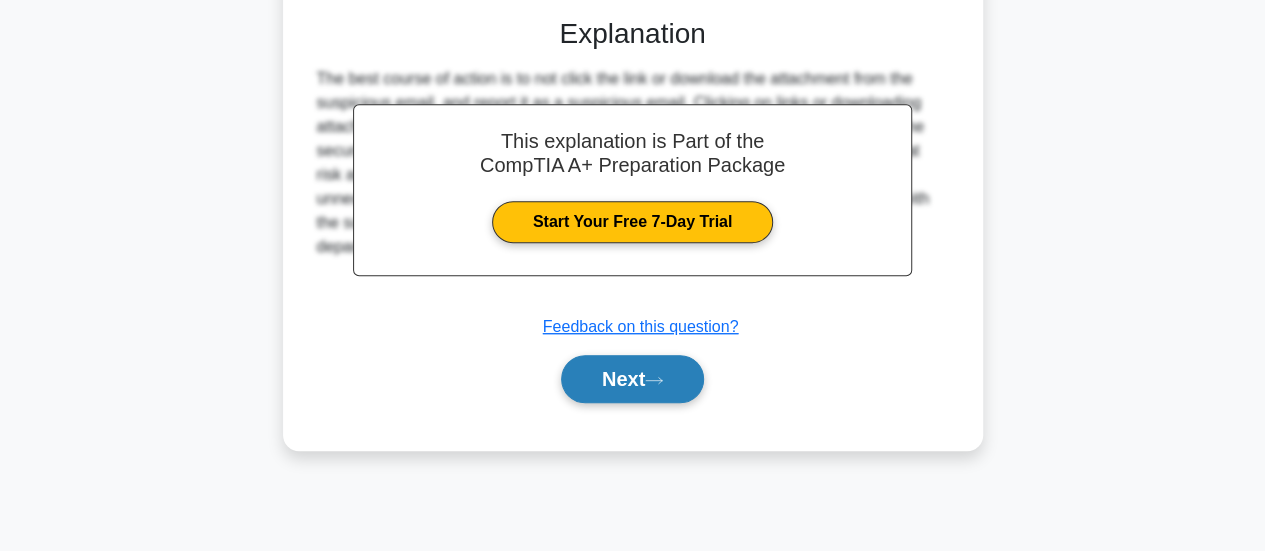 click 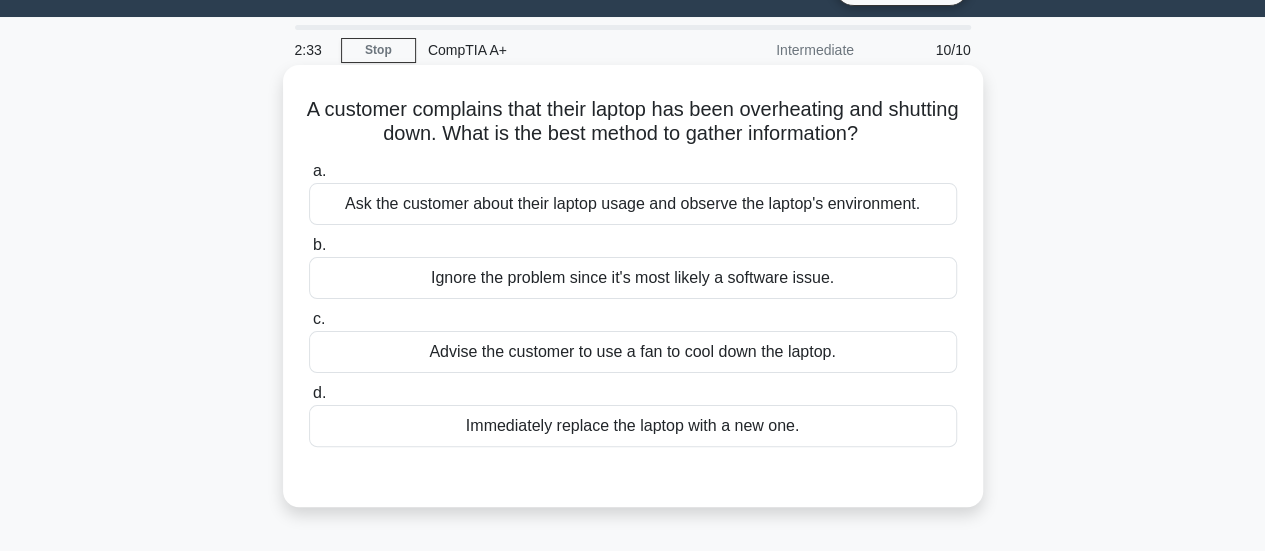 scroll, scrollTop: 45, scrollLeft: 0, axis: vertical 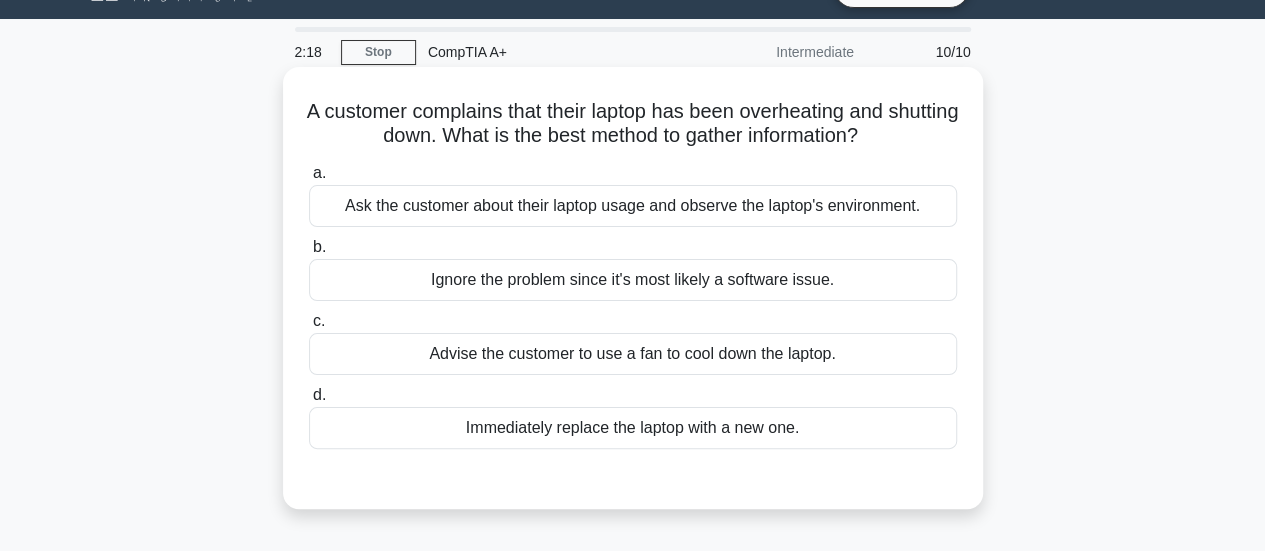 click on "Immediately replace the laptop with a new one." at bounding box center [633, 428] 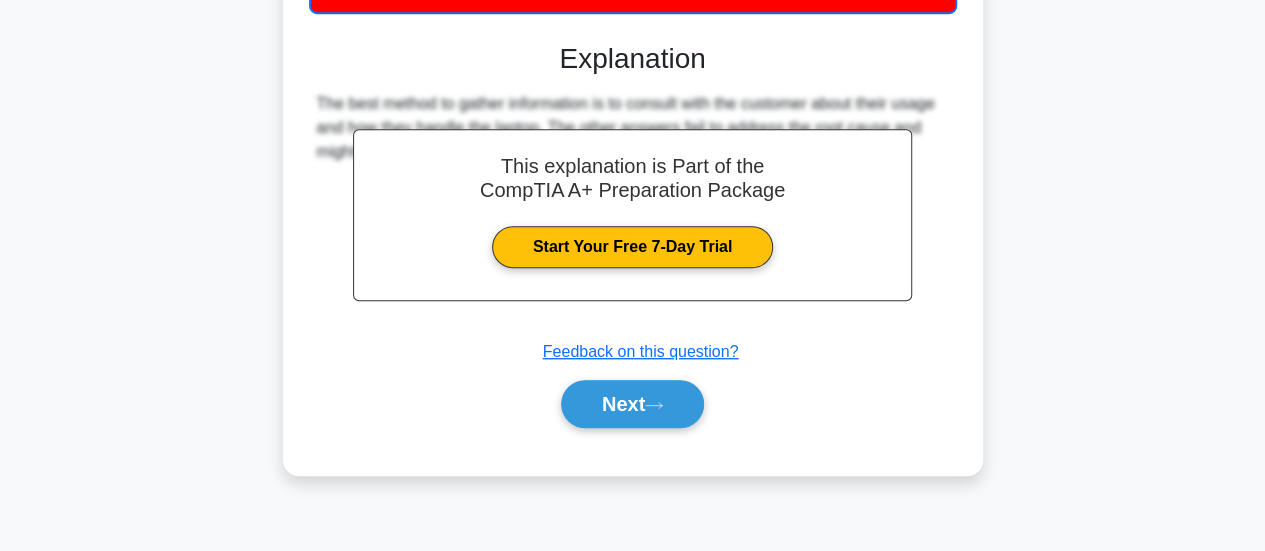 scroll, scrollTop: 483, scrollLeft: 0, axis: vertical 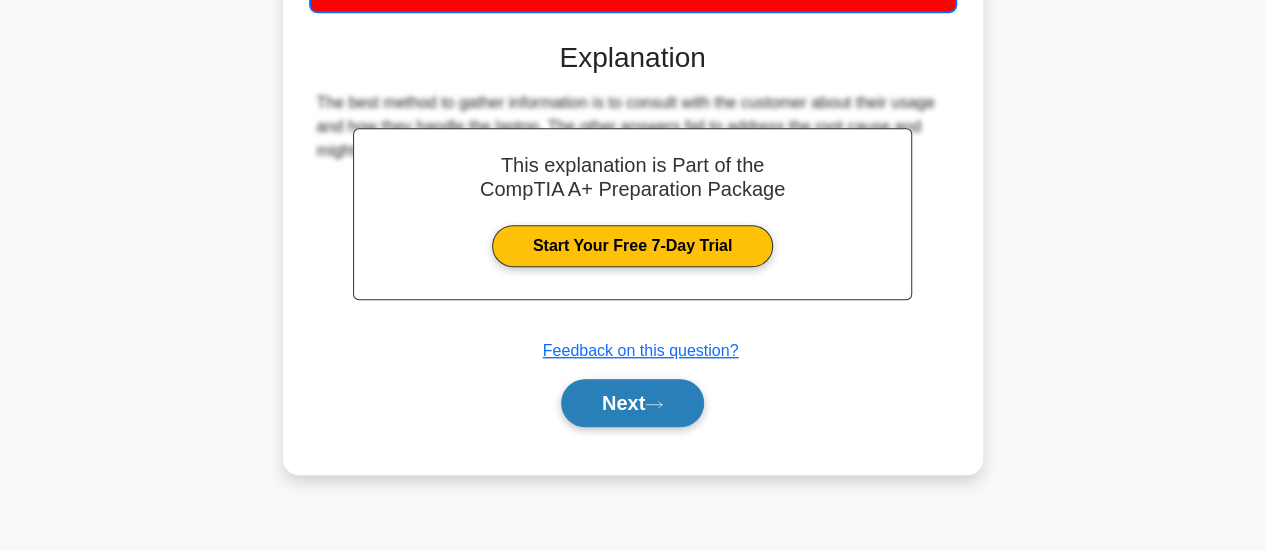 click on "Next" at bounding box center [632, 403] 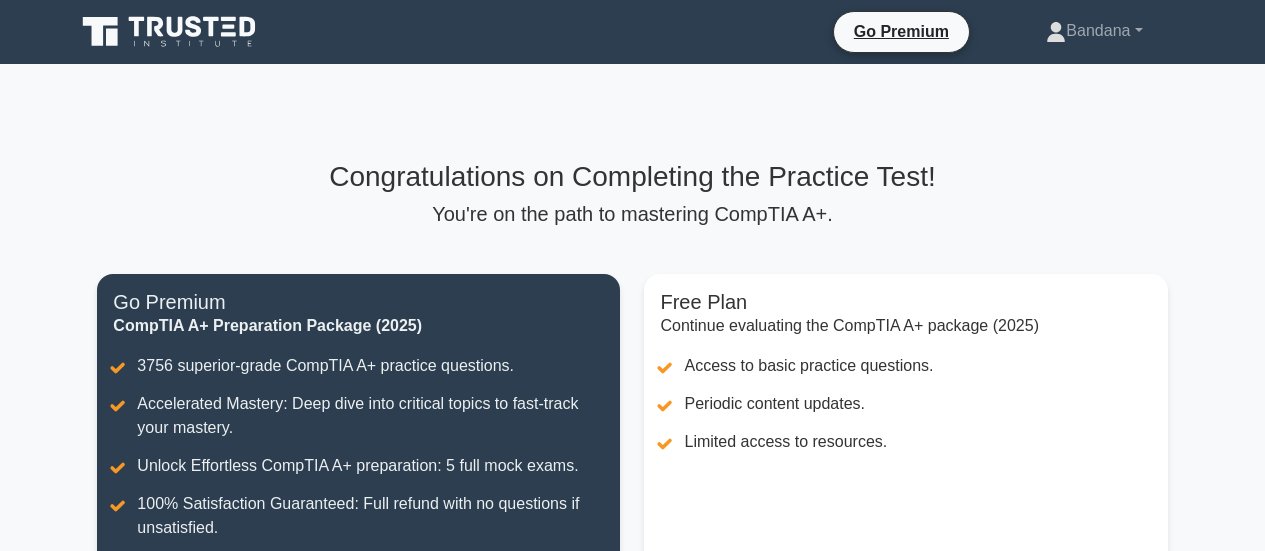 scroll, scrollTop: 0, scrollLeft: 0, axis: both 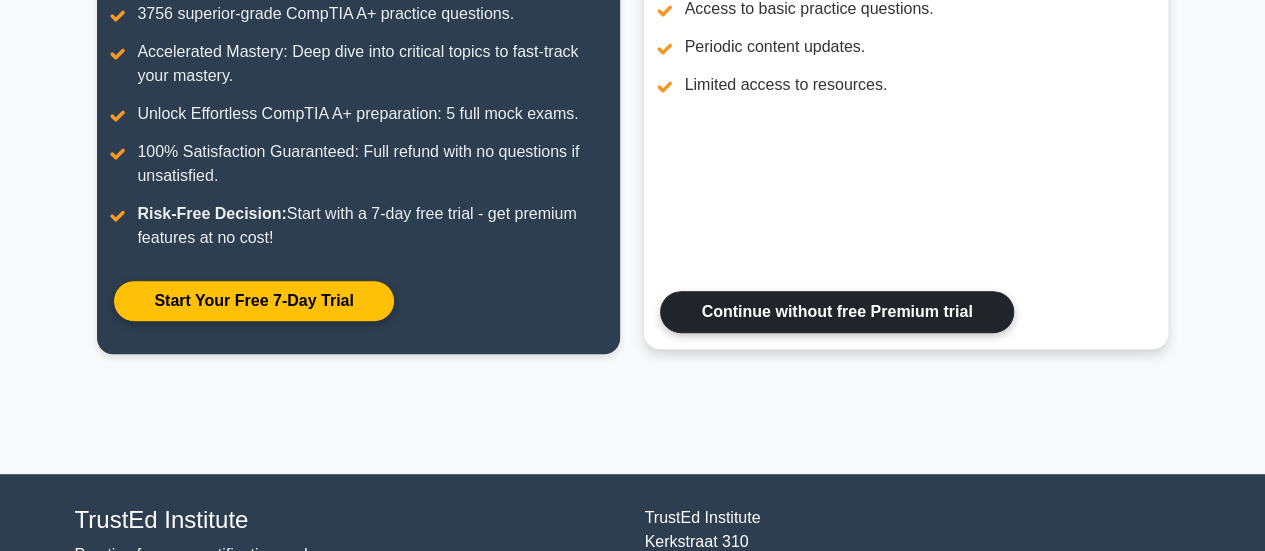 click on "Continue without free Premium trial" at bounding box center [836, 312] 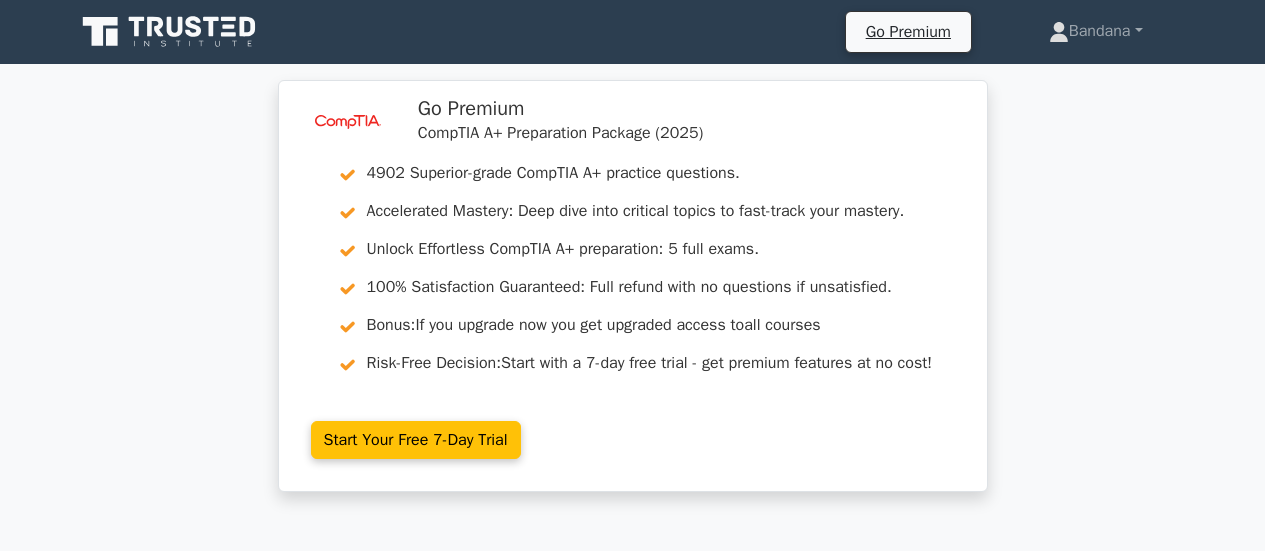 scroll, scrollTop: 0, scrollLeft: 0, axis: both 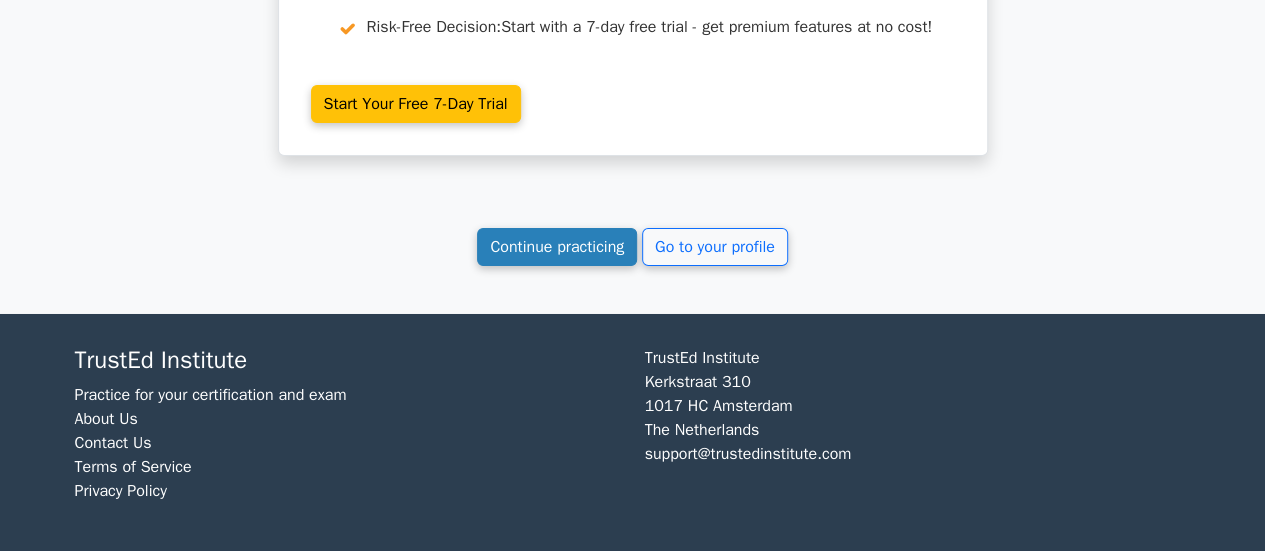 click on "Continue practicing" at bounding box center (557, 247) 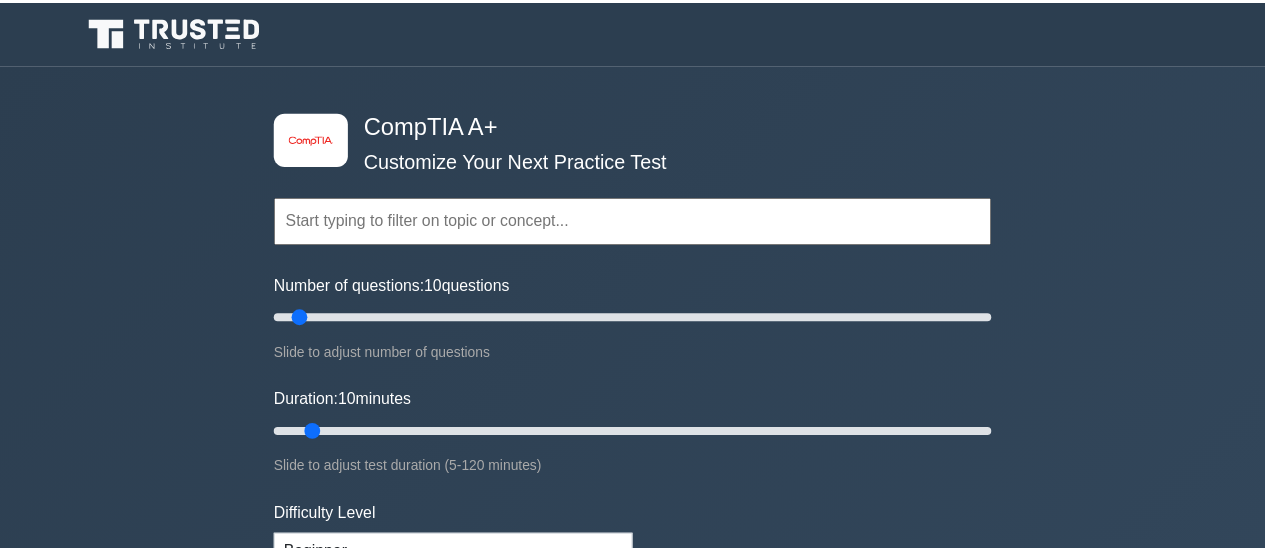 scroll, scrollTop: 0, scrollLeft: 0, axis: both 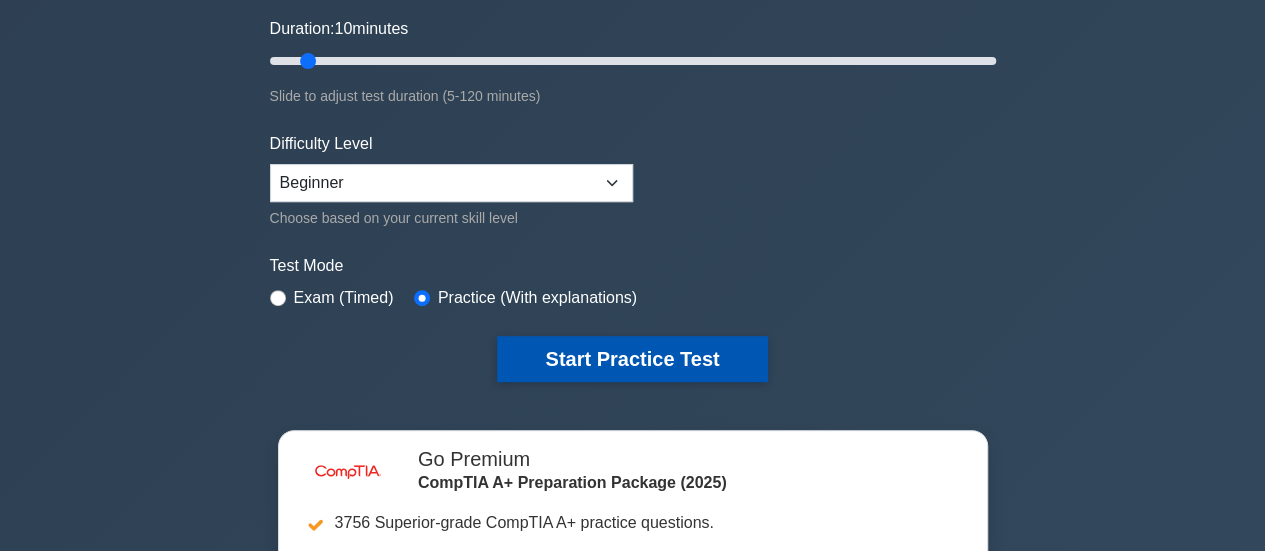 click on "Start Practice Test" at bounding box center (632, 359) 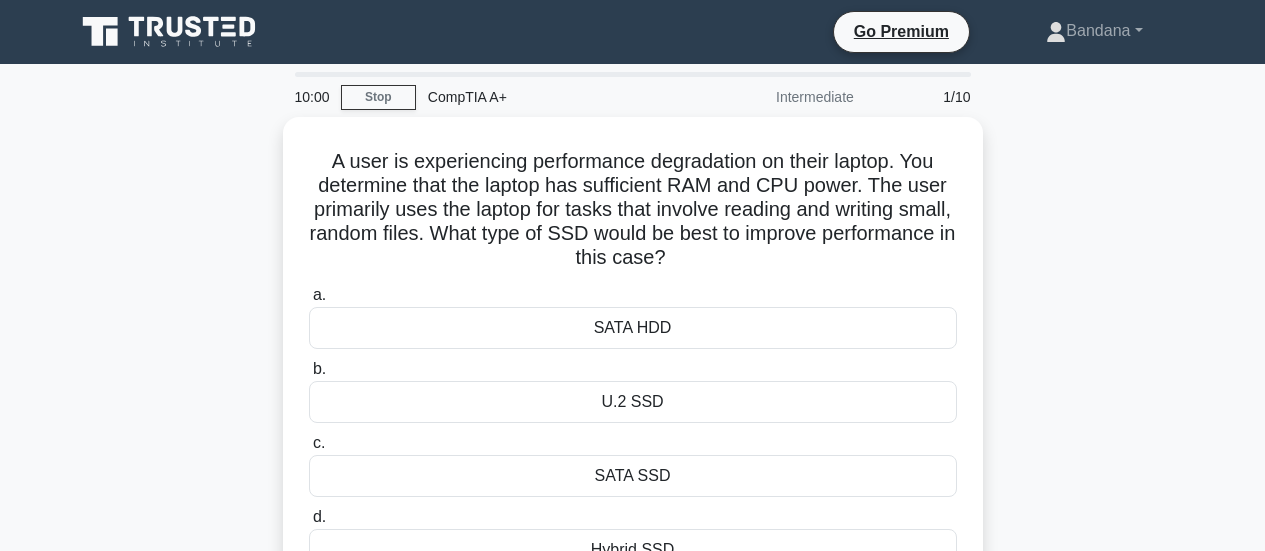 scroll, scrollTop: 0, scrollLeft: 0, axis: both 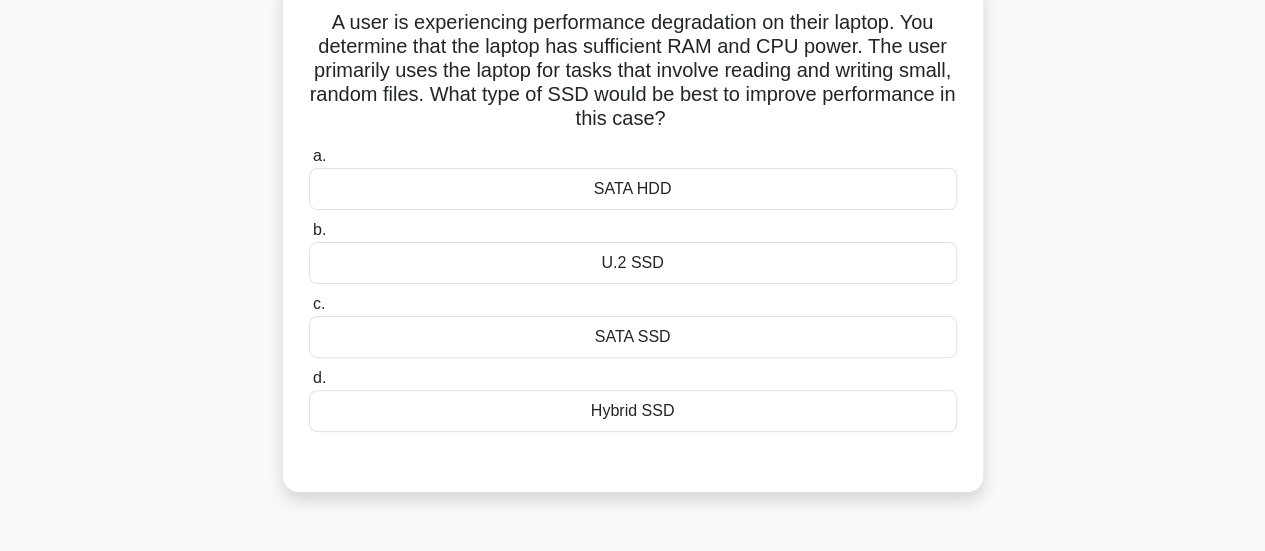 click on "SATA SSD" at bounding box center [633, 337] 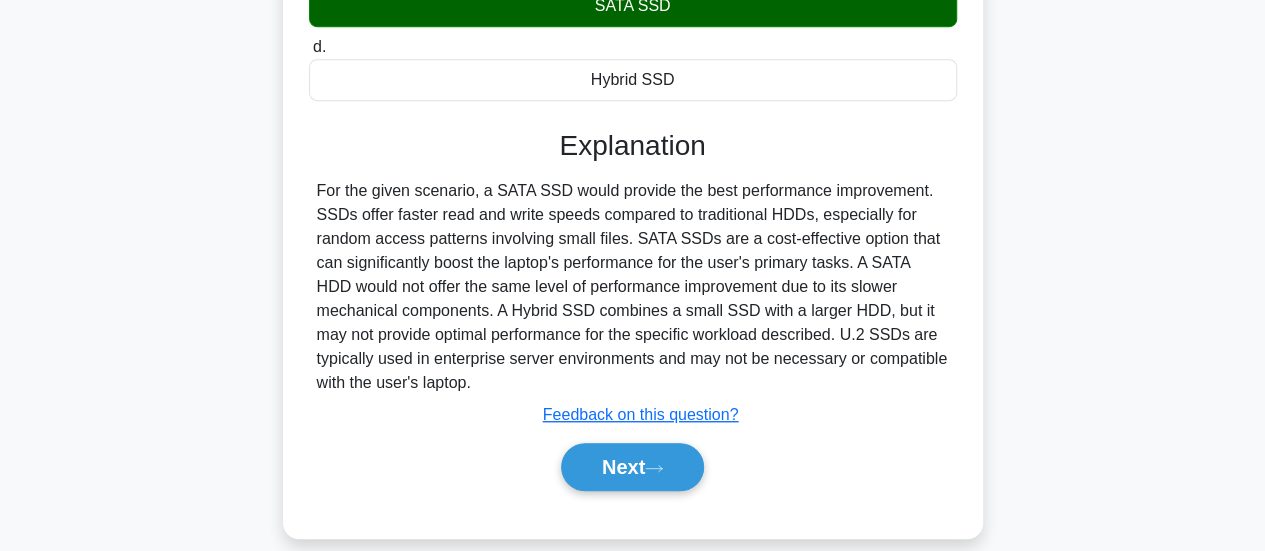 scroll, scrollTop: 466, scrollLeft: 0, axis: vertical 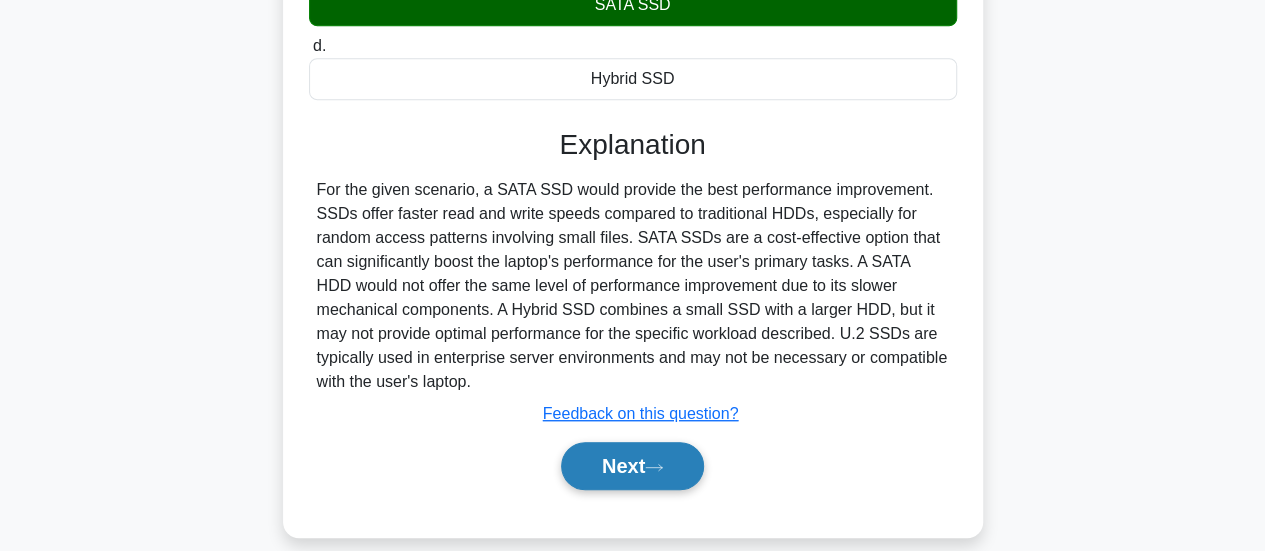click on "Next" at bounding box center (632, 466) 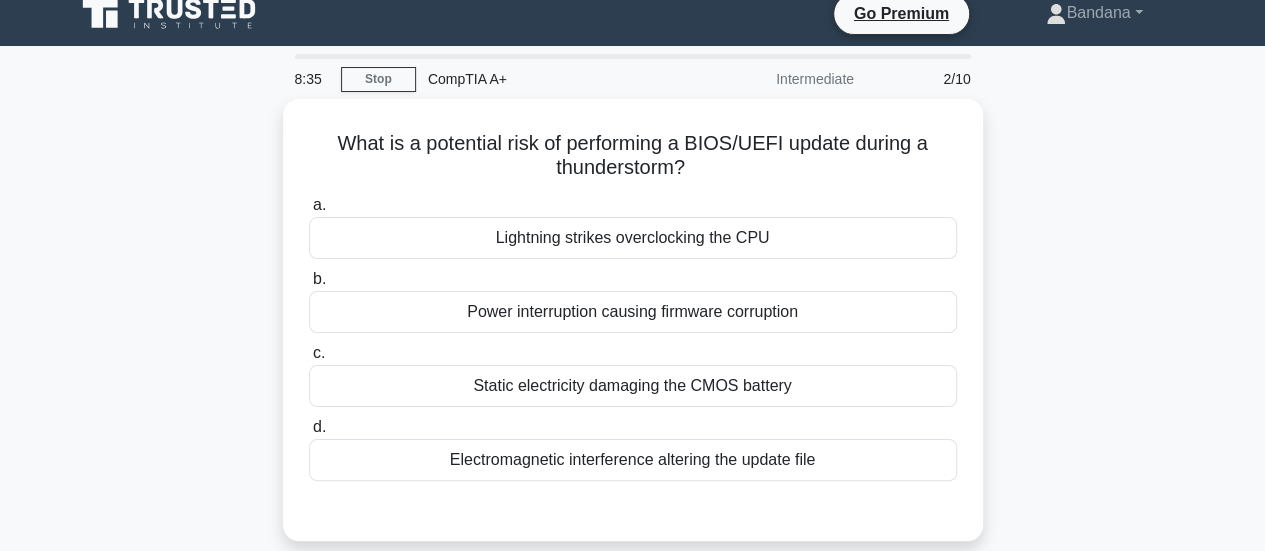 scroll, scrollTop: 19, scrollLeft: 0, axis: vertical 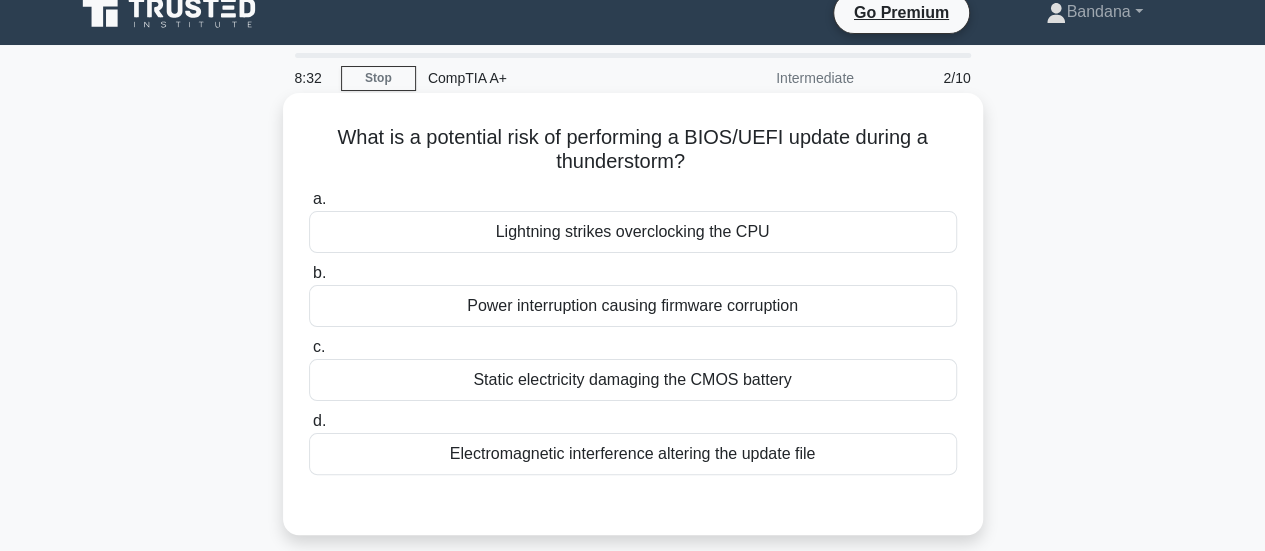 click on "Lightning strikes overclocking the CPU" at bounding box center (633, 232) 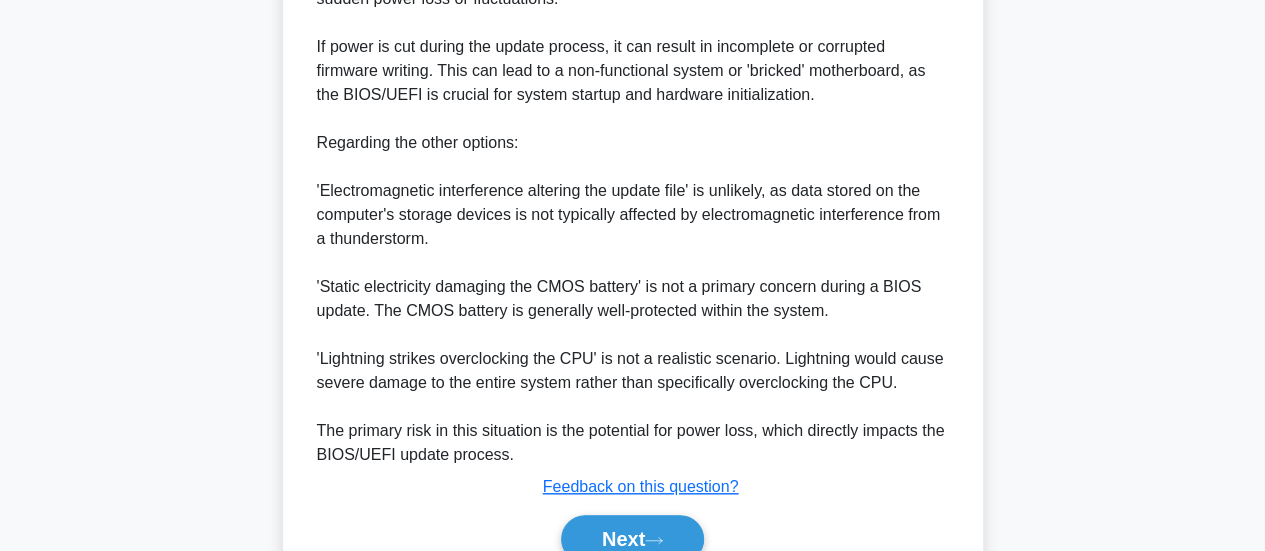 scroll, scrollTop: 778, scrollLeft: 0, axis: vertical 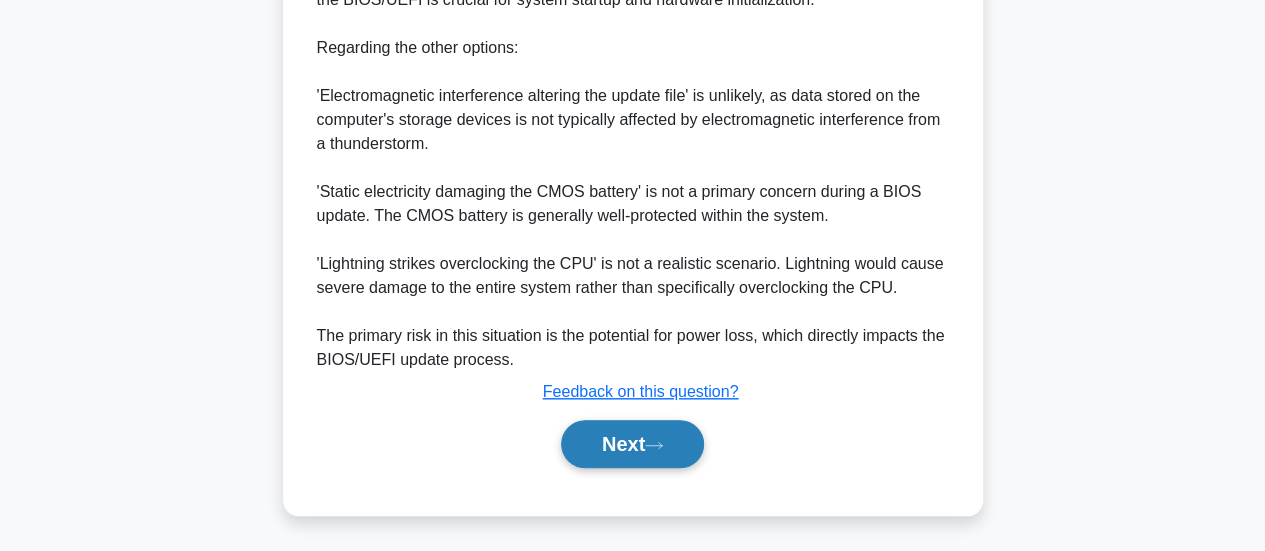 click on "Next" at bounding box center [632, 444] 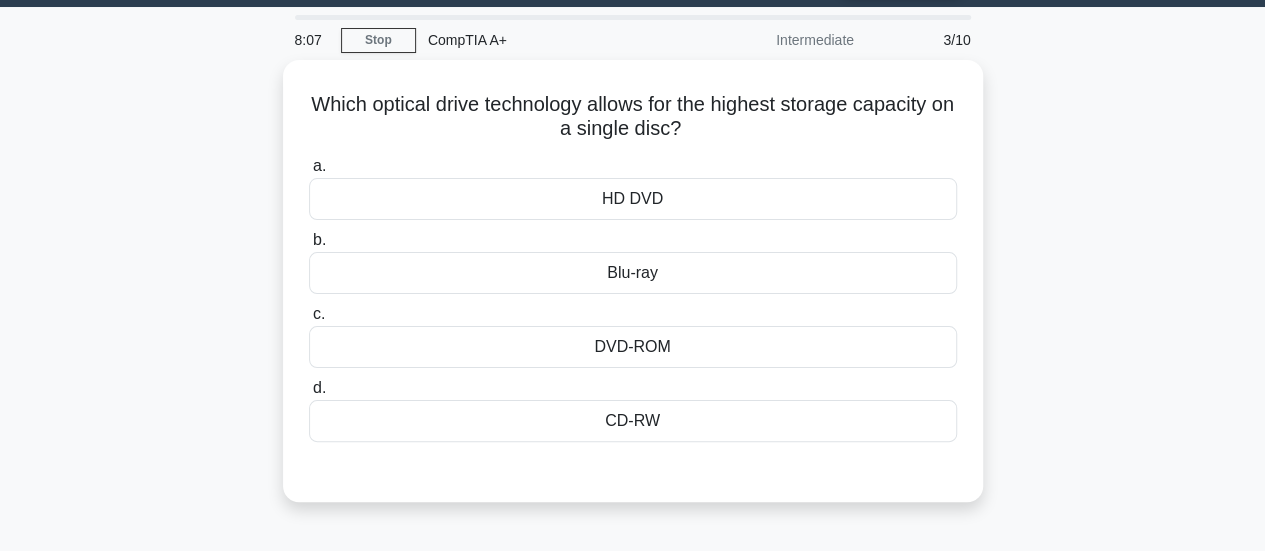 scroll, scrollTop: 58, scrollLeft: 0, axis: vertical 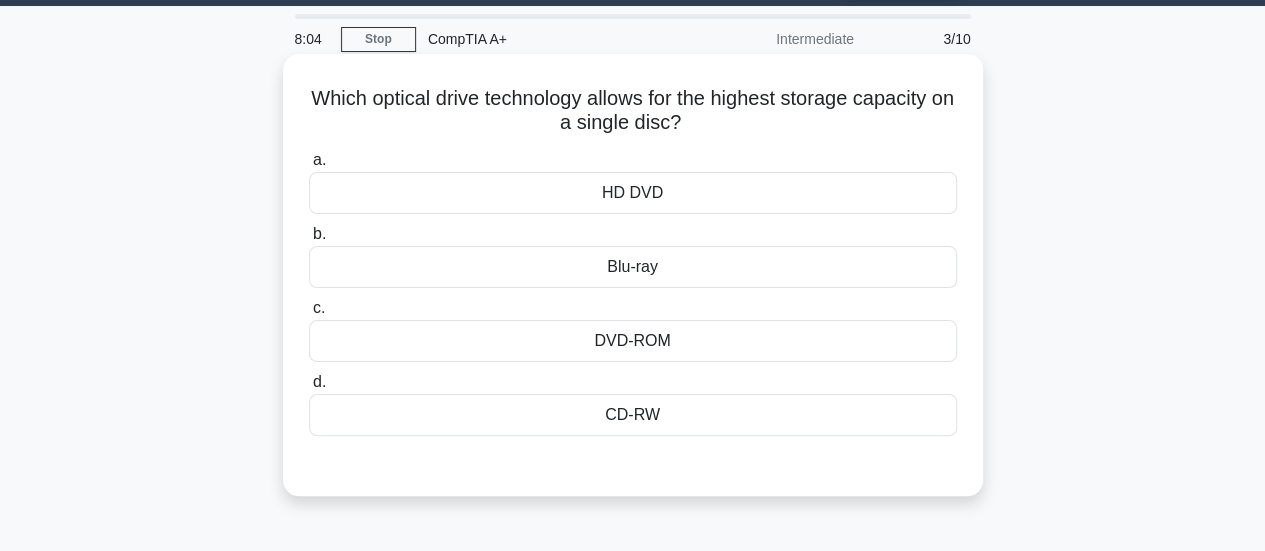 click on "DVD-ROM" at bounding box center (633, 341) 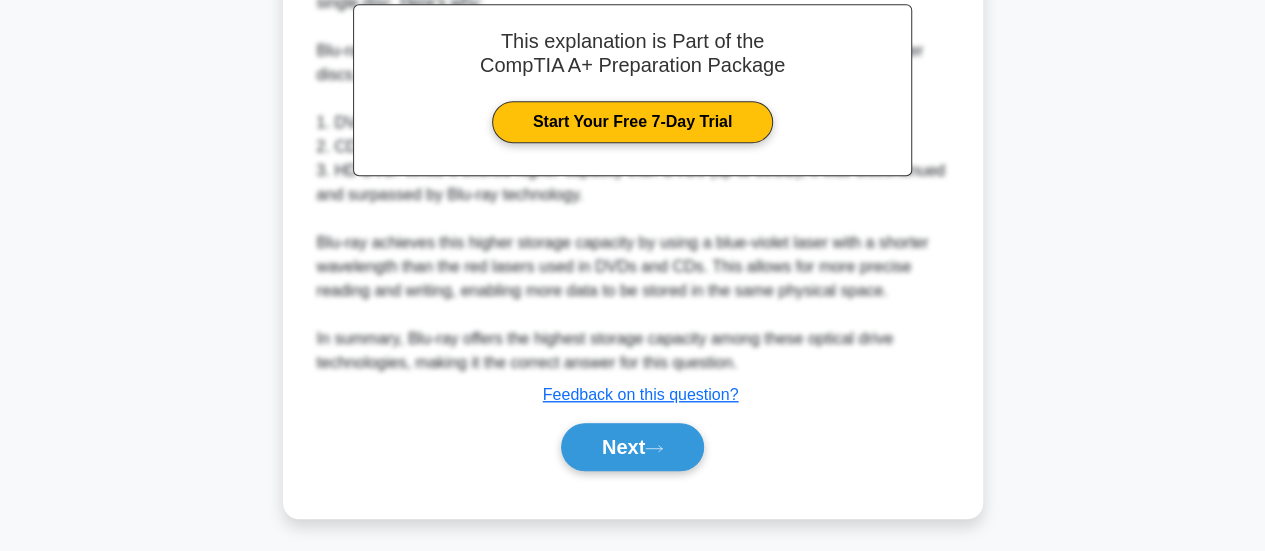 scroll, scrollTop: 610, scrollLeft: 0, axis: vertical 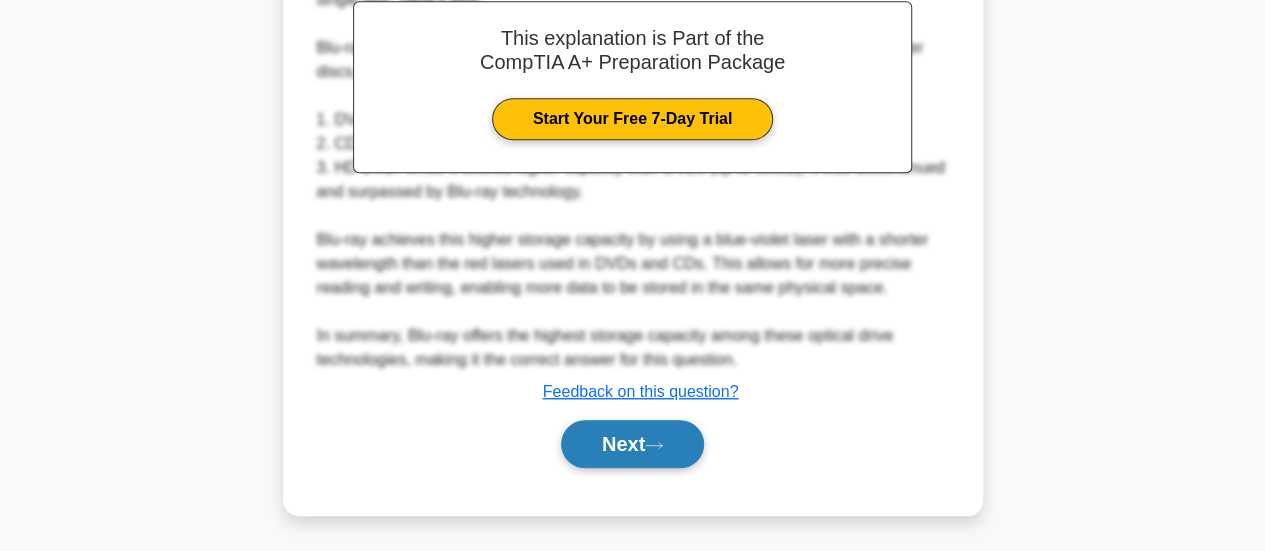 click on "Next" at bounding box center (632, 444) 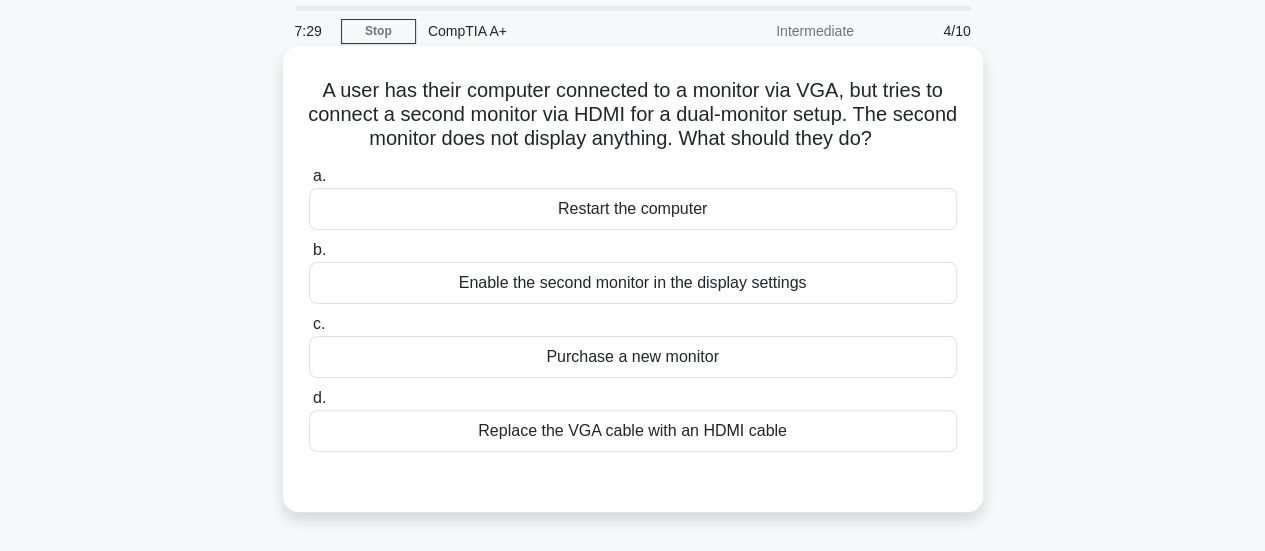 scroll, scrollTop: 67, scrollLeft: 0, axis: vertical 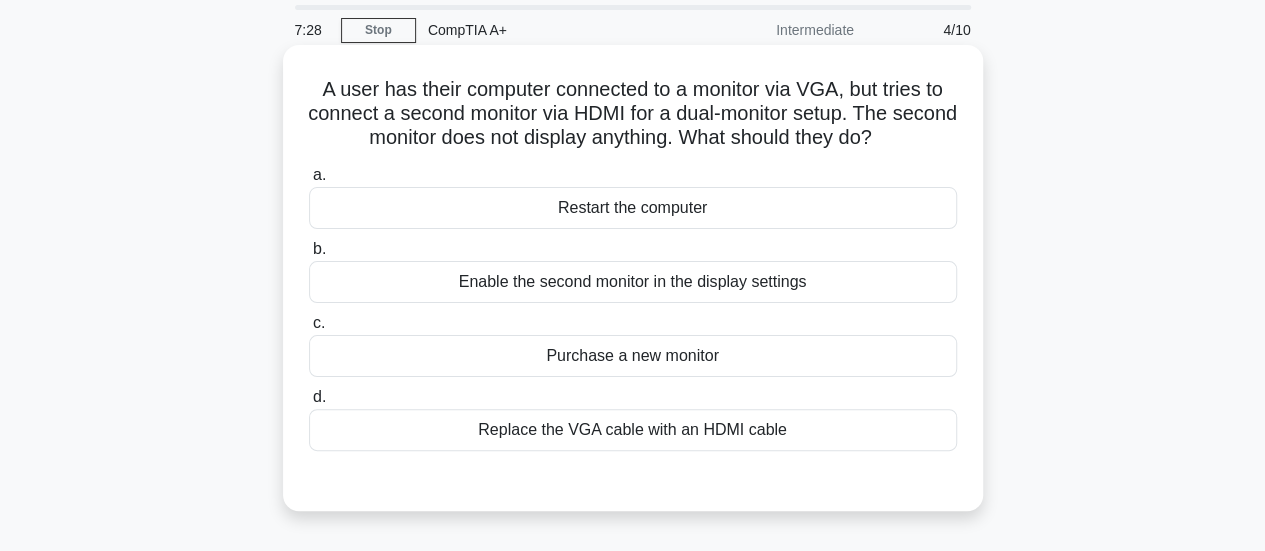 click on "Enable the second monitor in the display settings" at bounding box center [633, 282] 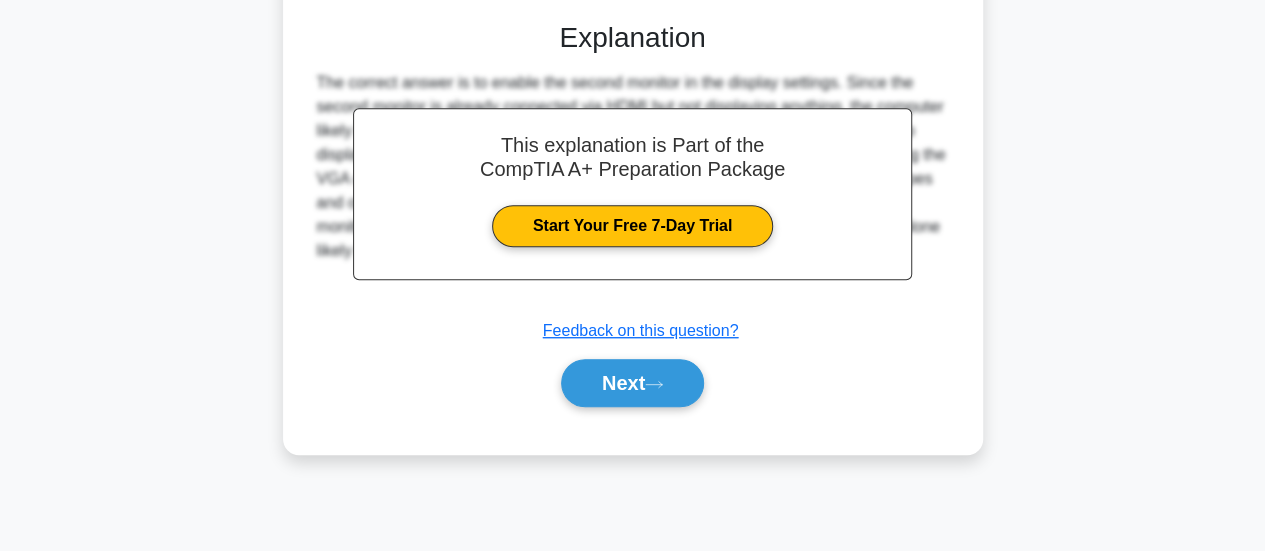 scroll, scrollTop: 527, scrollLeft: 0, axis: vertical 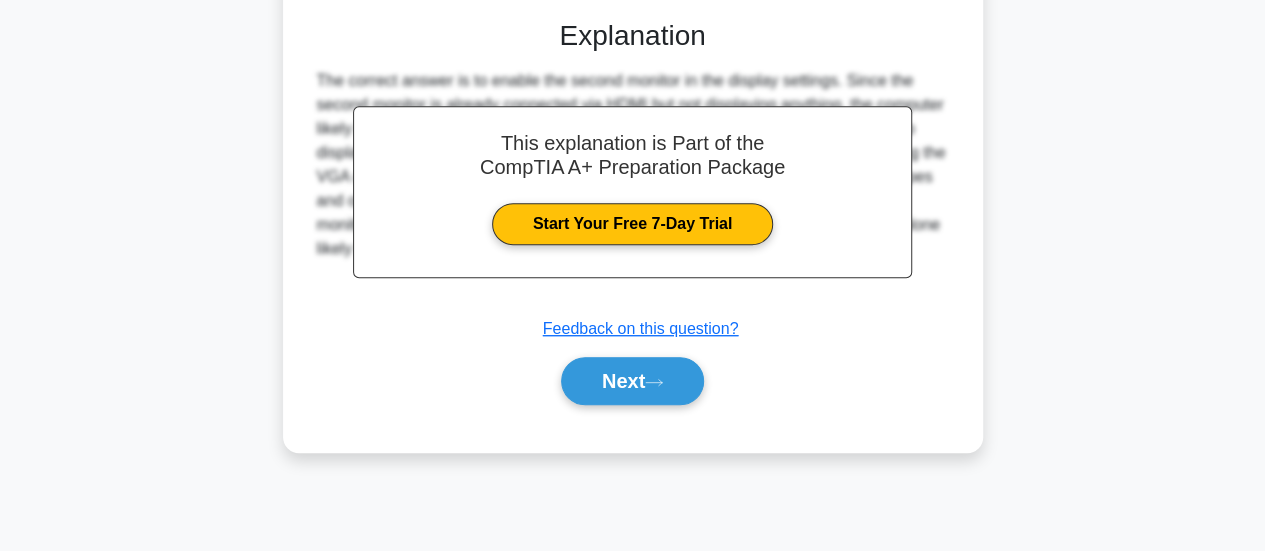 click on "Next" at bounding box center (632, 381) 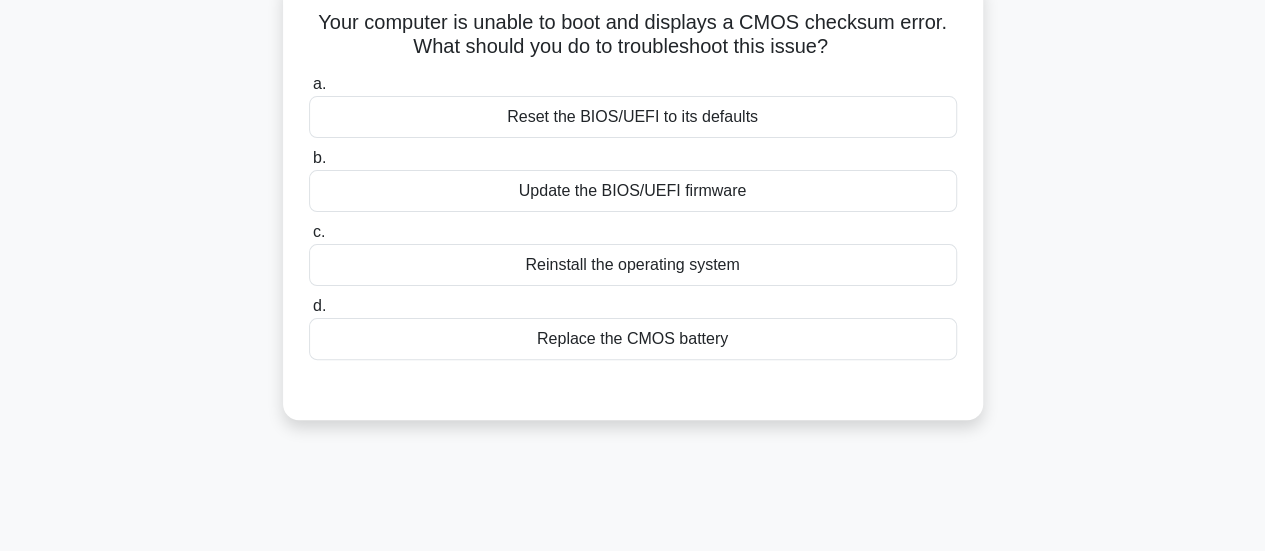 scroll, scrollTop: 0, scrollLeft: 0, axis: both 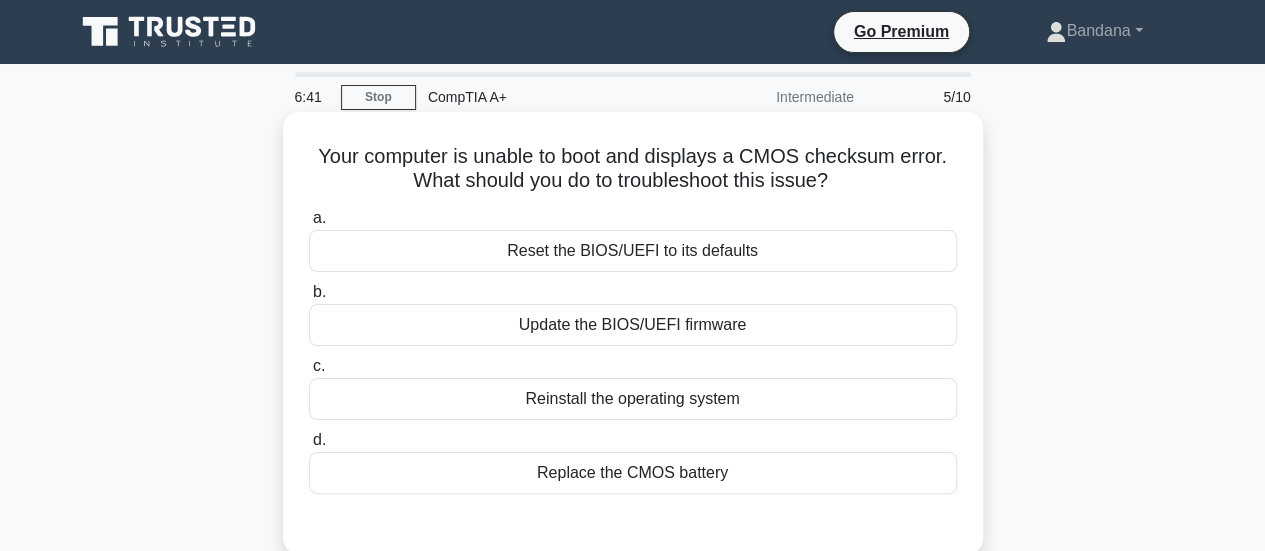 click on "Reinstall the operating system" at bounding box center (633, 399) 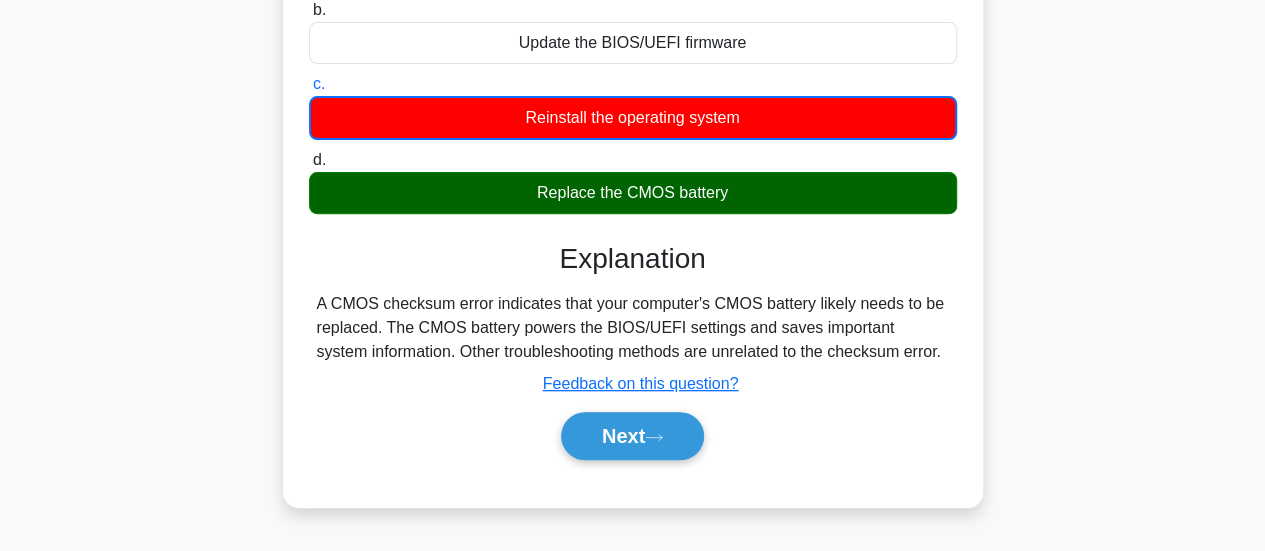 scroll, scrollTop: 352, scrollLeft: 0, axis: vertical 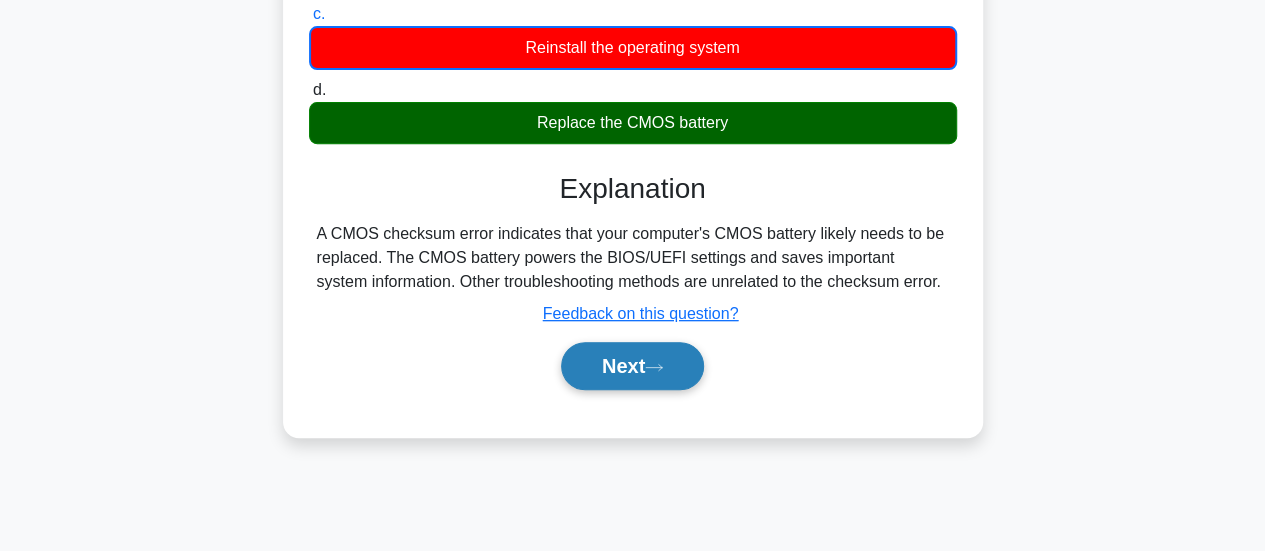 click on "Next" at bounding box center [632, 366] 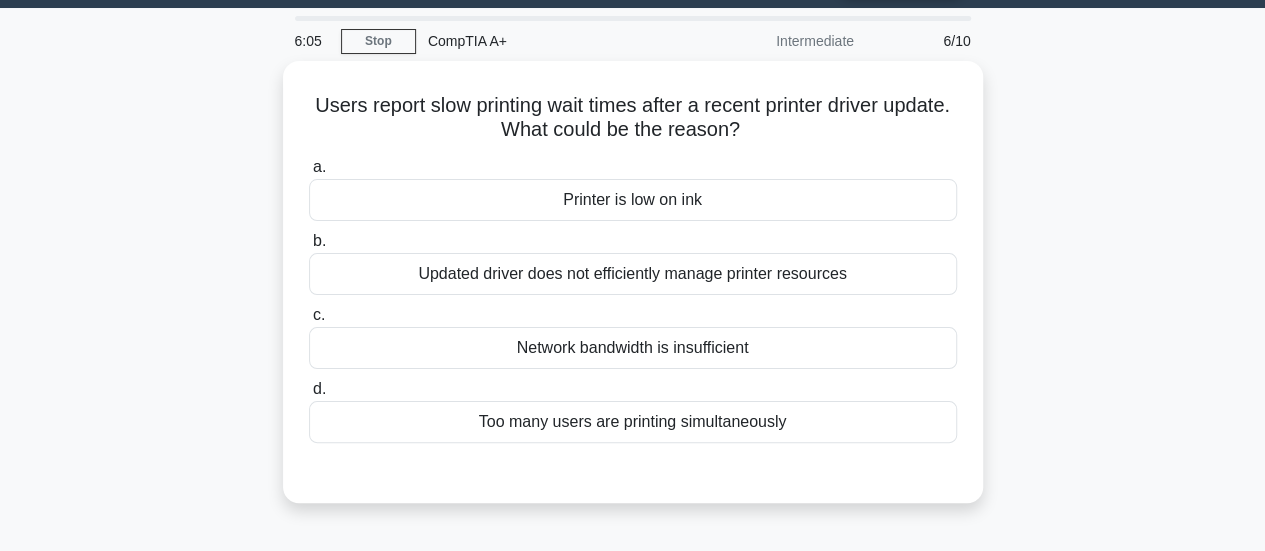 scroll, scrollTop: 57, scrollLeft: 0, axis: vertical 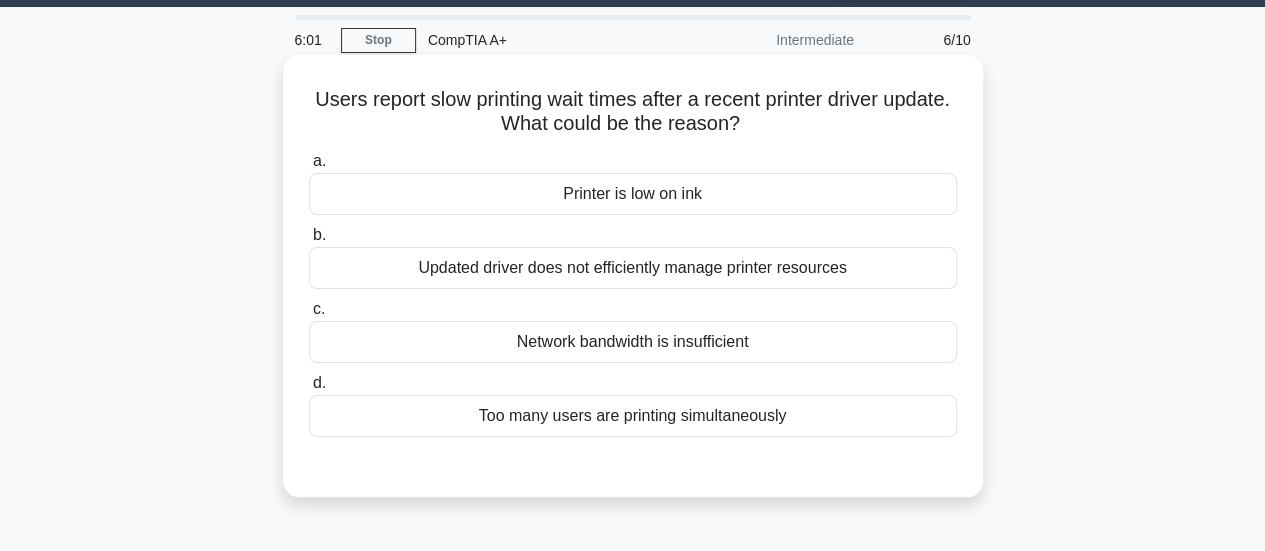 click on "Updated driver does not efficiently manage printer resources" at bounding box center (633, 268) 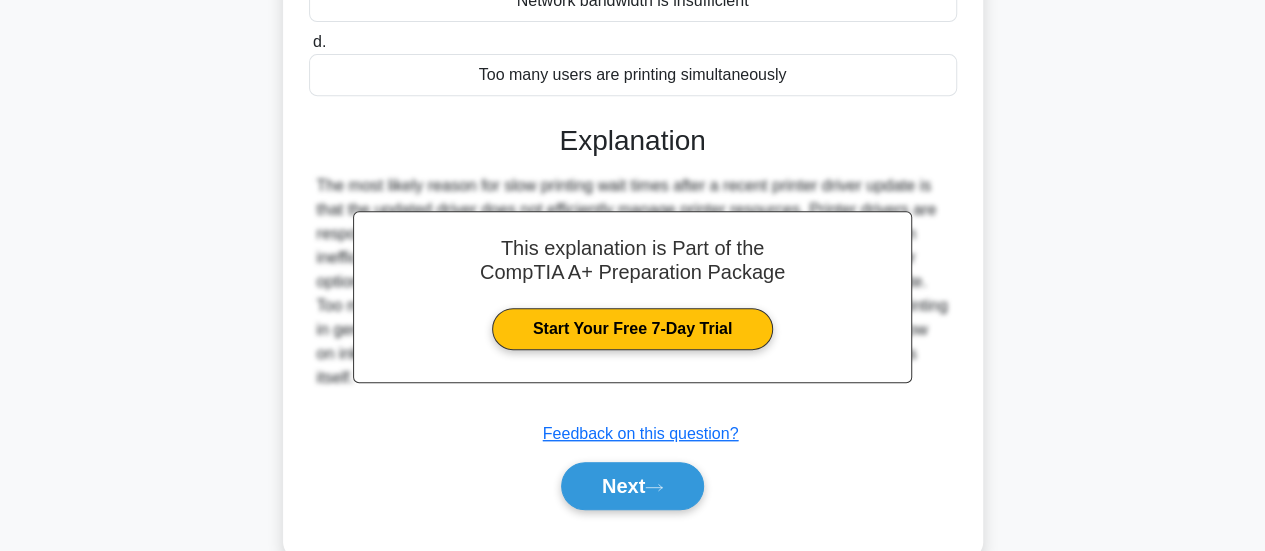 scroll, scrollTop: 399, scrollLeft: 0, axis: vertical 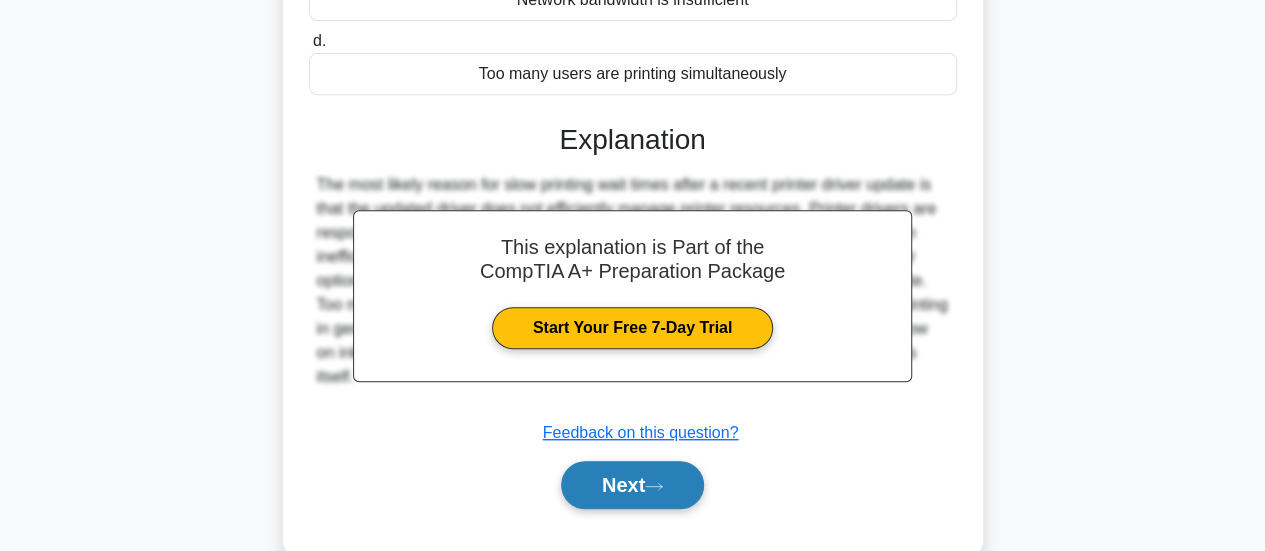 click on "Next" at bounding box center [632, 485] 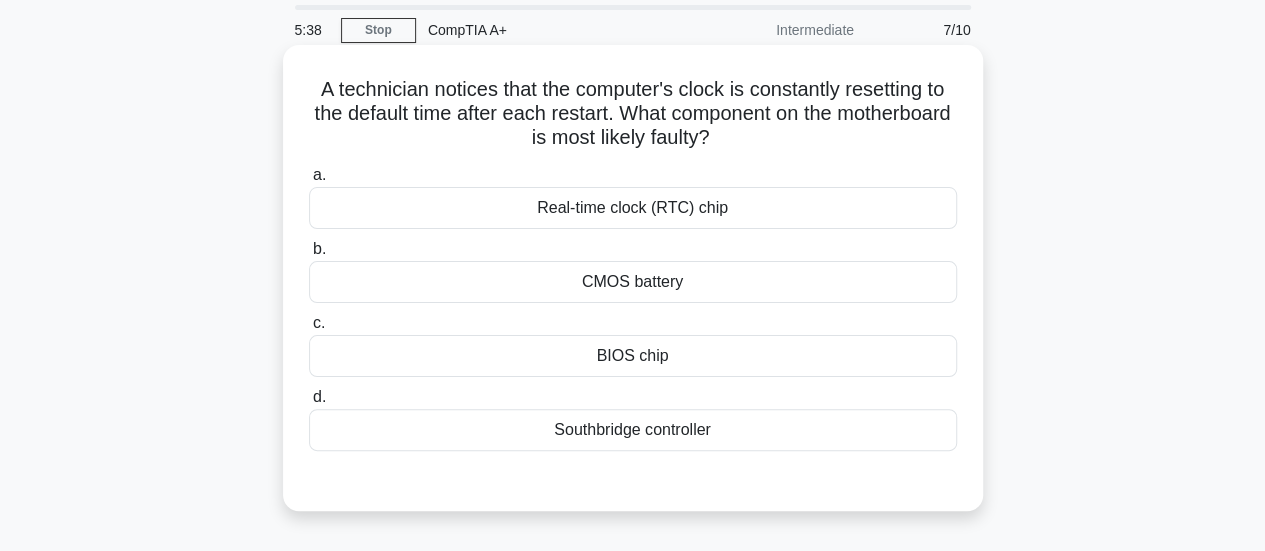 scroll, scrollTop: 68, scrollLeft: 0, axis: vertical 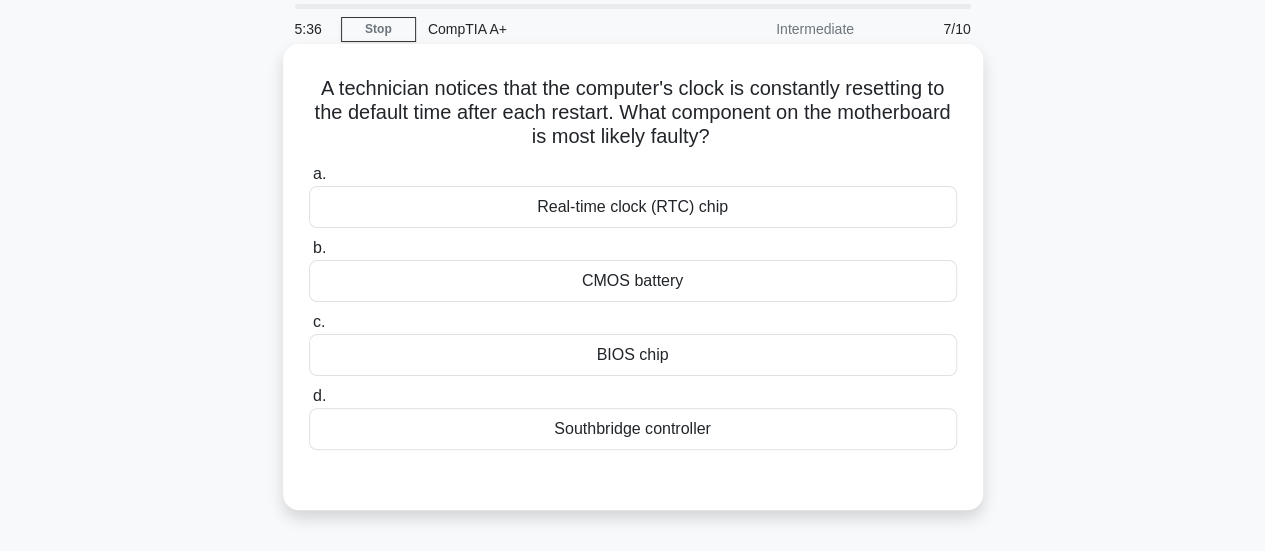 click on "CMOS battery" at bounding box center (633, 281) 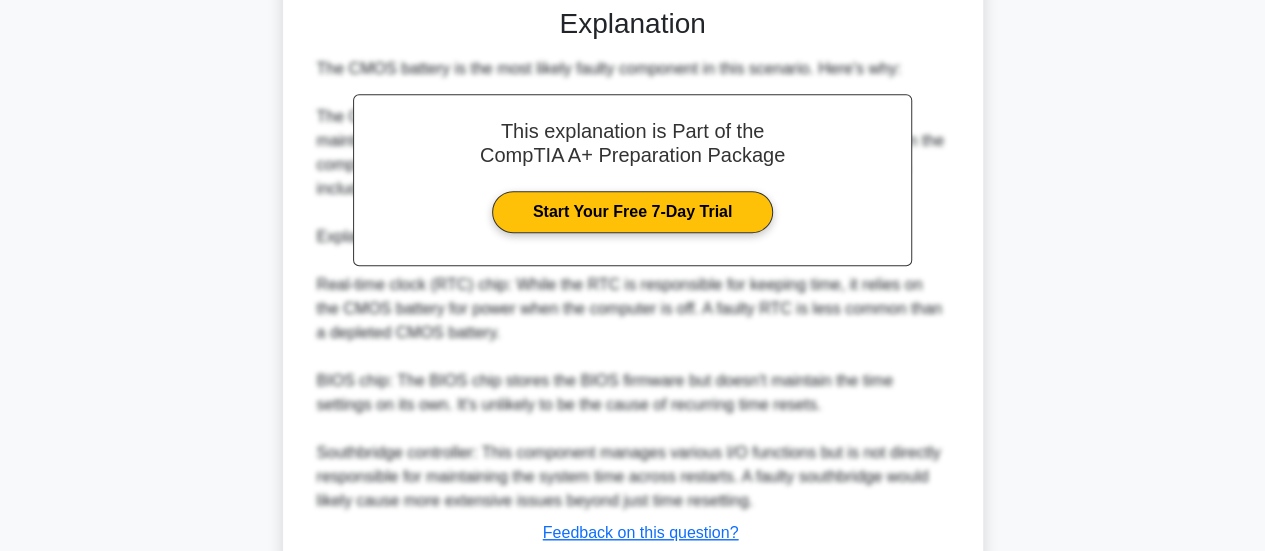 scroll, scrollTop: 679, scrollLeft: 0, axis: vertical 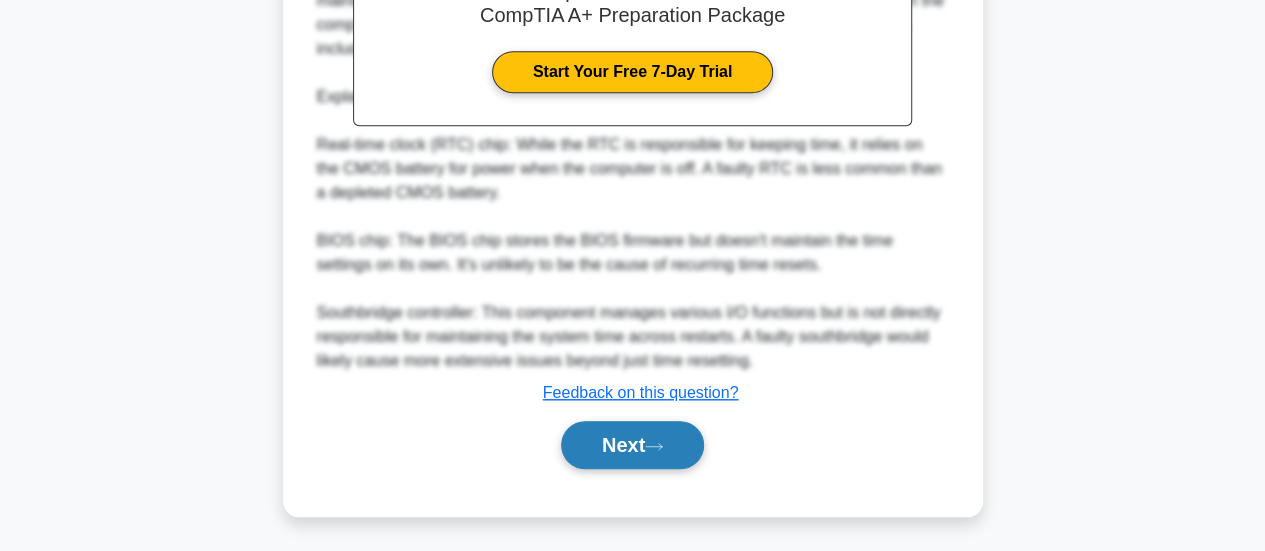 click on "Next" at bounding box center [632, 445] 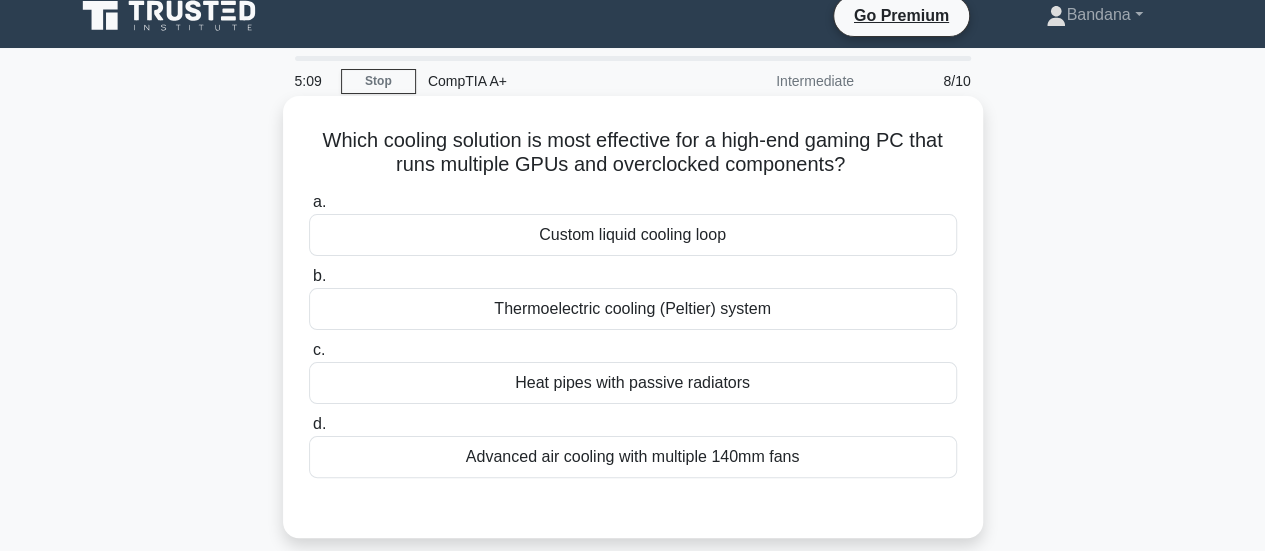 scroll, scrollTop: 15, scrollLeft: 0, axis: vertical 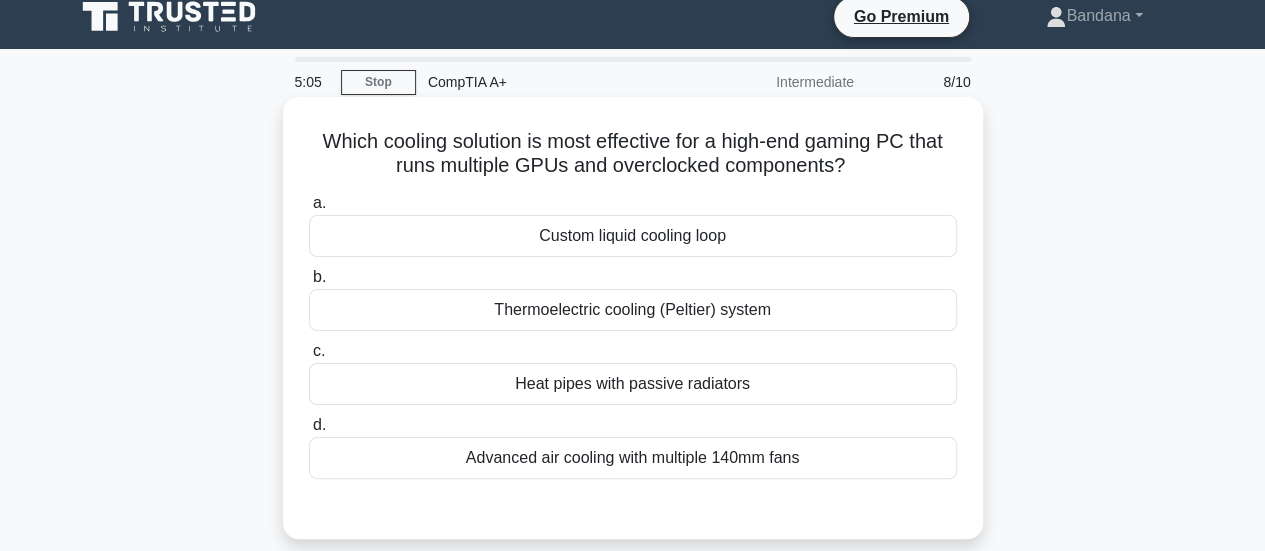click on "Custom liquid cooling loop" at bounding box center (633, 236) 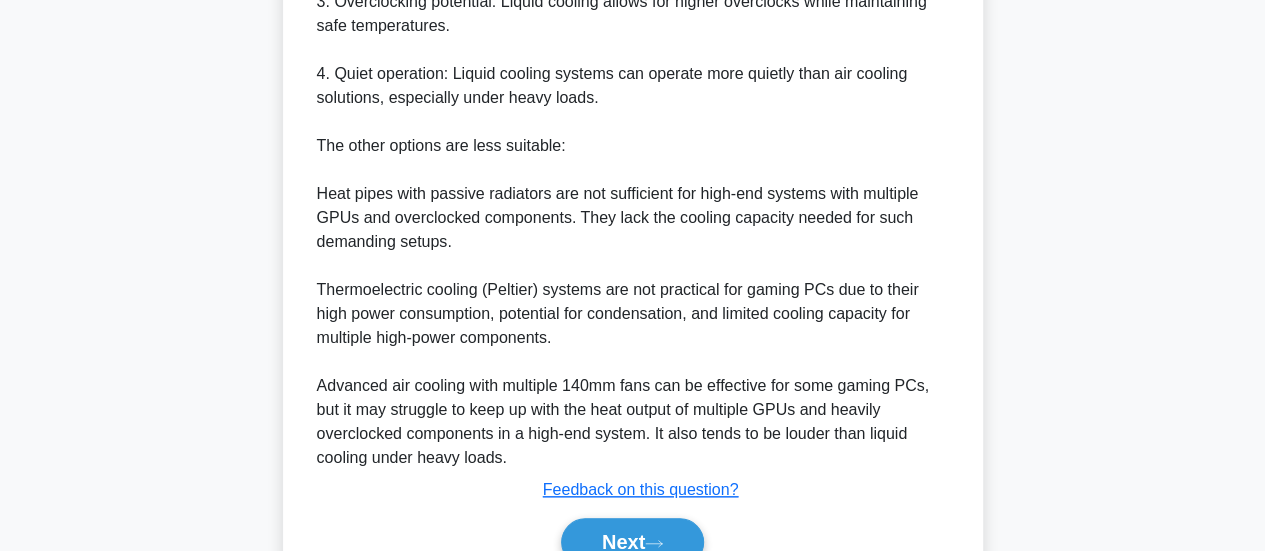 scroll, scrollTop: 895, scrollLeft: 0, axis: vertical 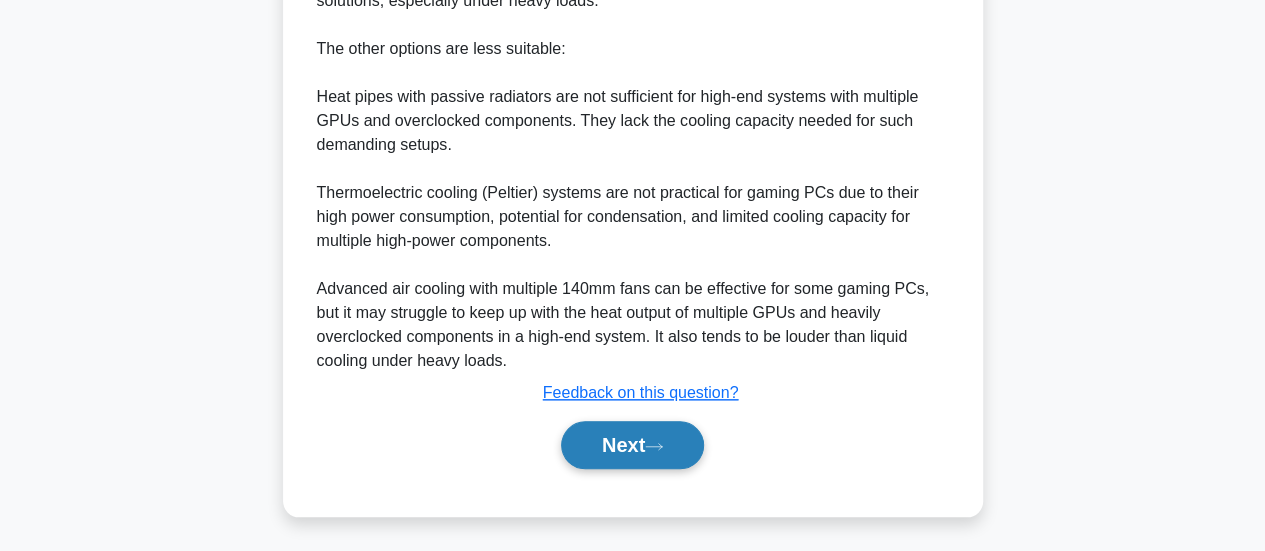 click on "Next" at bounding box center [632, 445] 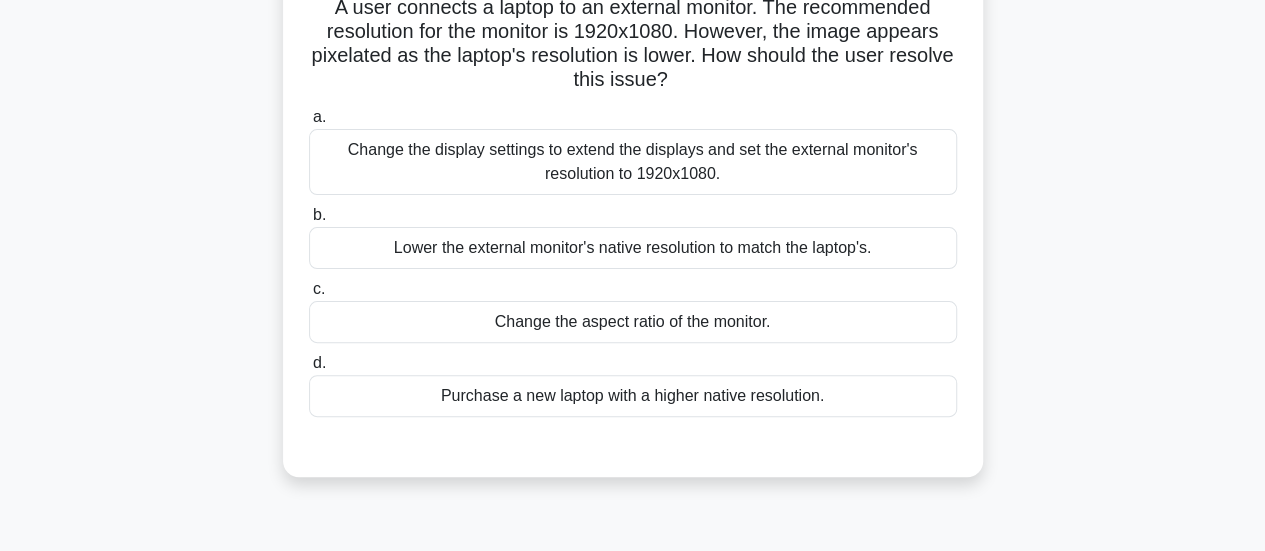 scroll, scrollTop: 153, scrollLeft: 0, axis: vertical 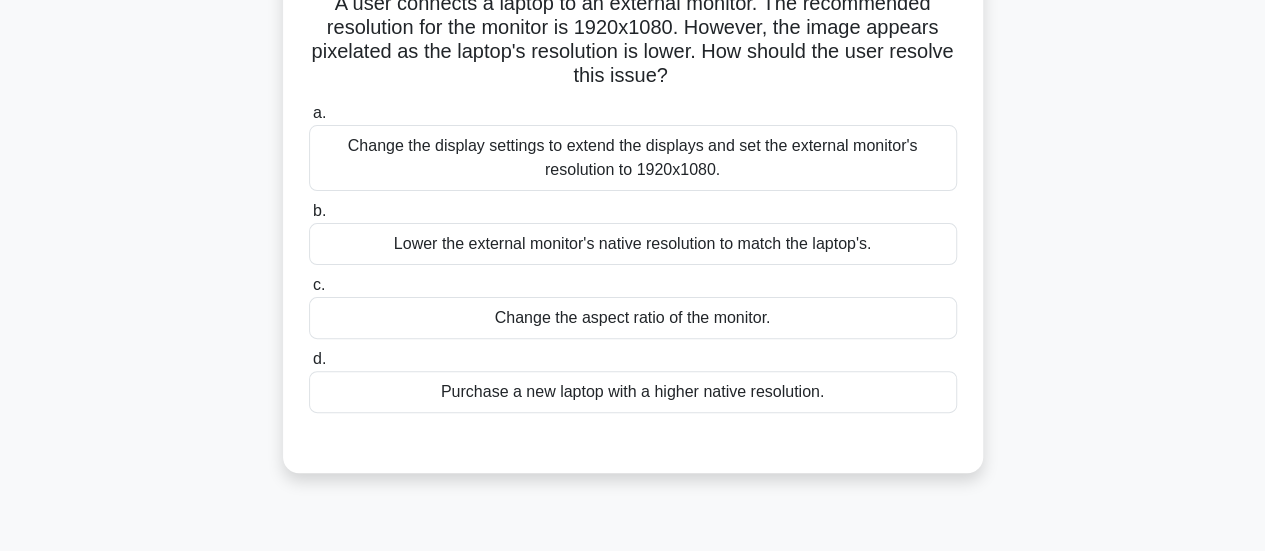 click on "Lower the external monitor's native resolution to match the laptop's." at bounding box center (633, 244) 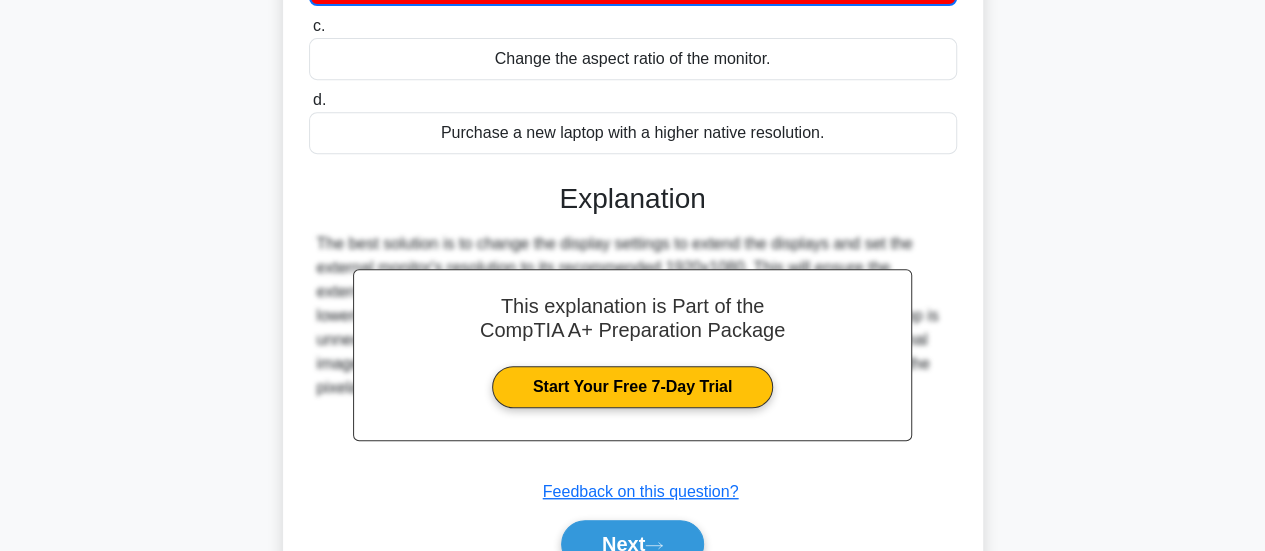 scroll, scrollTop: 529, scrollLeft: 0, axis: vertical 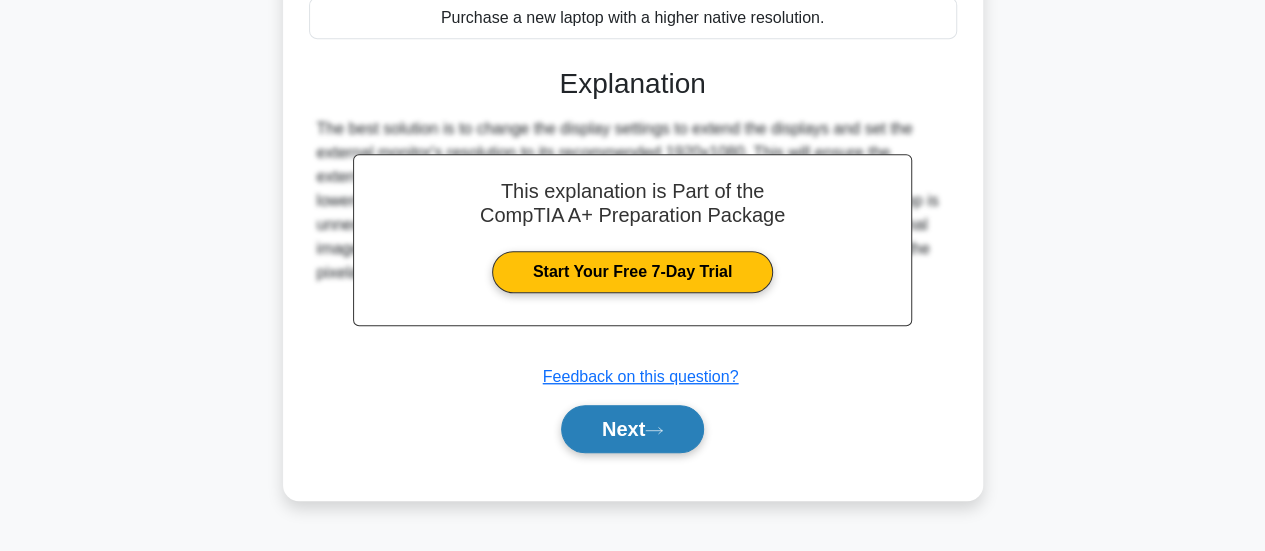 click on "Next" at bounding box center (632, 429) 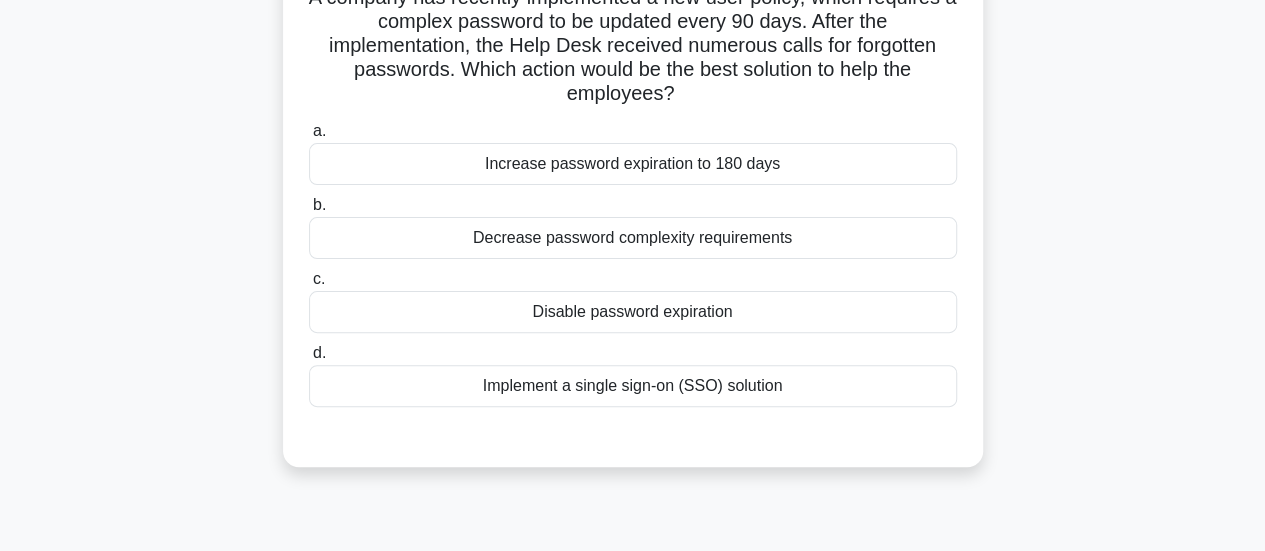 scroll, scrollTop: 174, scrollLeft: 0, axis: vertical 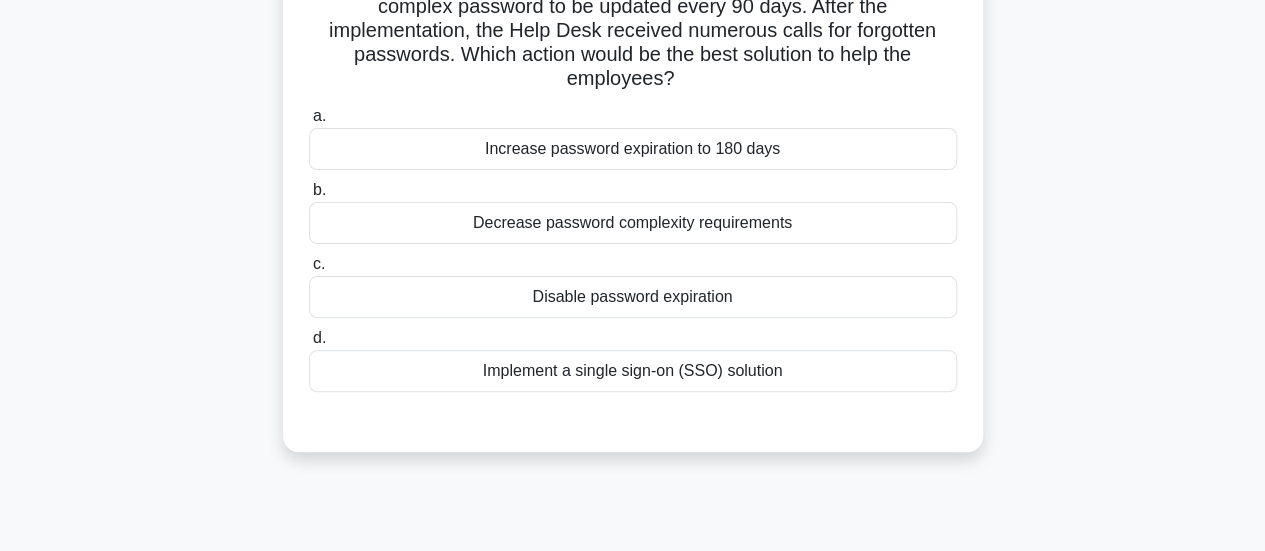 click on "Implement a single sign-on (SSO) solution" at bounding box center (633, 371) 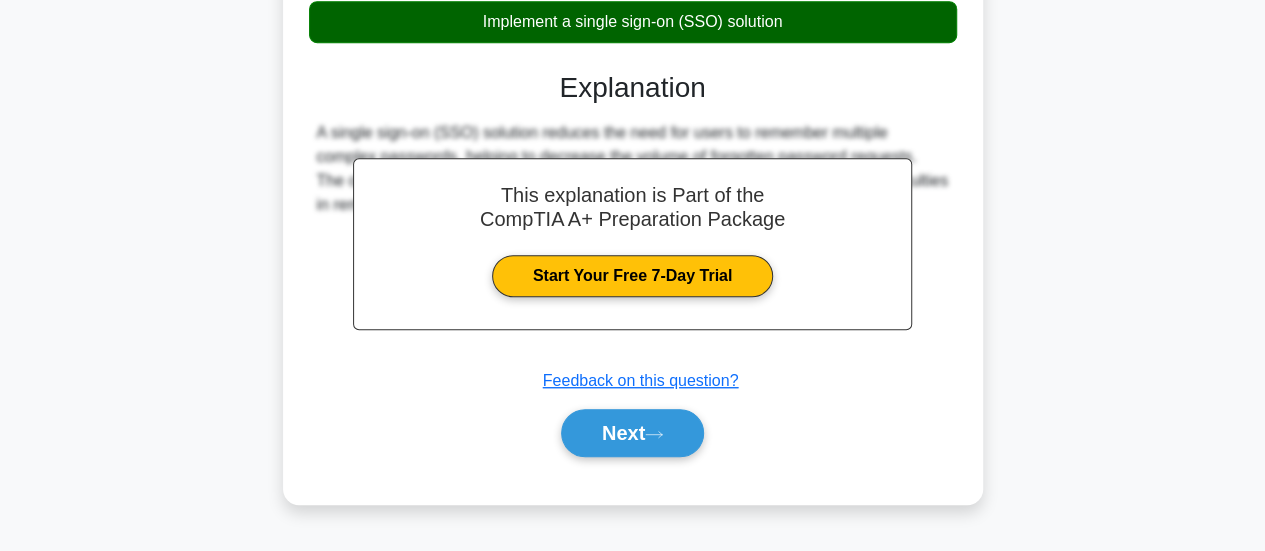 scroll, scrollTop: 529, scrollLeft: 0, axis: vertical 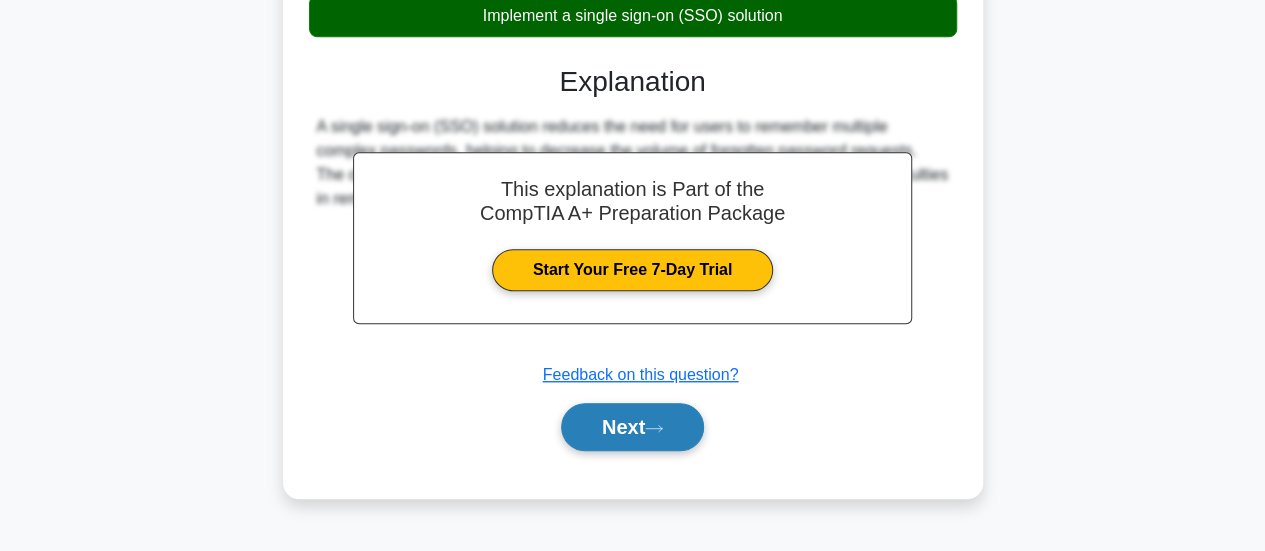 click on "Next" at bounding box center (632, 427) 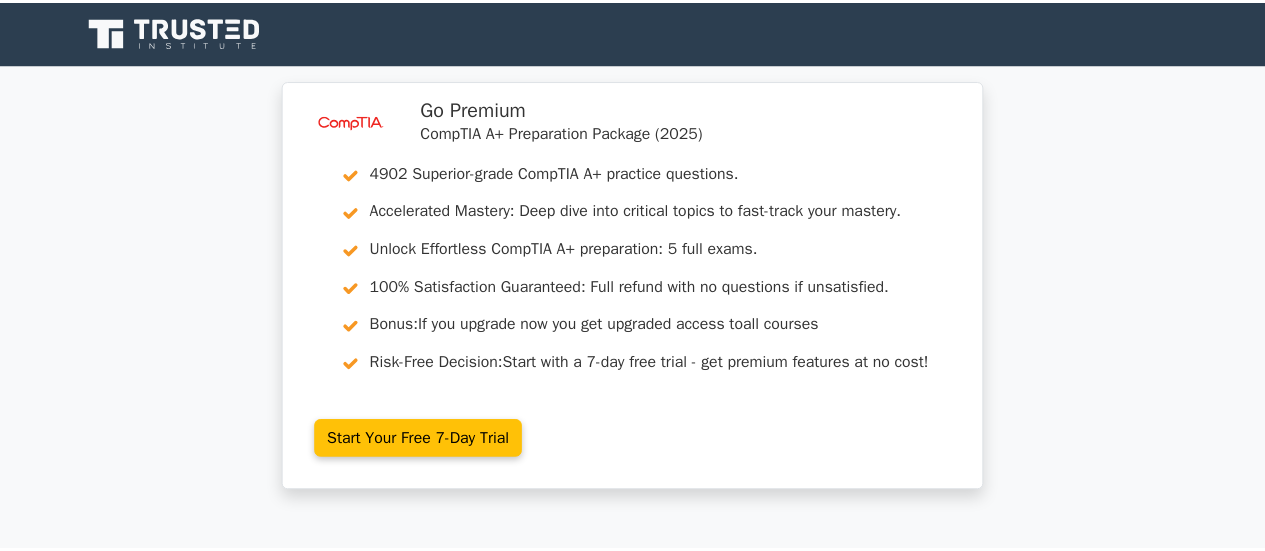 scroll, scrollTop: 0, scrollLeft: 0, axis: both 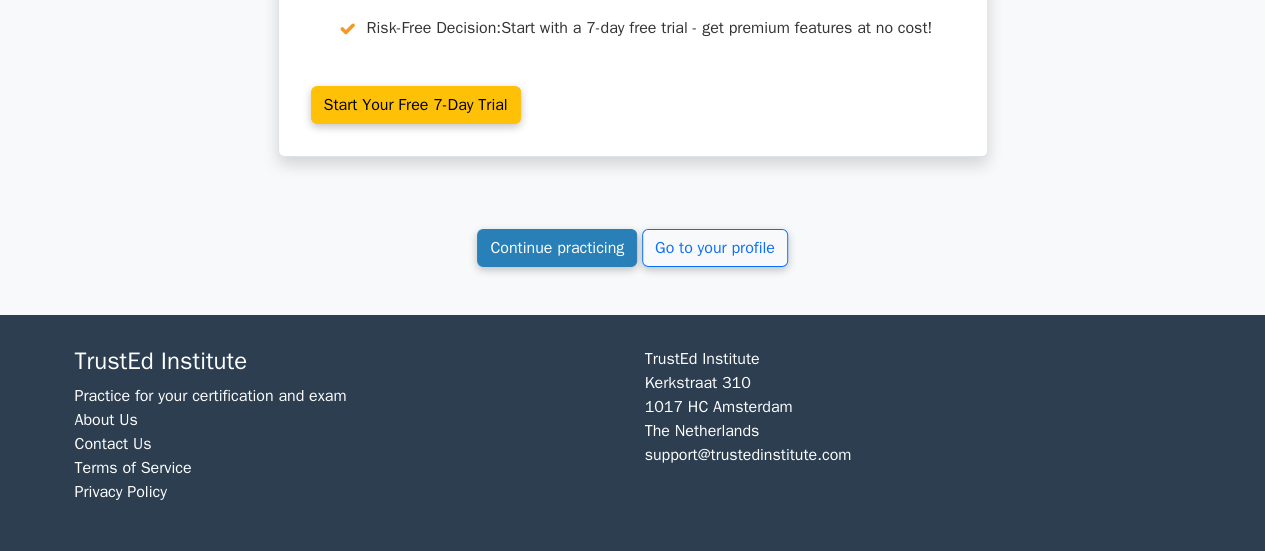 click on "Continue practicing" at bounding box center [557, 248] 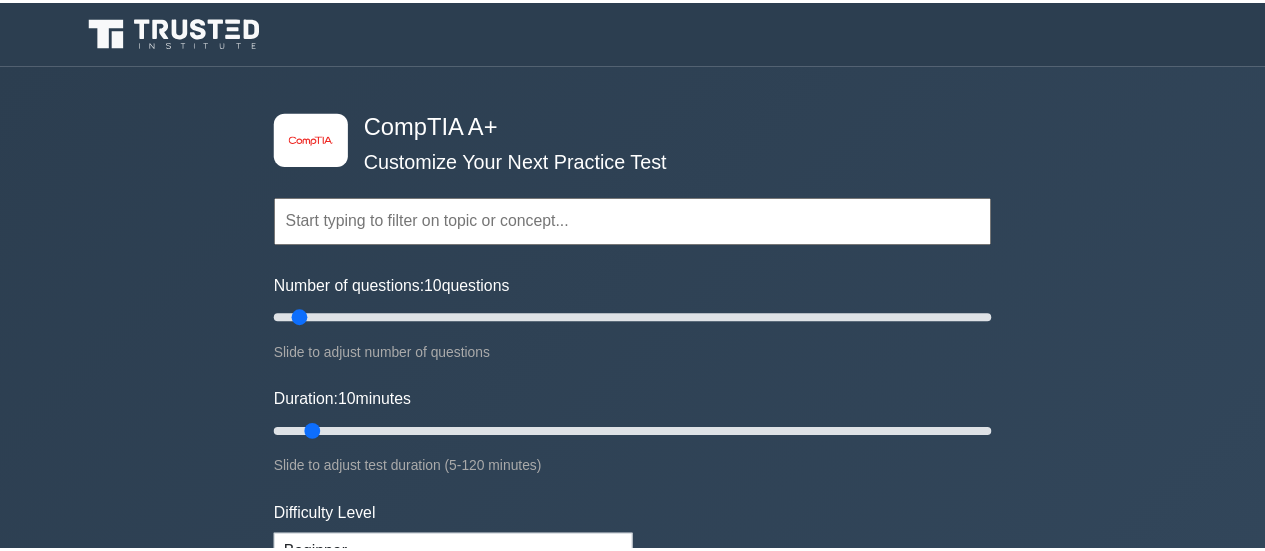 scroll, scrollTop: 0, scrollLeft: 0, axis: both 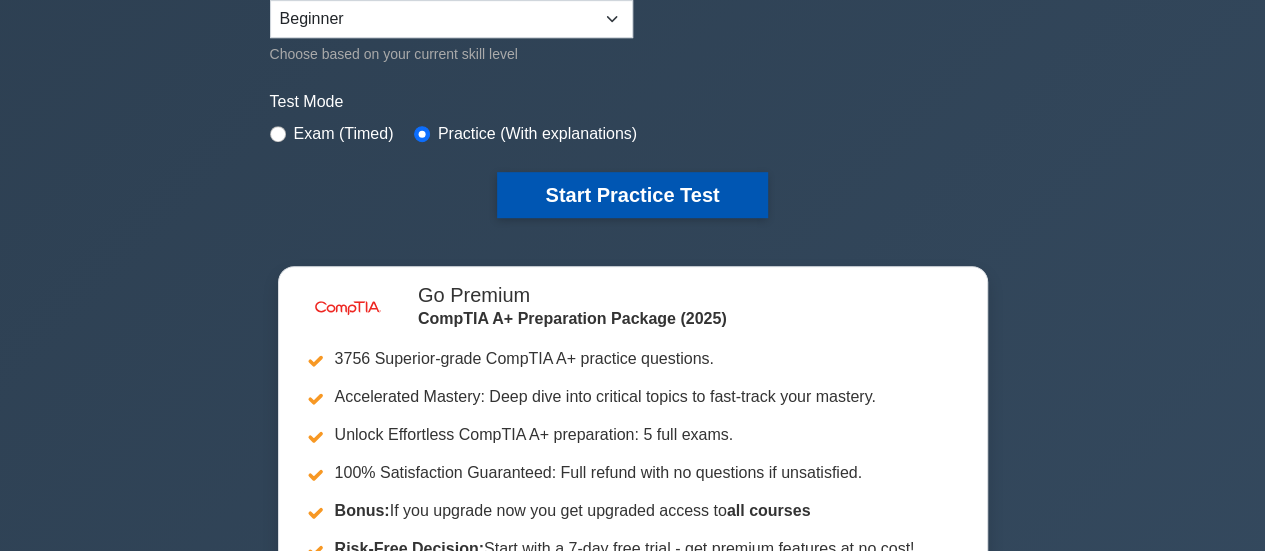 click on "Start Practice Test" at bounding box center [632, 195] 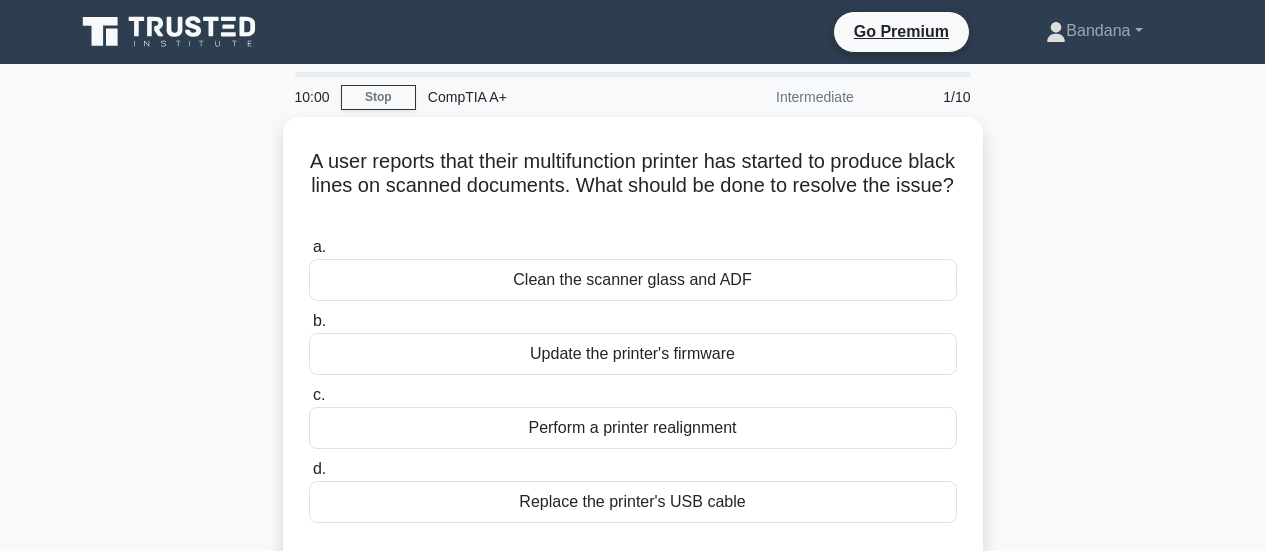 scroll, scrollTop: 0, scrollLeft: 0, axis: both 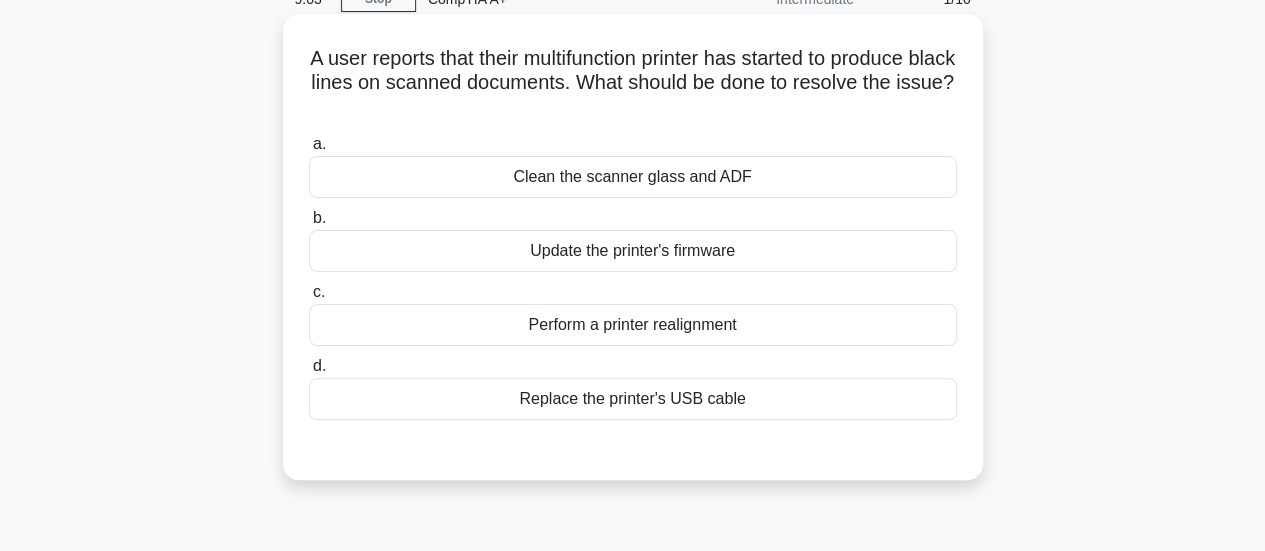 click on "Update the printer's firmware" at bounding box center [633, 251] 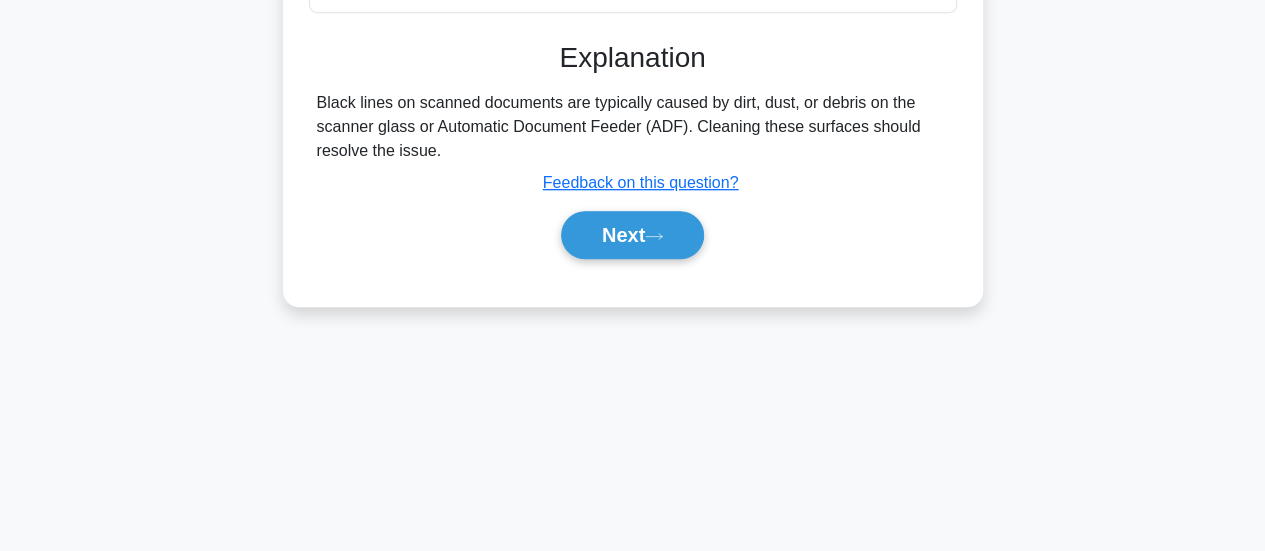 scroll, scrollTop: 522, scrollLeft: 0, axis: vertical 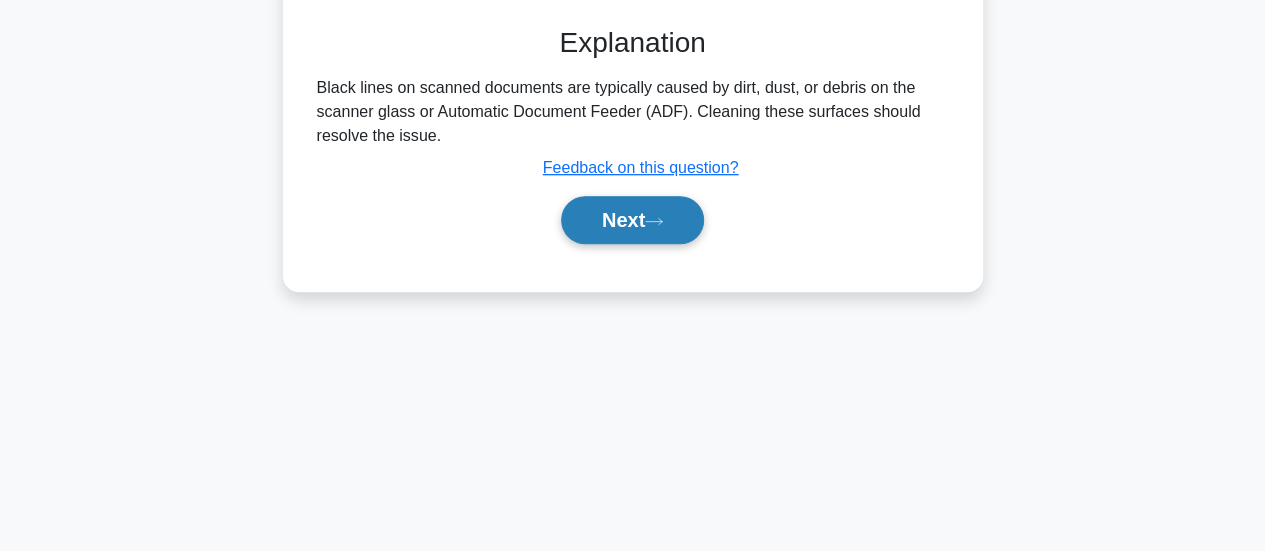 click on "Next" at bounding box center (632, 220) 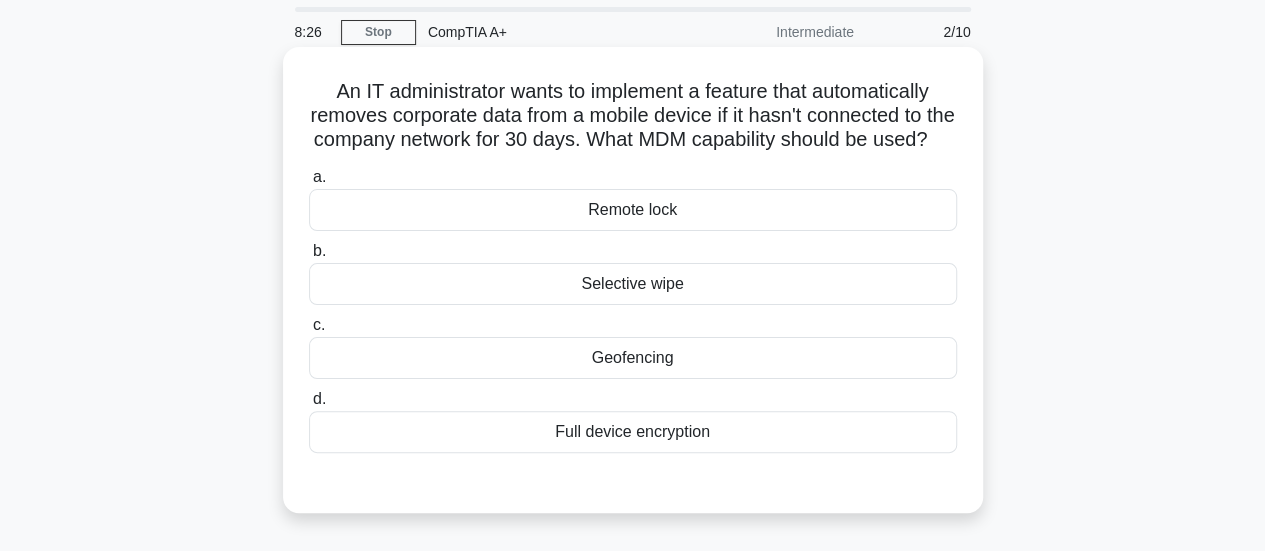 scroll, scrollTop: 66, scrollLeft: 0, axis: vertical 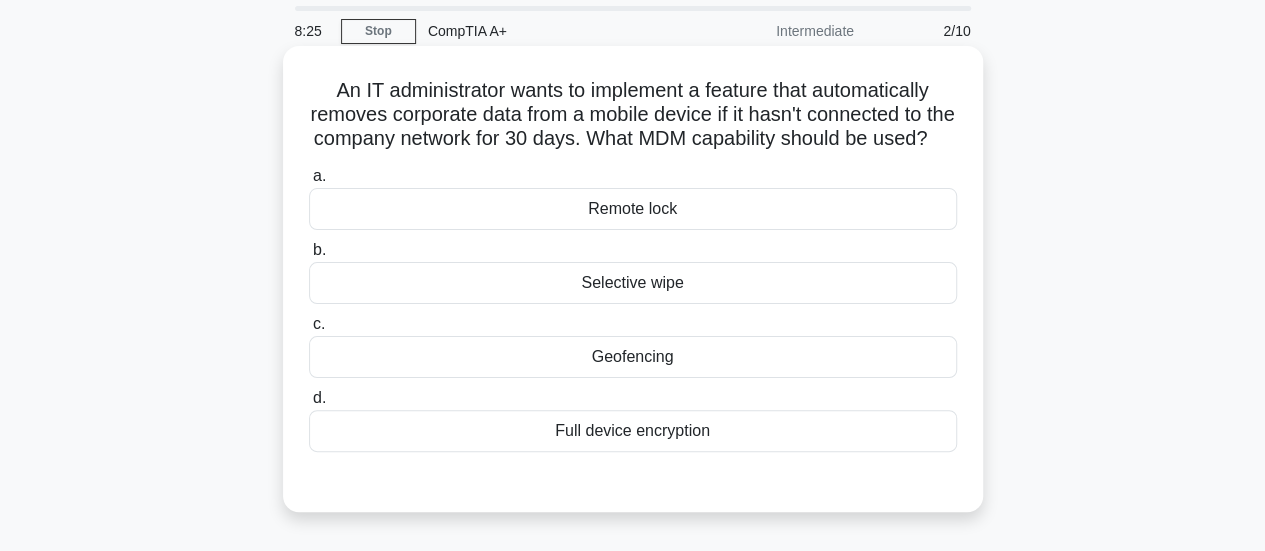 click on "Full device encryption" at bounding box center [633, 431] 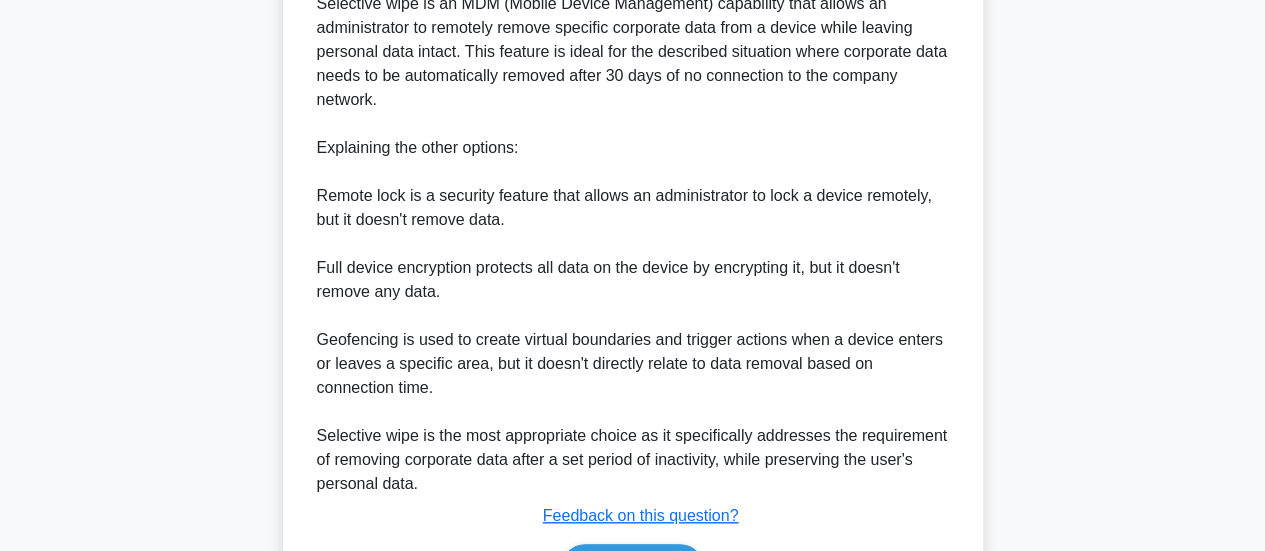 scroll, scrollTop: 802, scrollLeft: 0, axis: vertical 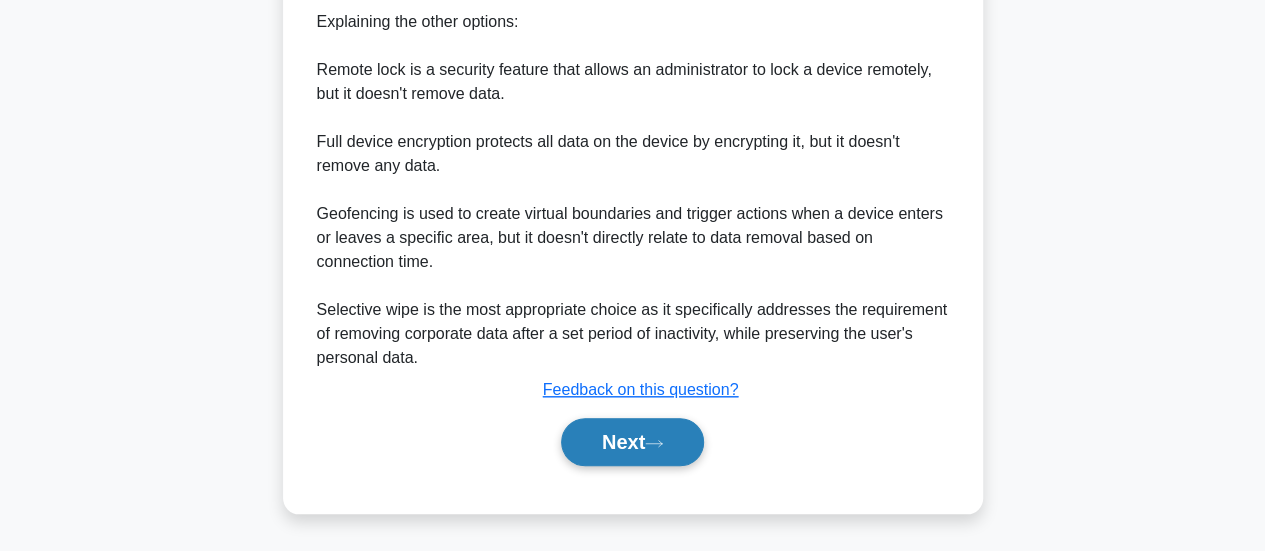 click 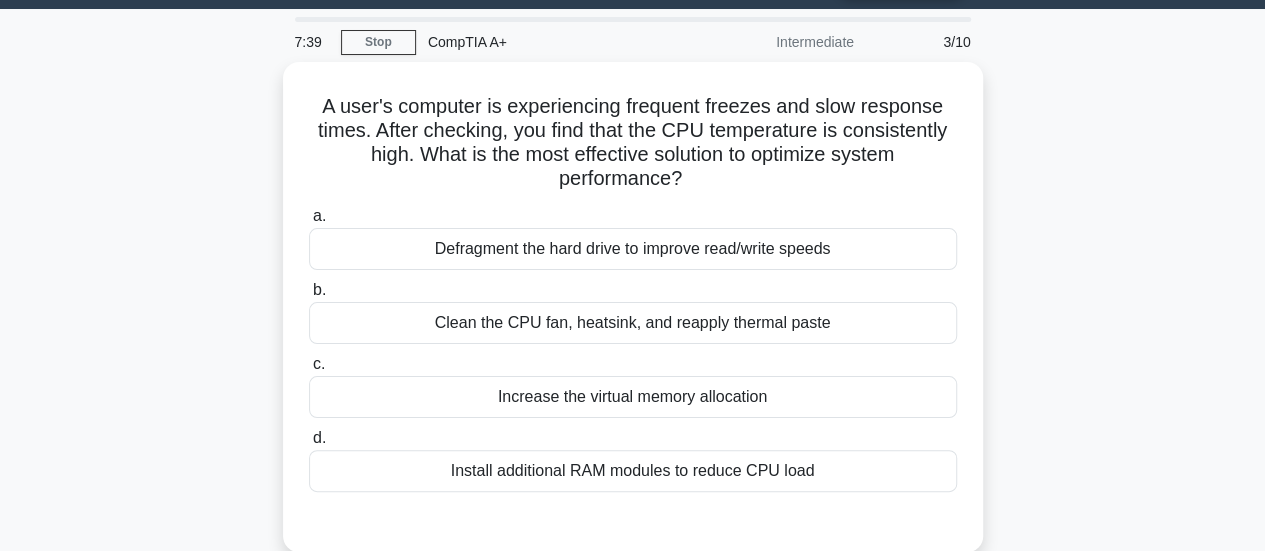 scroll, scrollTop: 53, scrollLeft: 0, axis: vertical 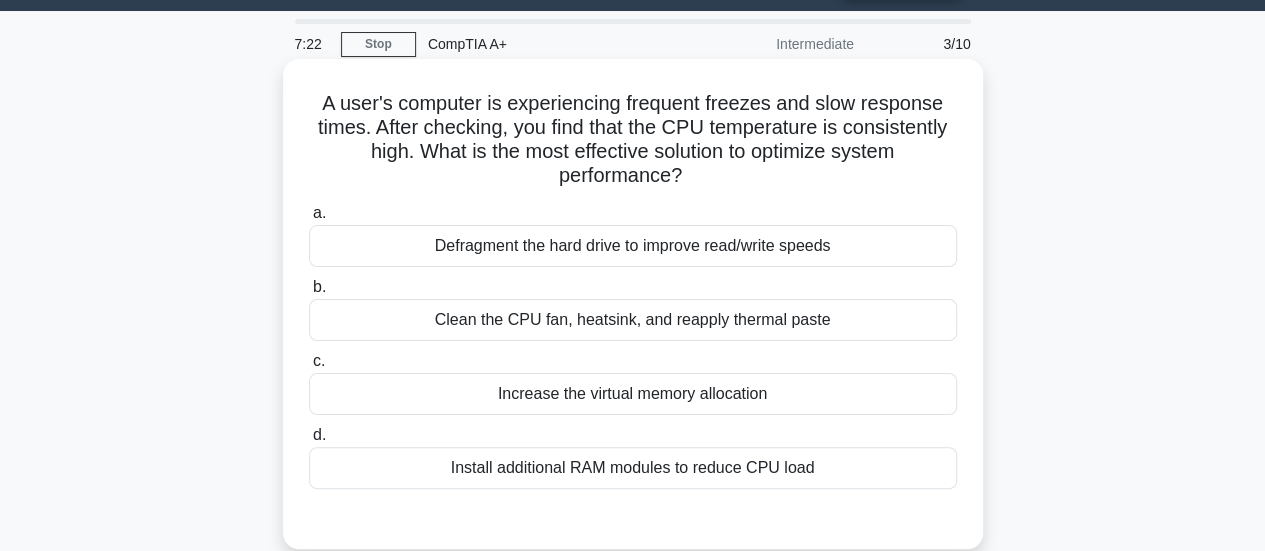 click on "Install additional RAM modules to reduce CPU load" at bounding box center (633, 468) 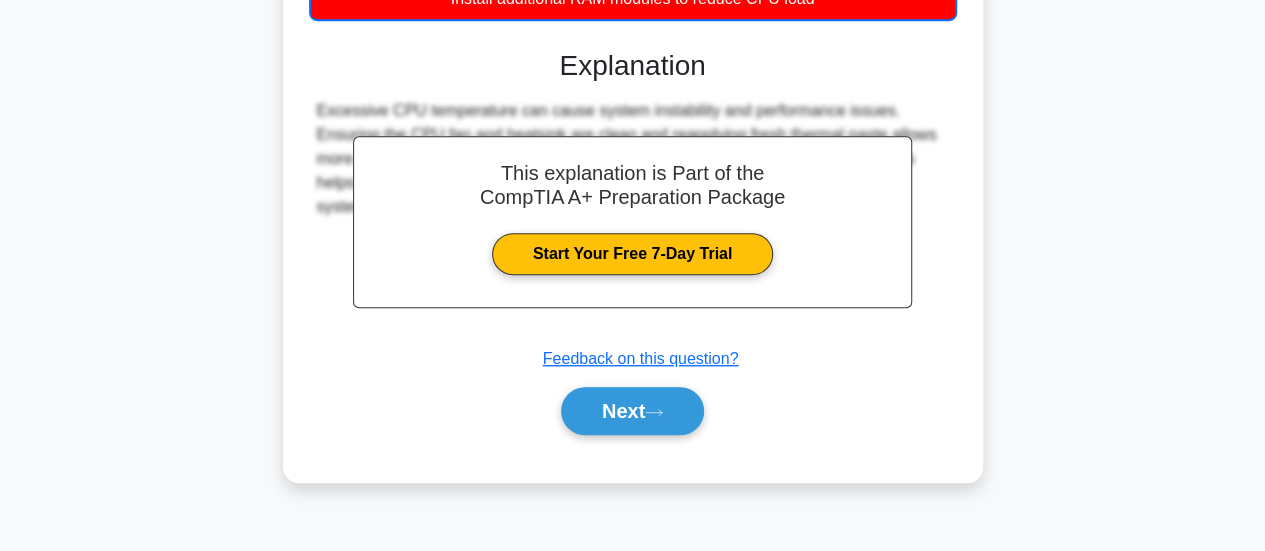 scroll, scrollTop: 529, scrollLeft: 0, axis: vertical 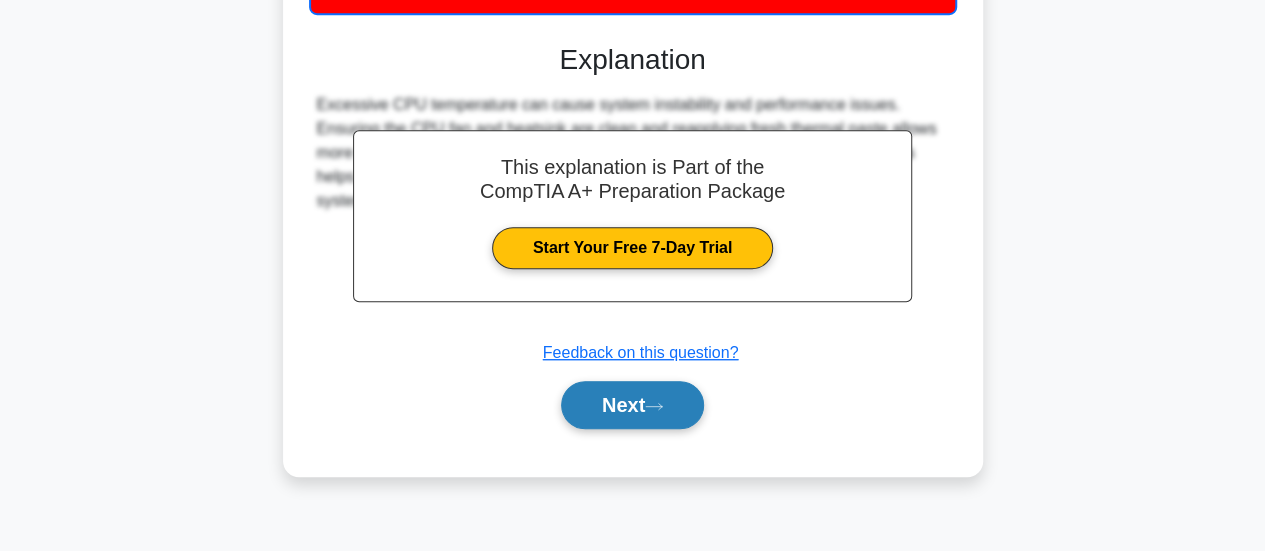 click on "Next" at bounding box center (632, 405) 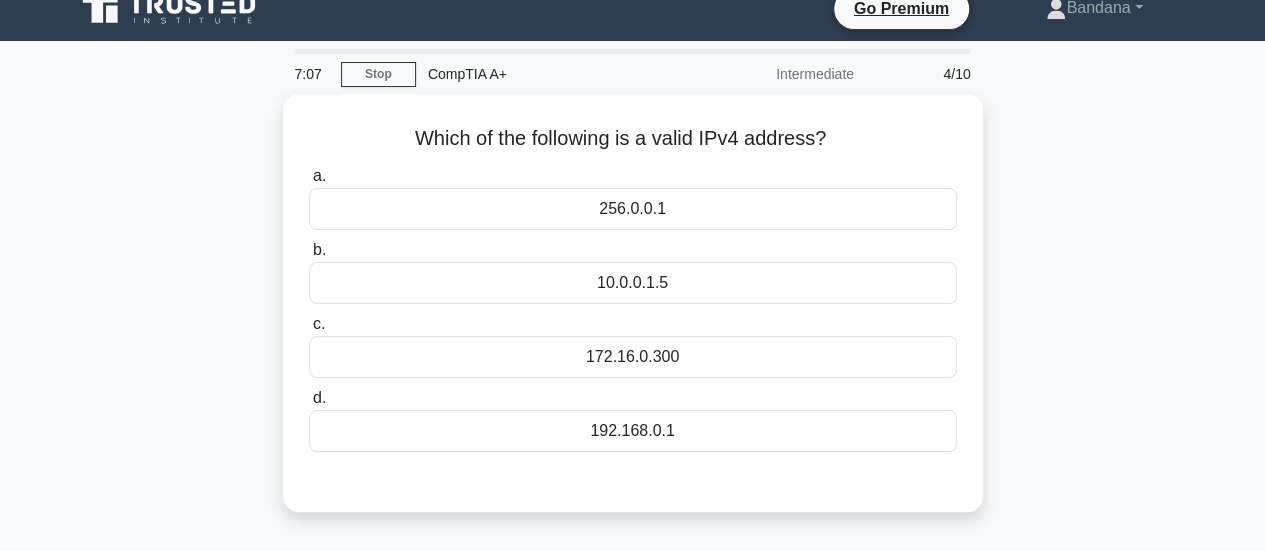 scroll, scrollTop: 25, scrollLeft: 0, axis: vertical 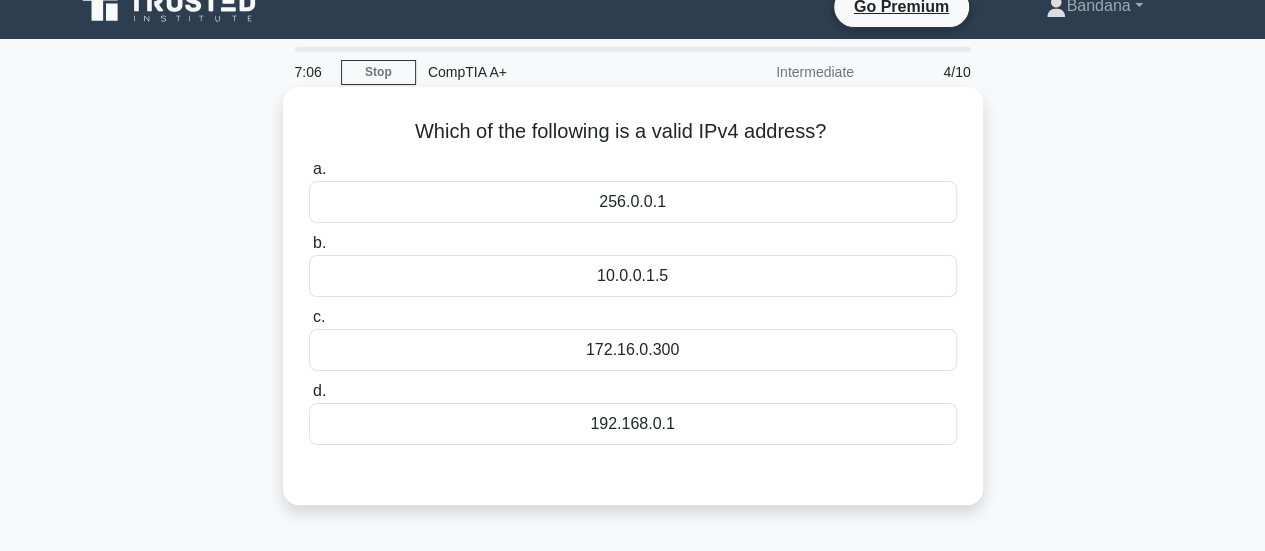 click on "172.16.0.300" at bounding box center [633, 350] 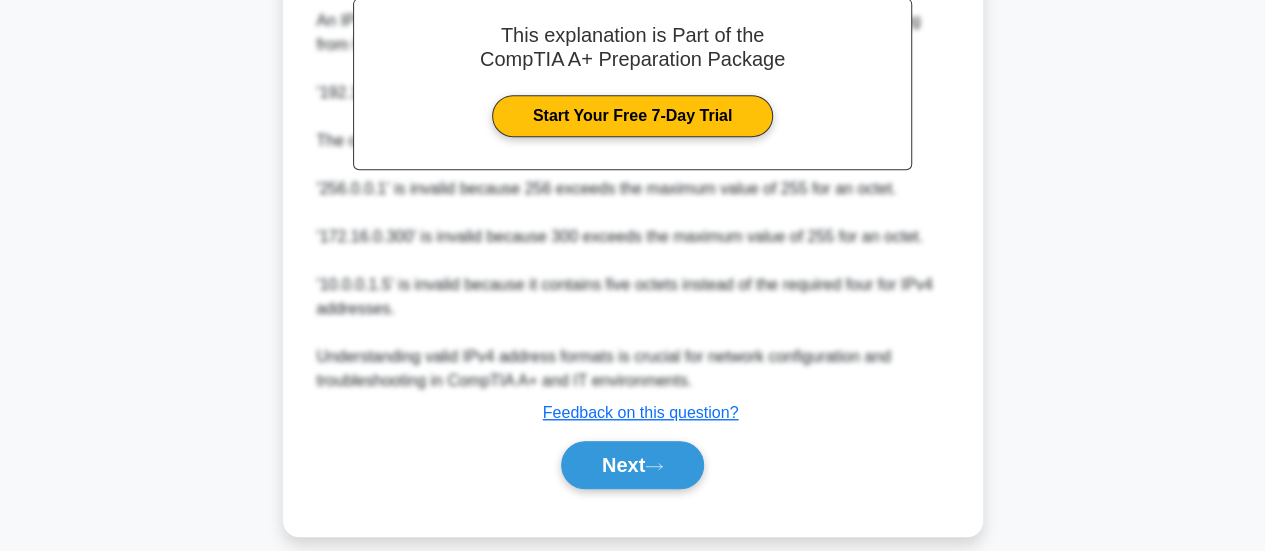 scroll, scrollTop: 610, scrollLeft: 0, axis: vertical 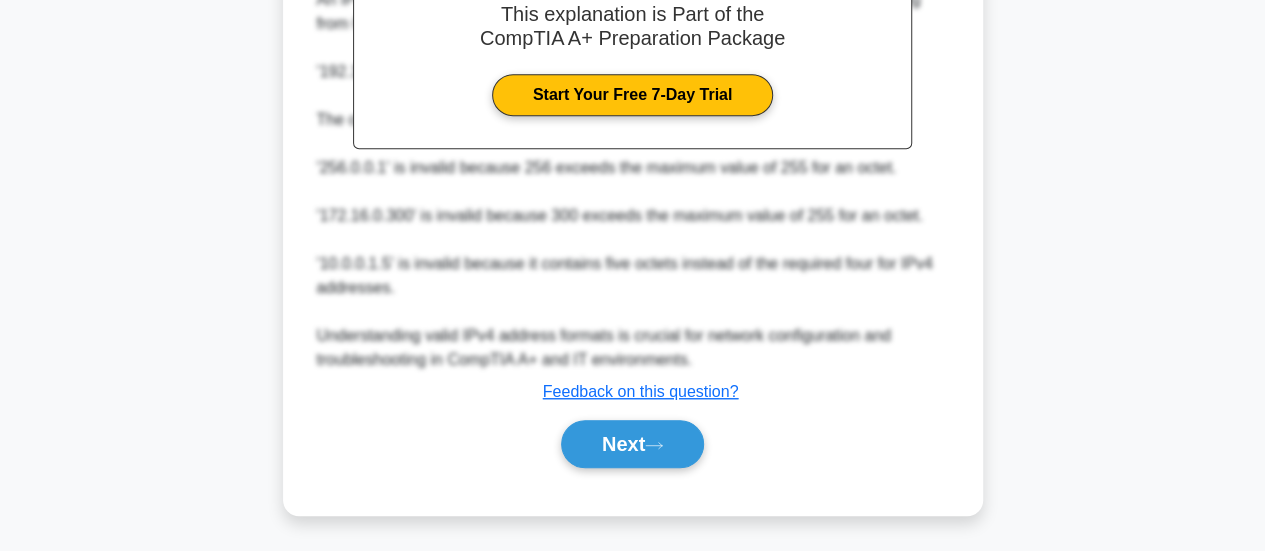 click on "Next" at bounding box center (632, 444) 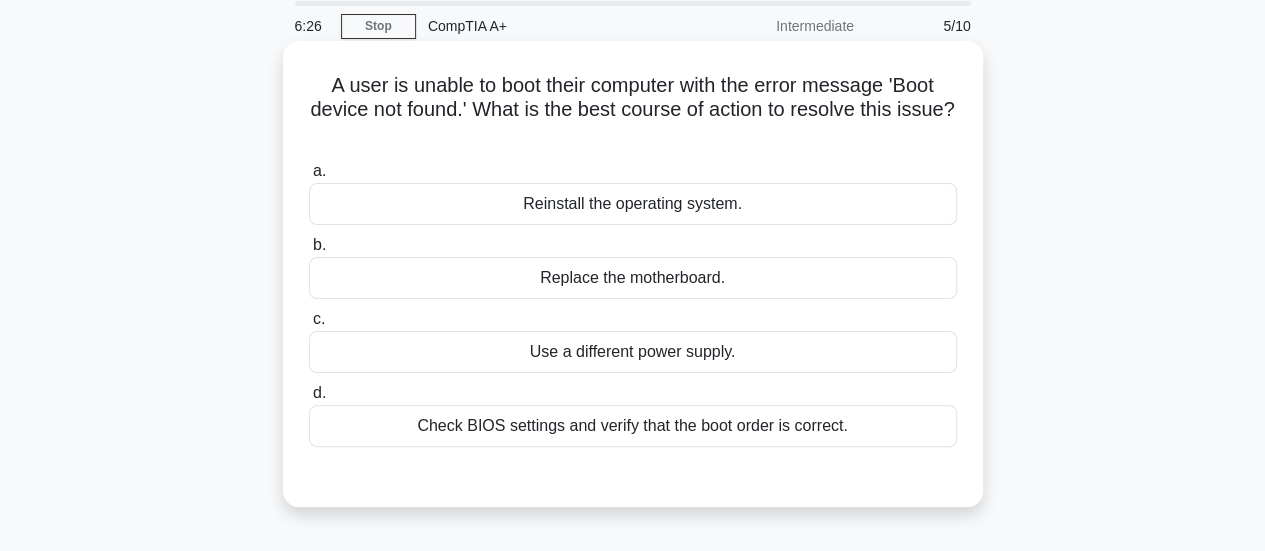 scroll, scrollTop: 72, scrollLeft: 0, axis: vertical 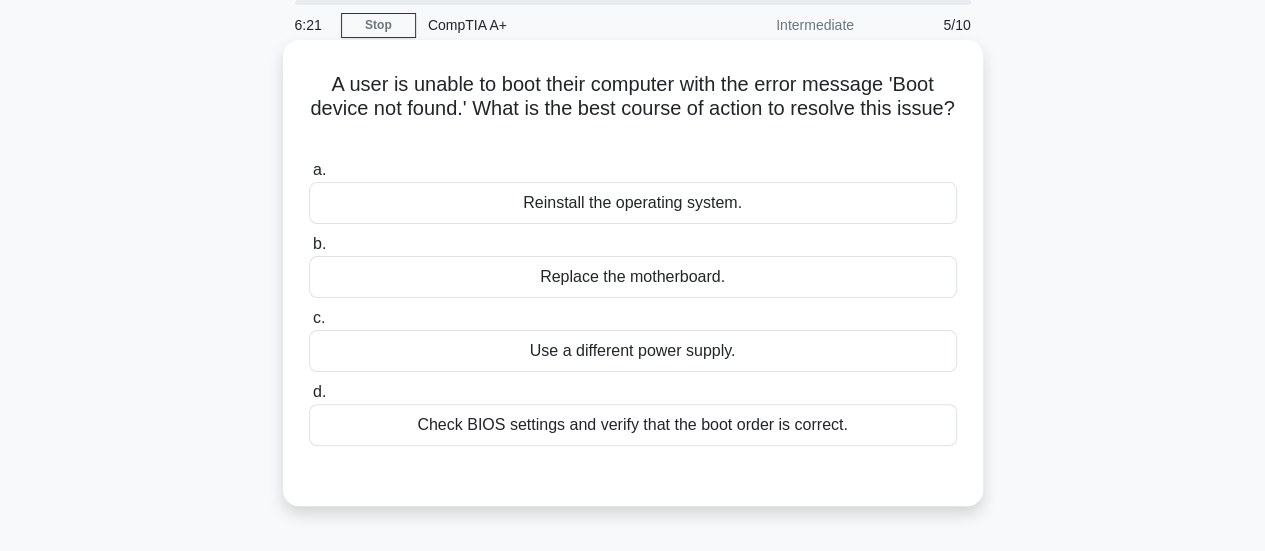 click on "Reinstall the operating system." at bounding box center (633, 203) 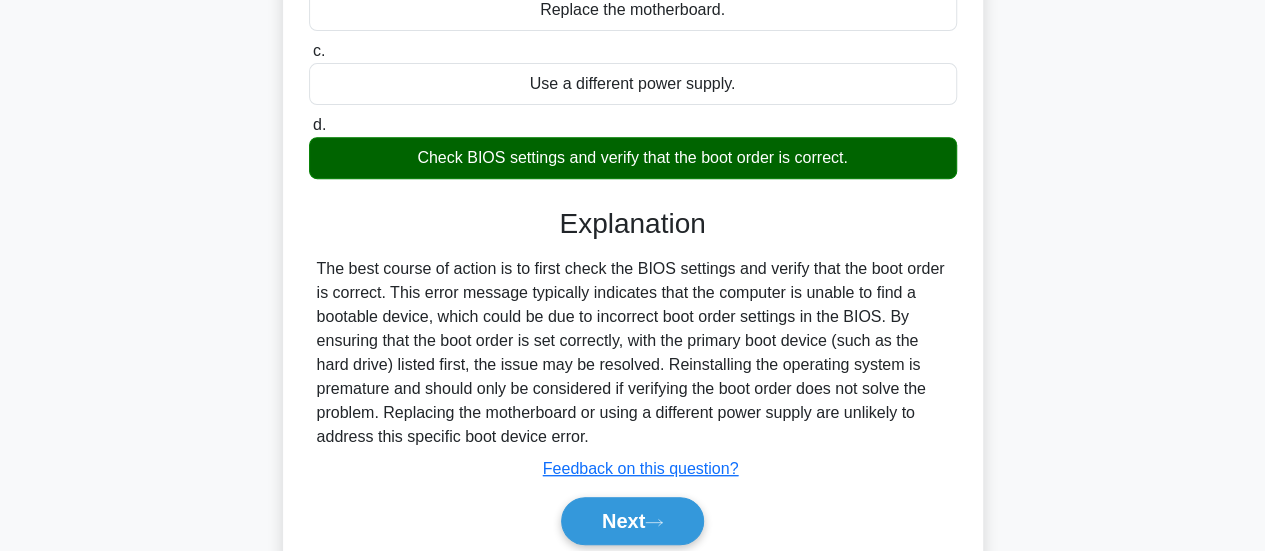 scroll, scrollTop: 529, scrollLeft: 0, axis: vertical 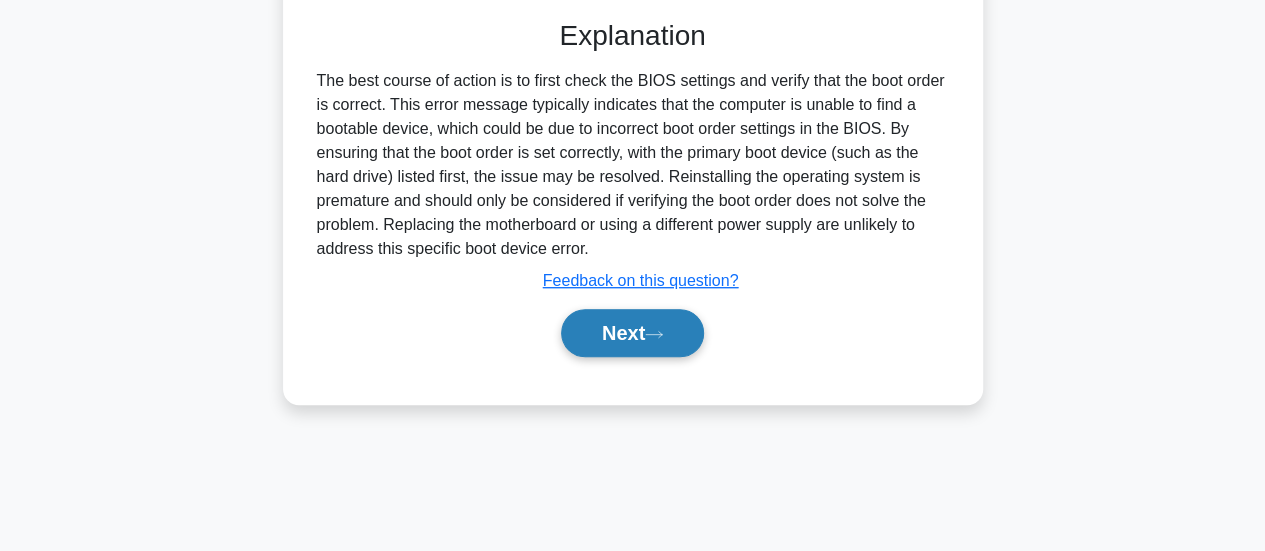 click on "Next" at bounding box center [632, 333] 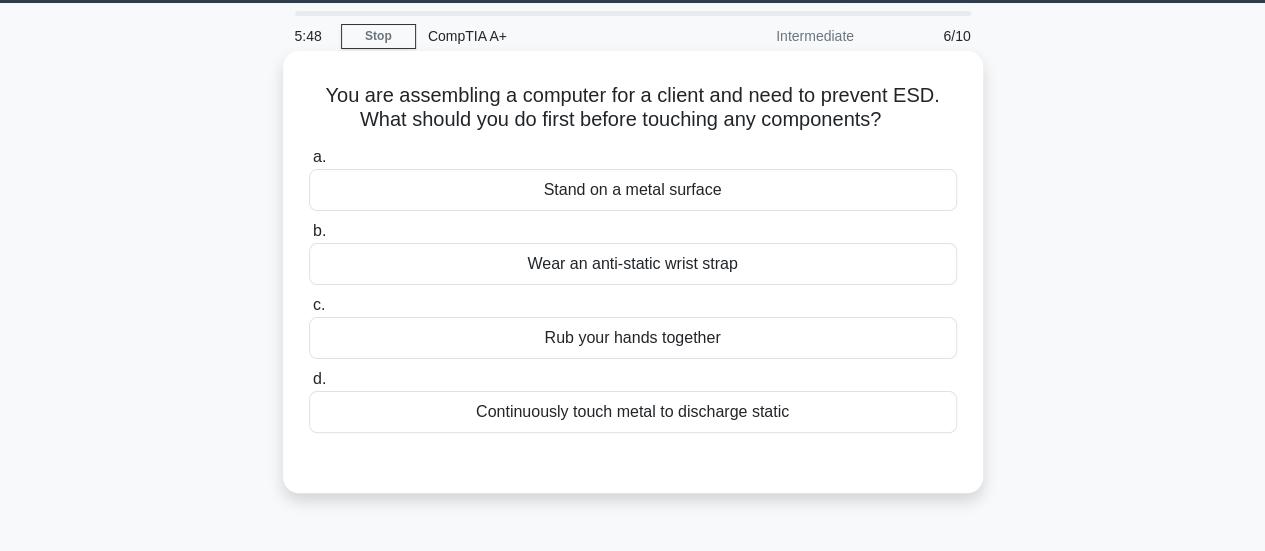 scroll, scrollTop: 60, scrollLeft: 0, axis: vertical 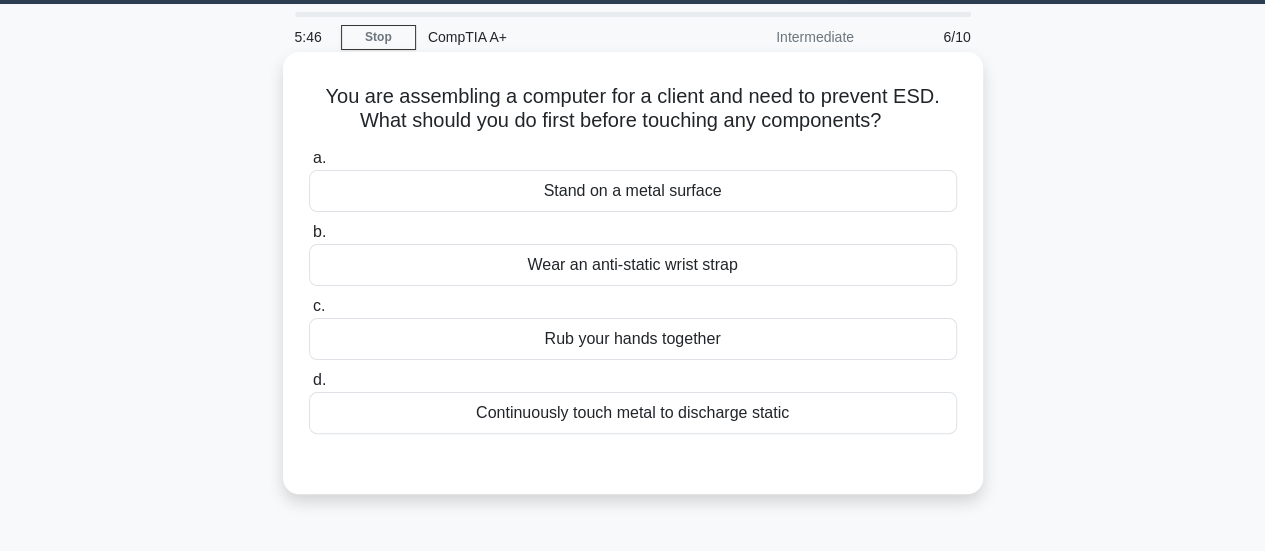 click on "Wear an anti-static wrist strap" at bounding box center [633, 265] 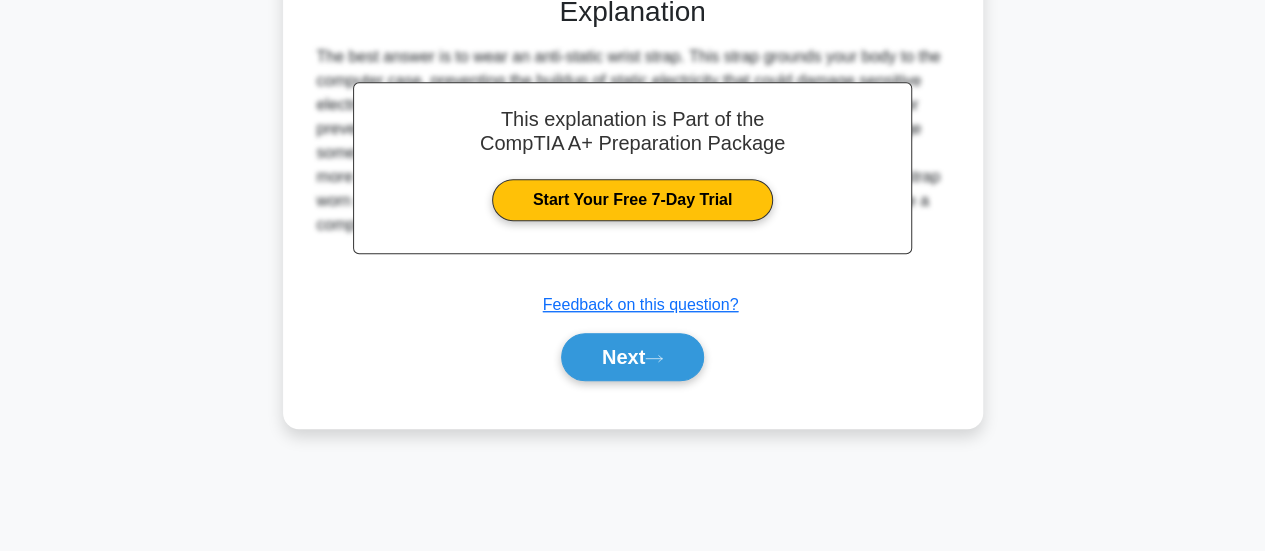 scroll, scrollTop: 529, scrollLeft: 0, axis: vertical 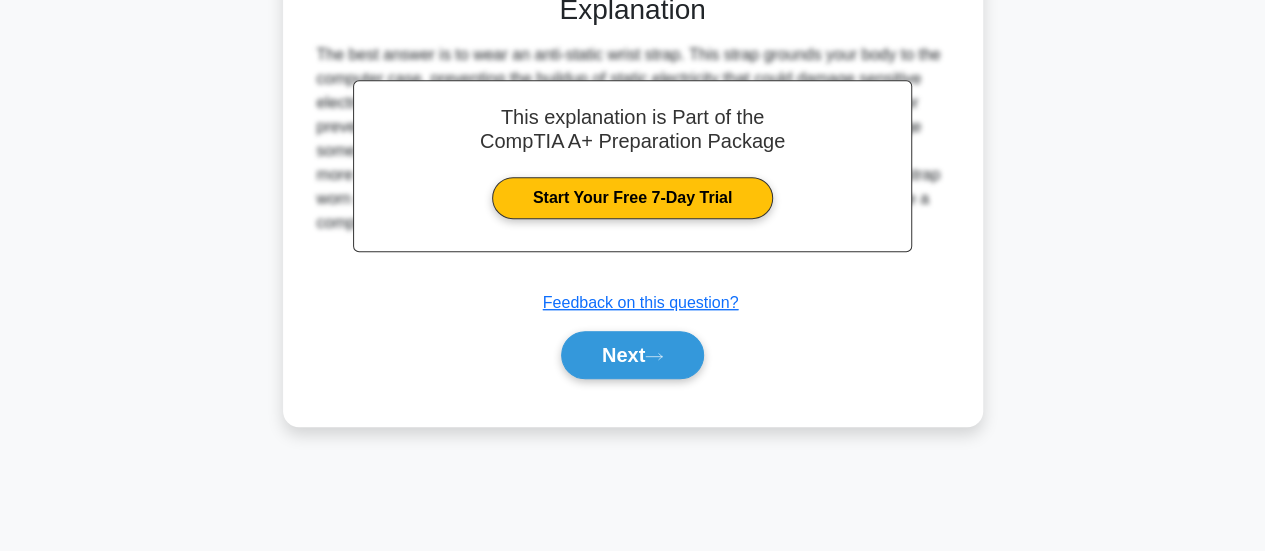 click on "Next" at bounding box center [632, 355] 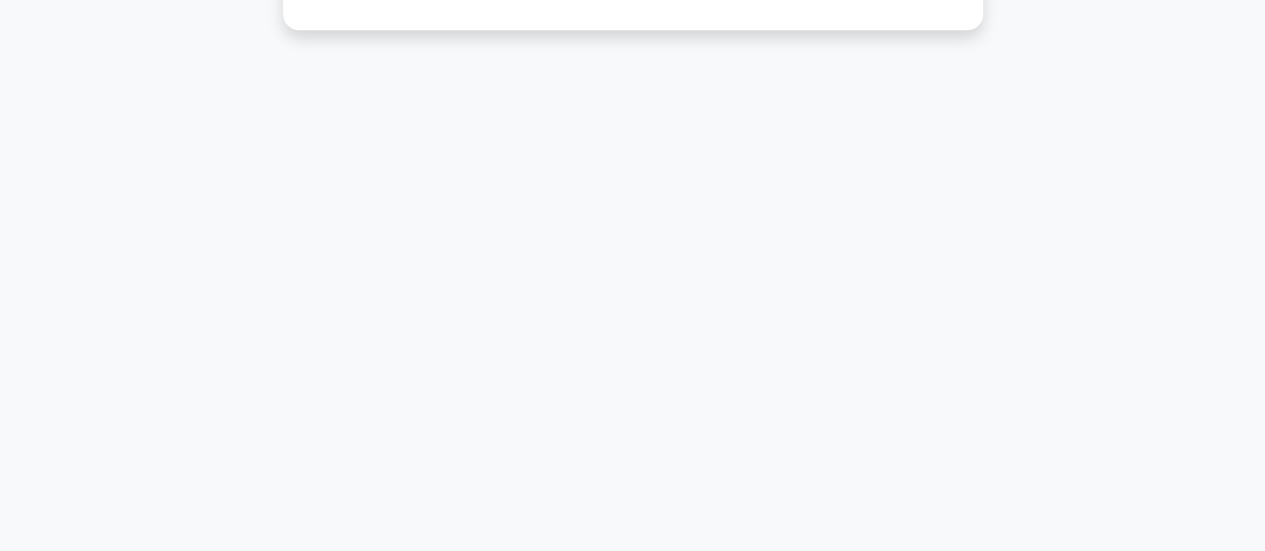 click on "5:41
Stop
CompTIA A+
Intermediate
7/10
A user receives an official-looking yet suspicious email asking for their login credentials. What is the most appropriate action to take?
.spinner_0XTQ{transform-origin:center;animation:spinner_y6GP .75s linear infinite}@keyframes spinner_y6GP{100%{transform:rotate(360deg)}}
a.
b. c. d." at bounding box center (633, 43) 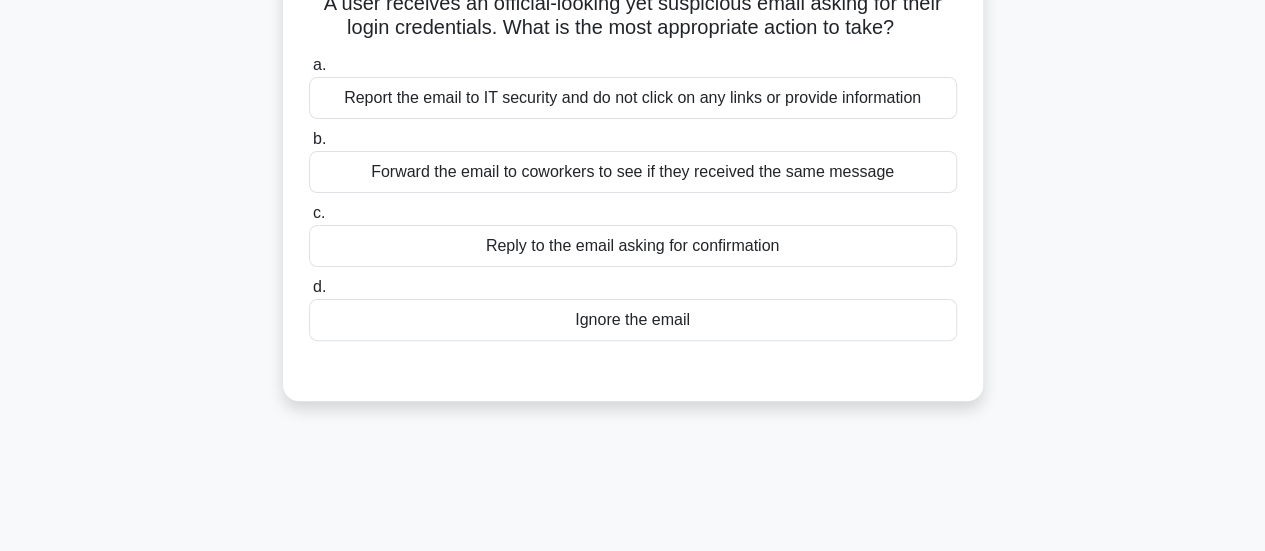 scroll, scrollTop: 0, scrollLeft: 0, axis: both 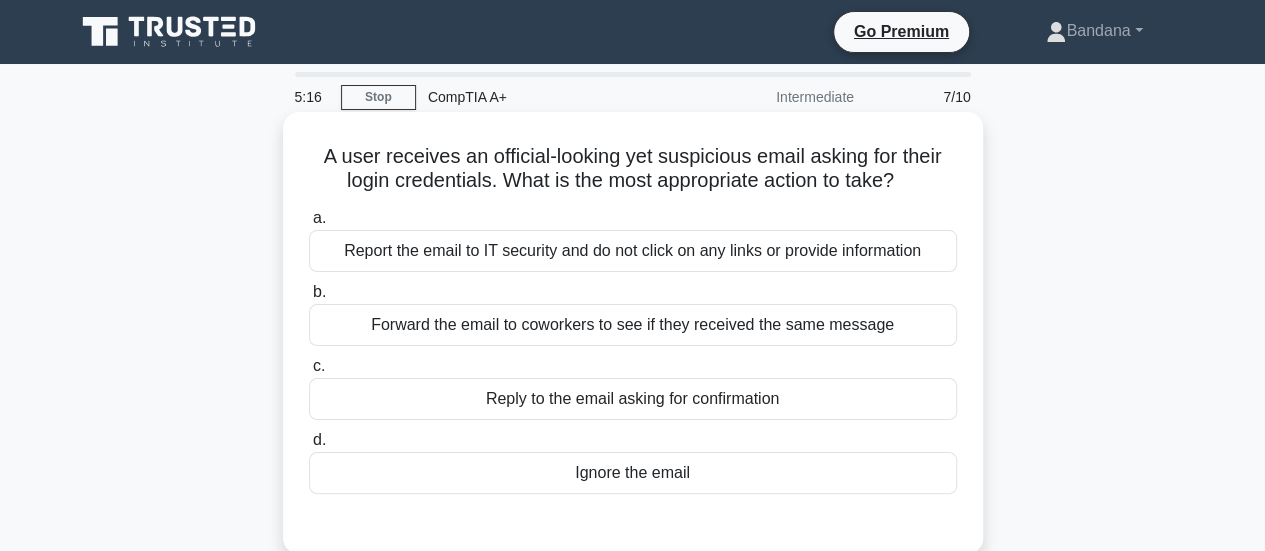 click on "Report the email to IT security and do not click on any links or provide information" at bounding box center (633, 251) 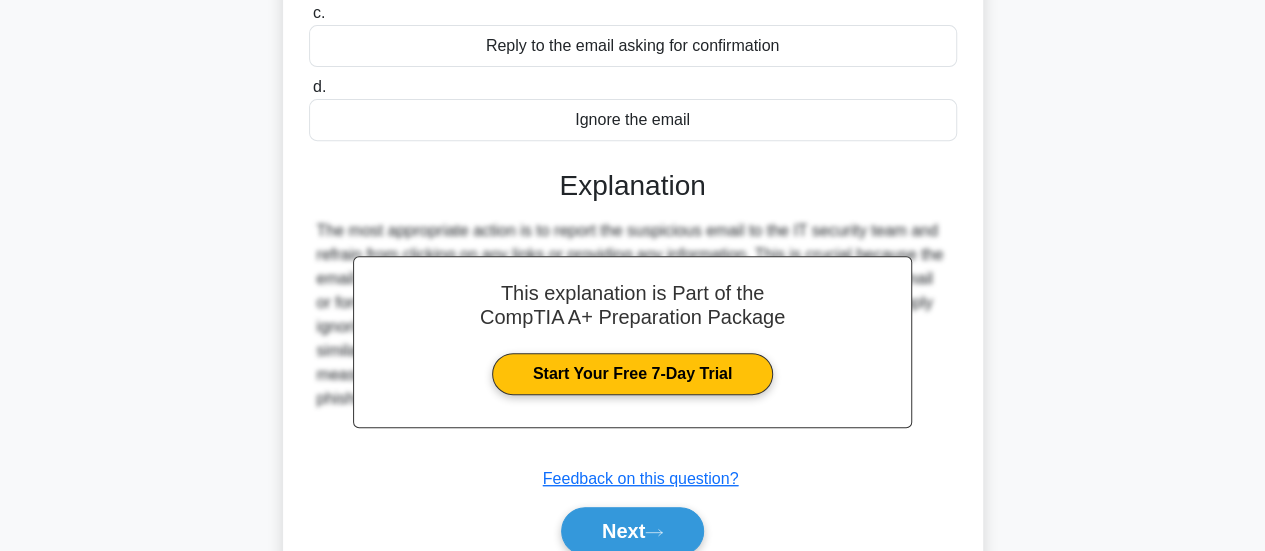 scroll, scrollTop: 386, scrollLeft: 0, axis: vertical 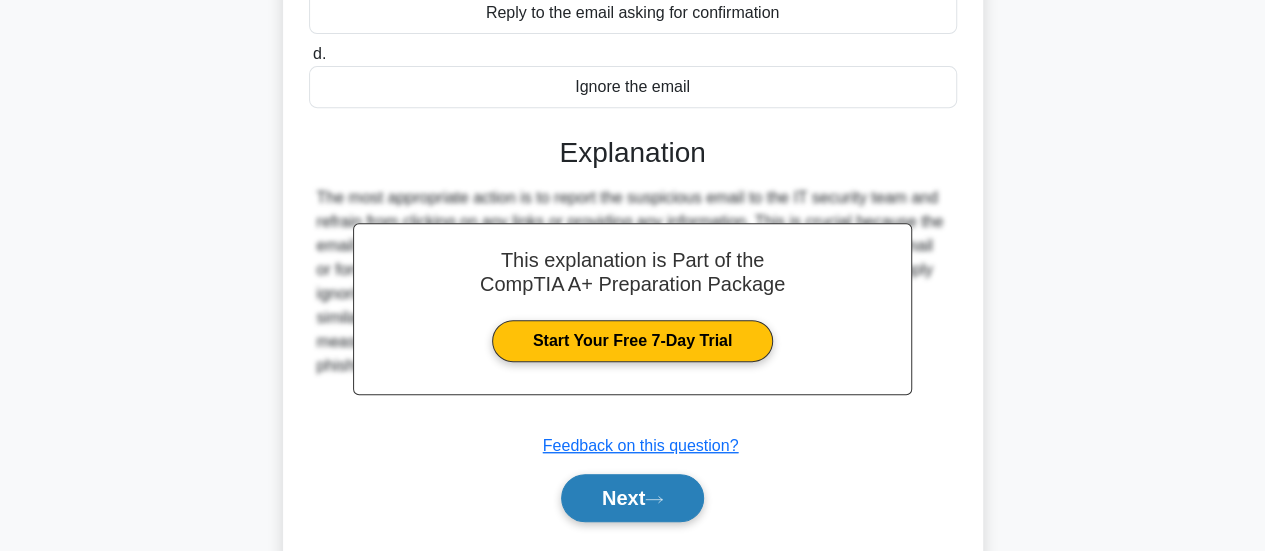 click on "Next" at bounding box center [632, 498] 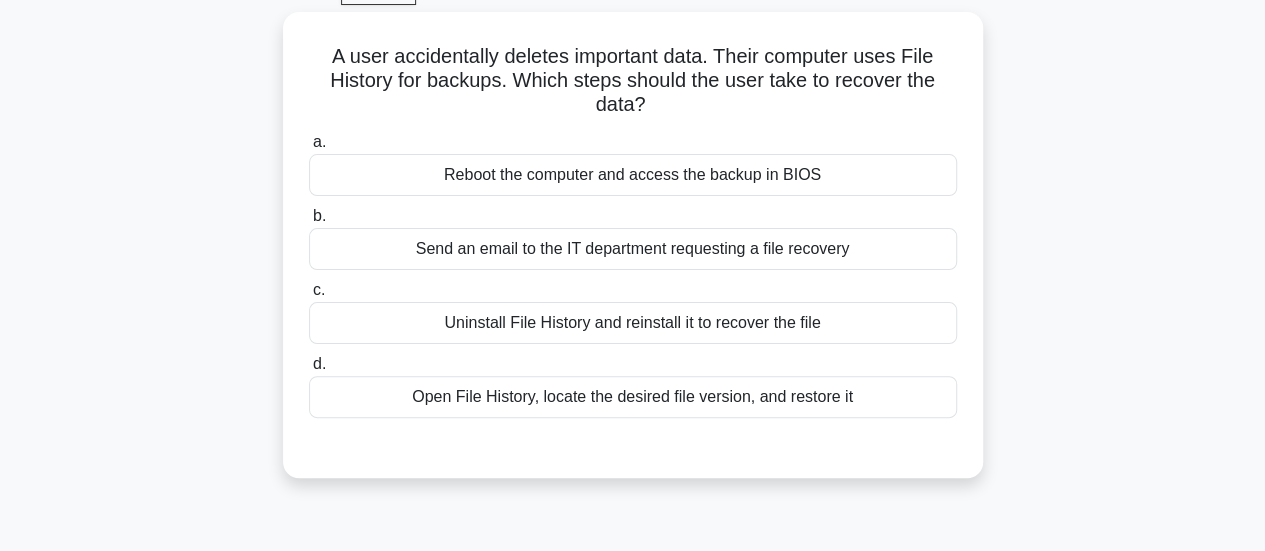 scroll, scrollTop: 106, scrollLeft: 0, axis: vertical 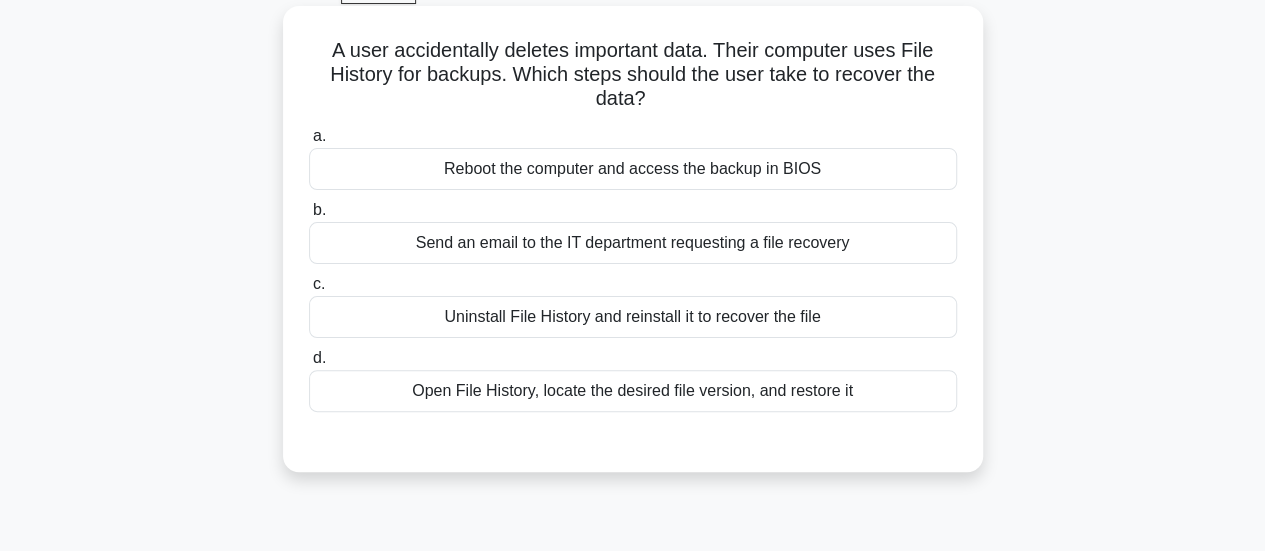 click on "Open File History, locate the desired file version, and restore it" at bounding box center (633, 391) 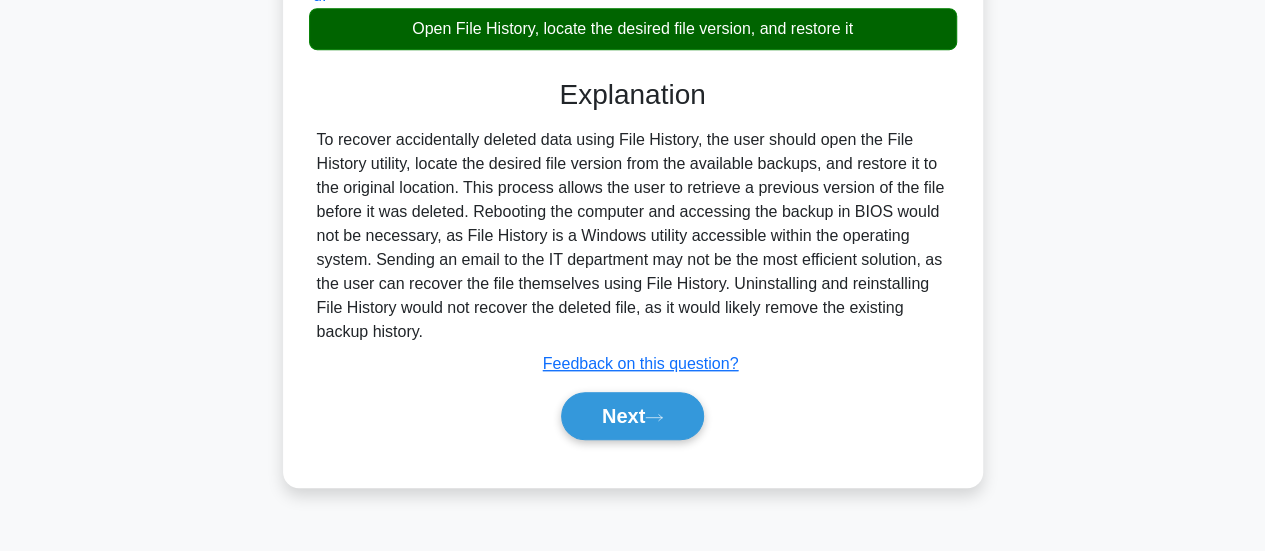 scroll, scrollTop: 529, scrollLeft: 0, axis: vertical 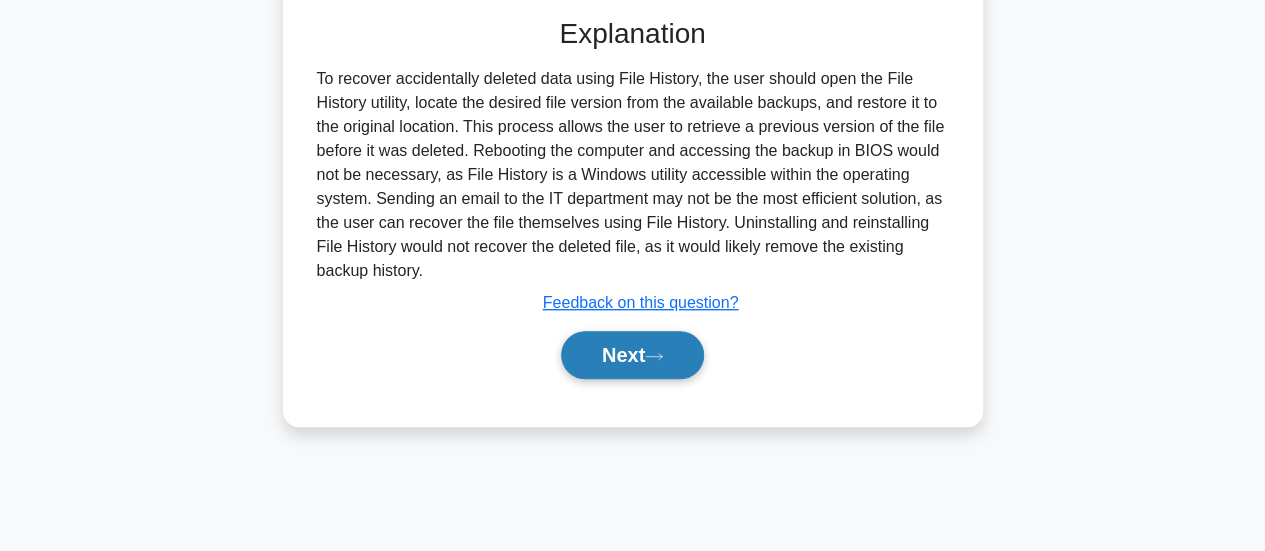 click on "Next" at bounding box center [632, 355] 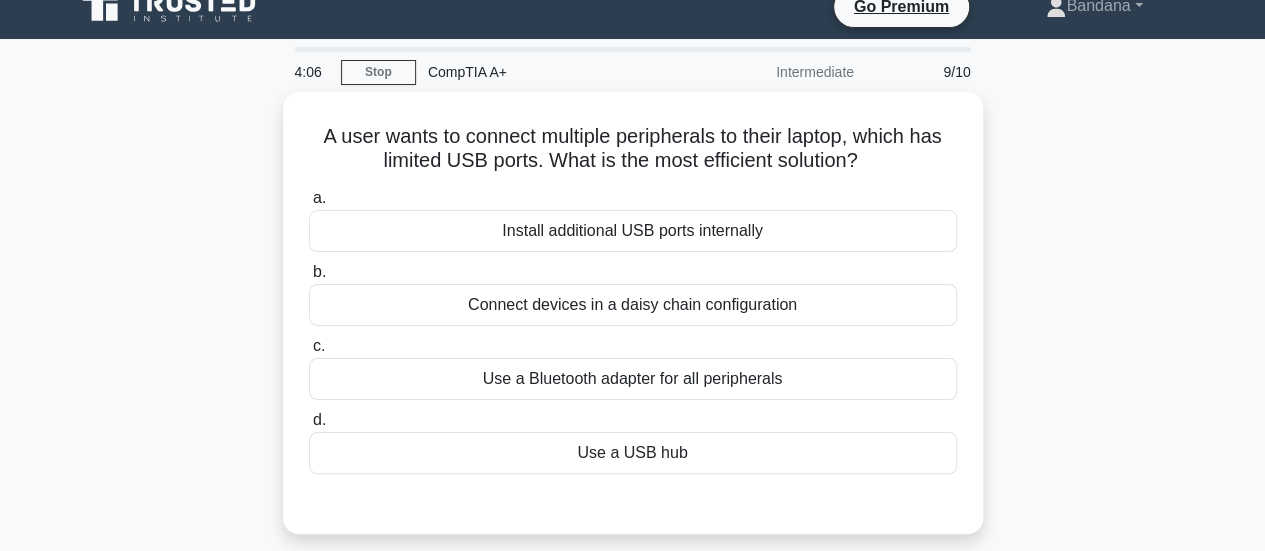 scroll, scrollTop: 24, scrollLeft: 0, axis: vertical 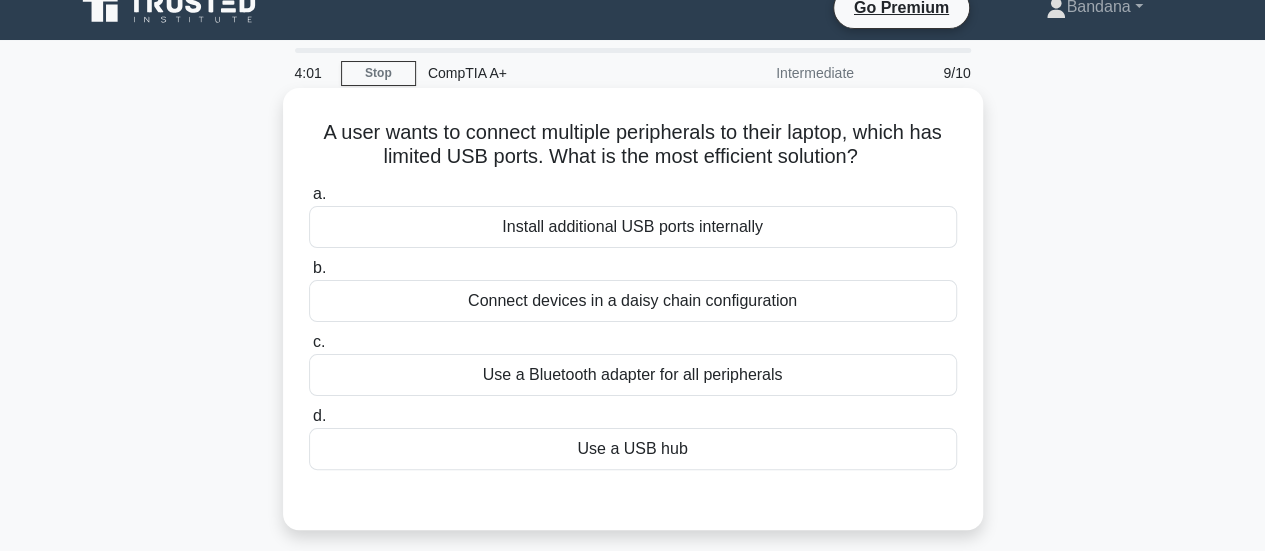 click on "Install additional USB ports internally" at bounding box center (633, 227) 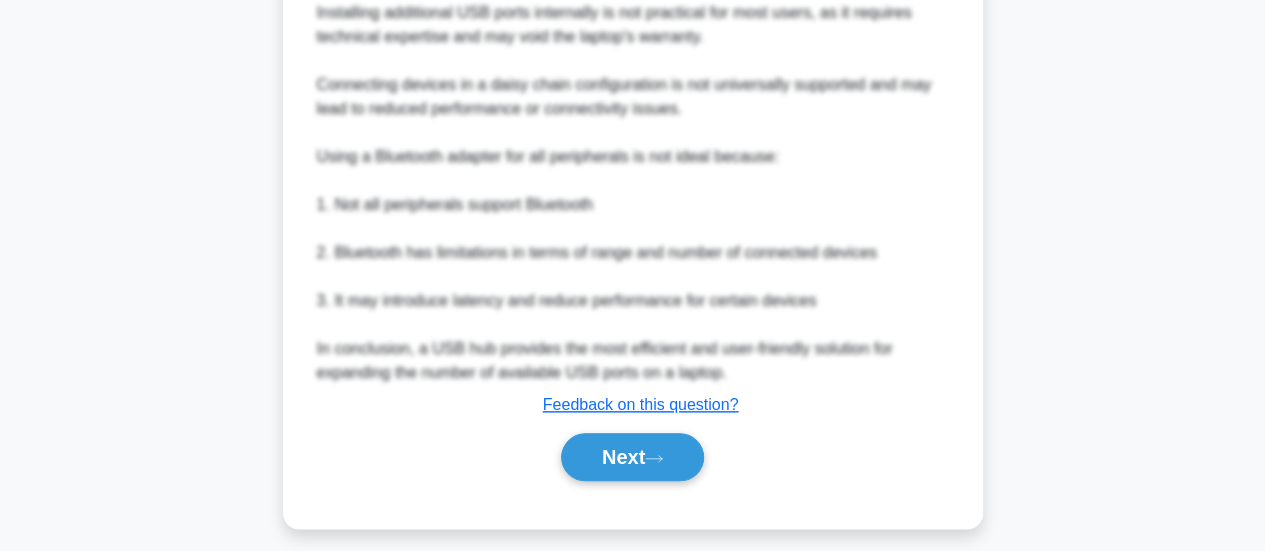 scroll, scrollTop: 910, scrollLeft: 0, axis: vertical 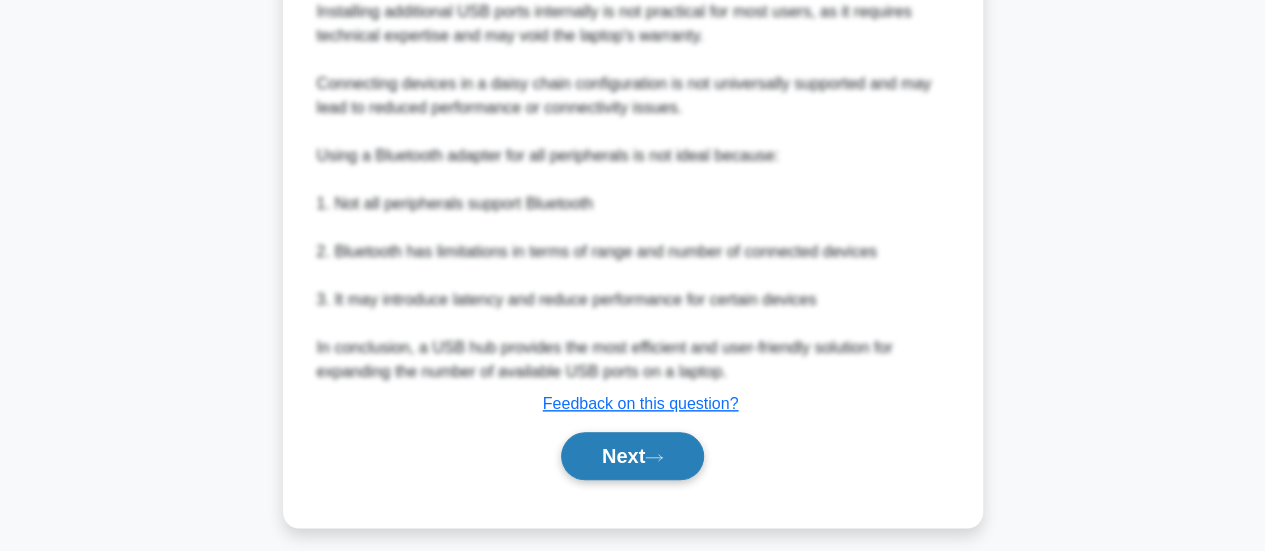 click on "Next" at bounding box center [632, 456] 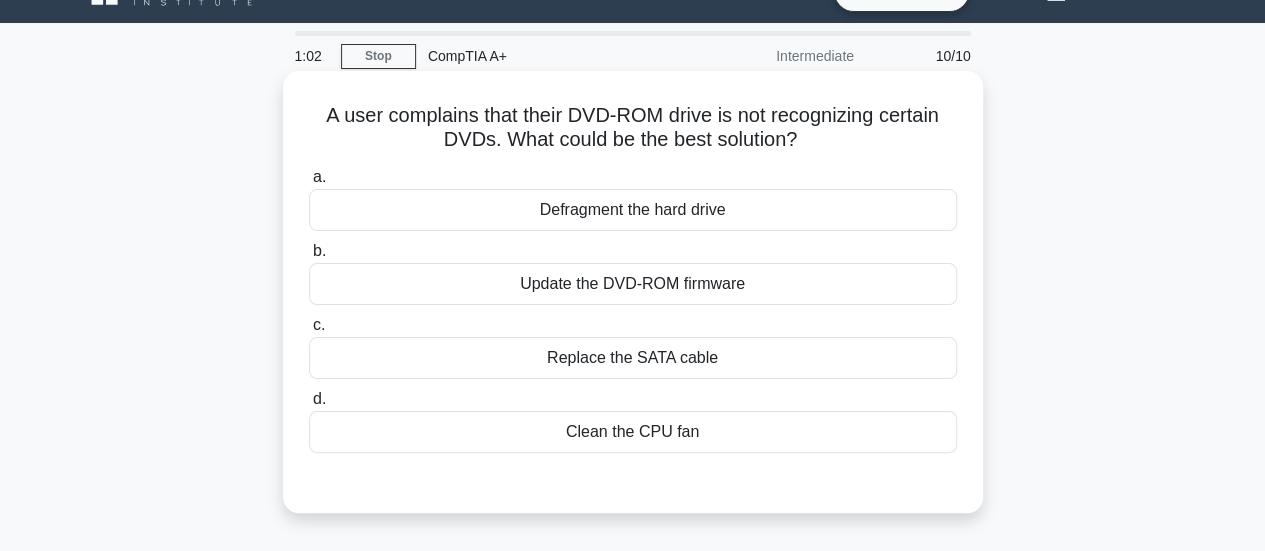 scroll, scrollTop: 42, scrollLeft: 0, axis: vertical 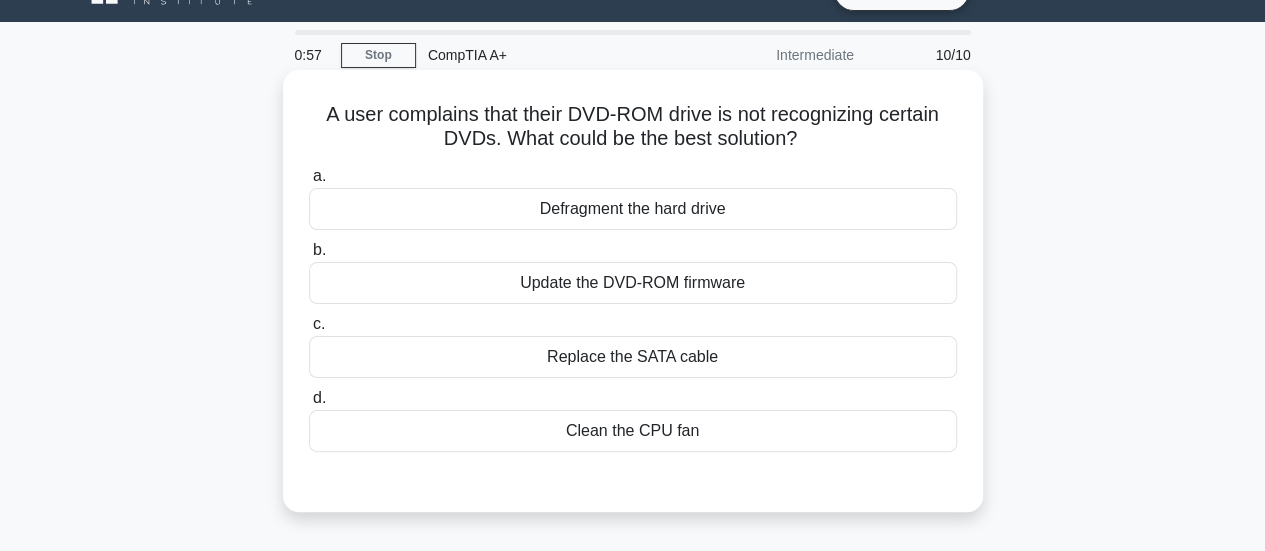 click on "Update the DVD-ROM firmware" at bounding box center [633, 283] 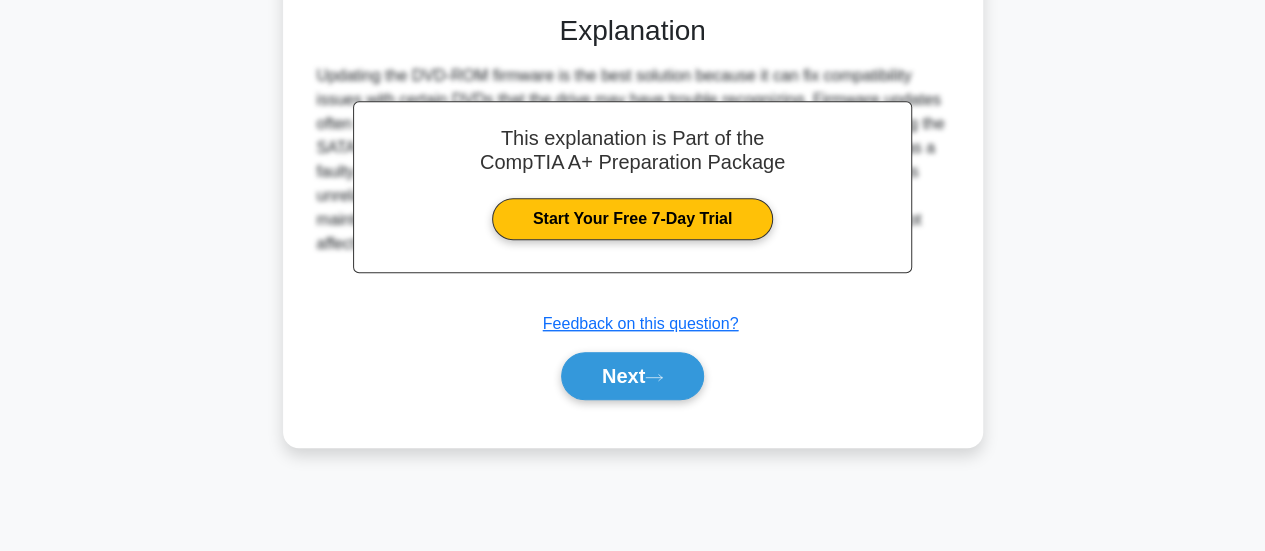 scroll, scrollTop: 514, scrollLeft: 0, axis: vertical 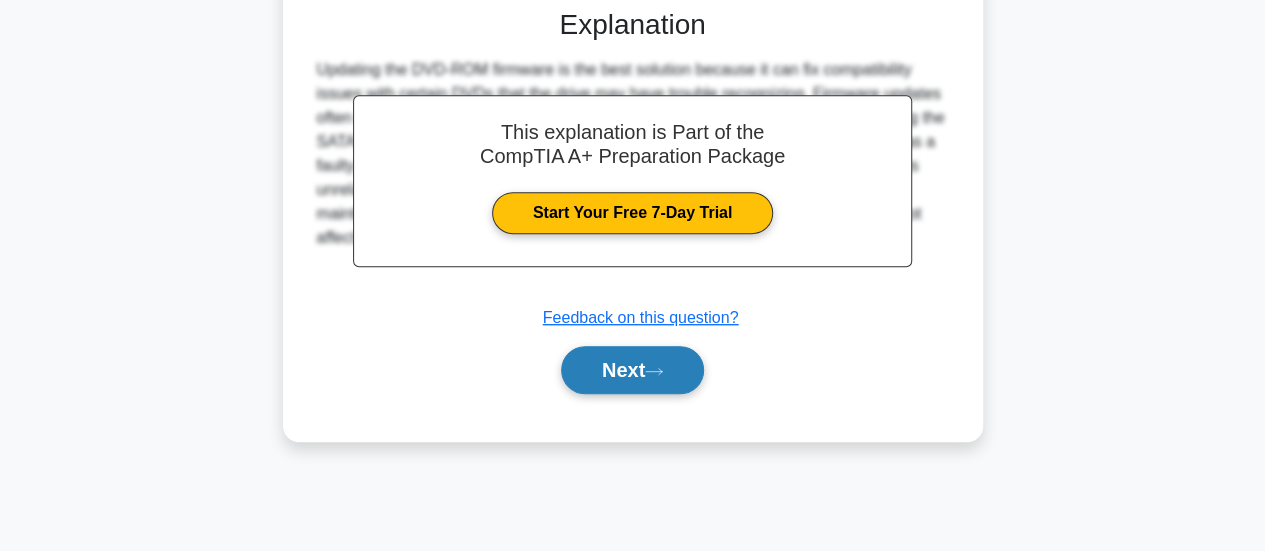 click on "Next" at bounding box center [632, 370] 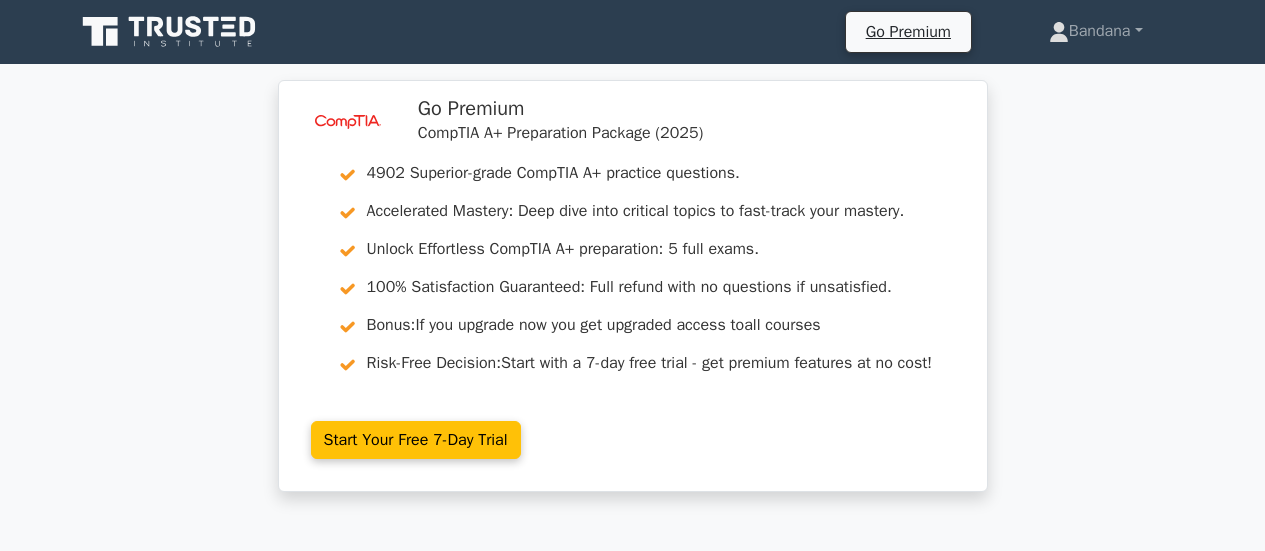 scroll, scrollTop: 0, scrollLeft: 0, axis: both 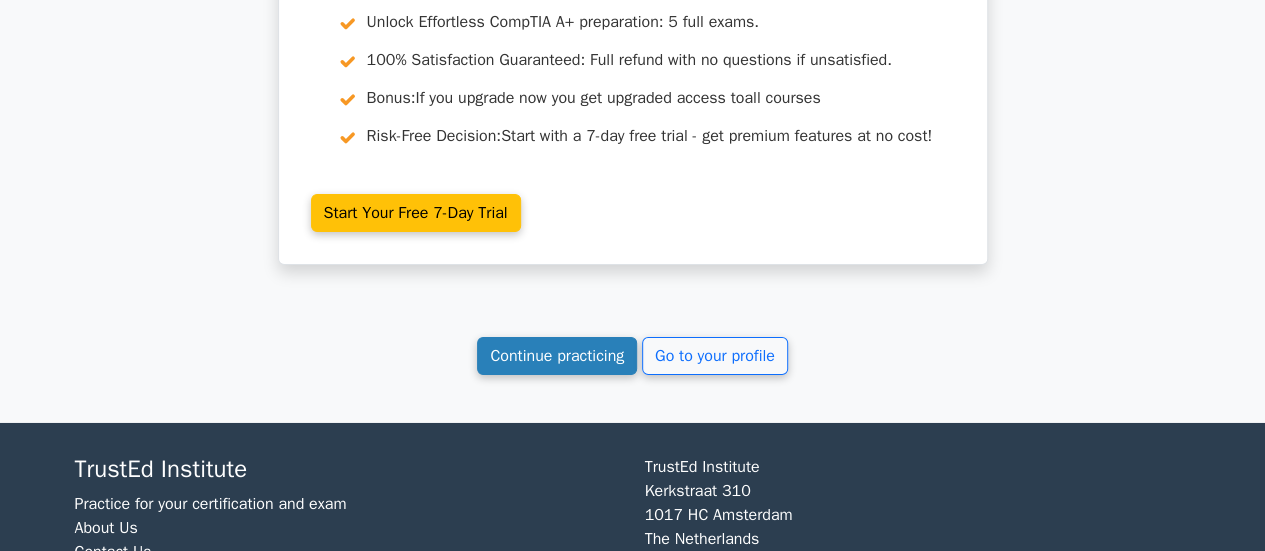 click on "Continue practicing" at bounding box center [557, 356] 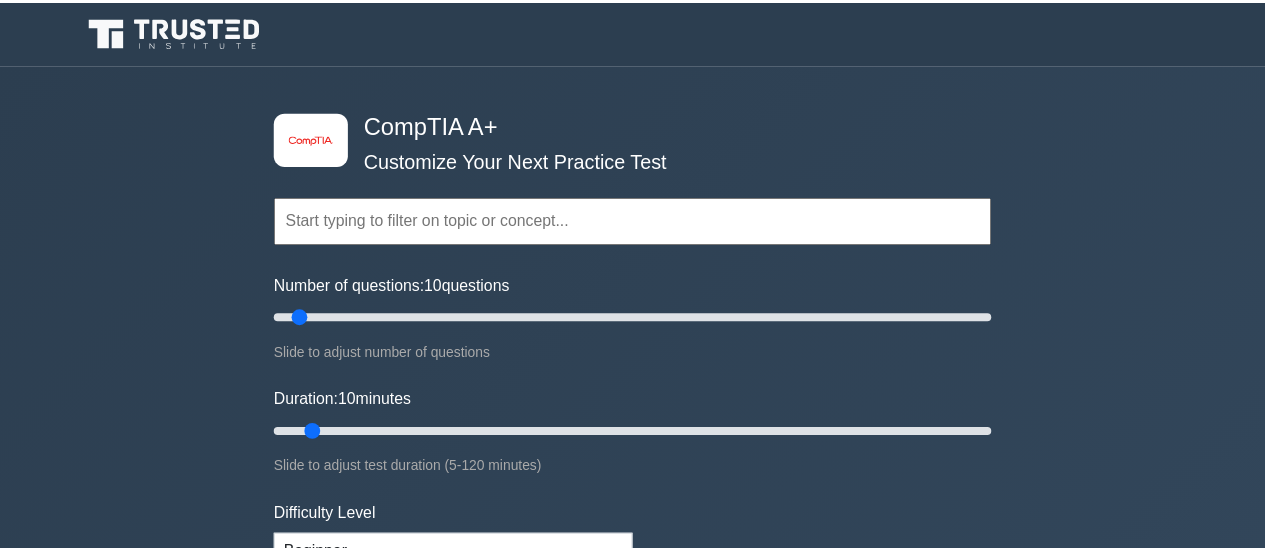 scroll, scrollTop: 0, scrollLeft: 0, axis: both 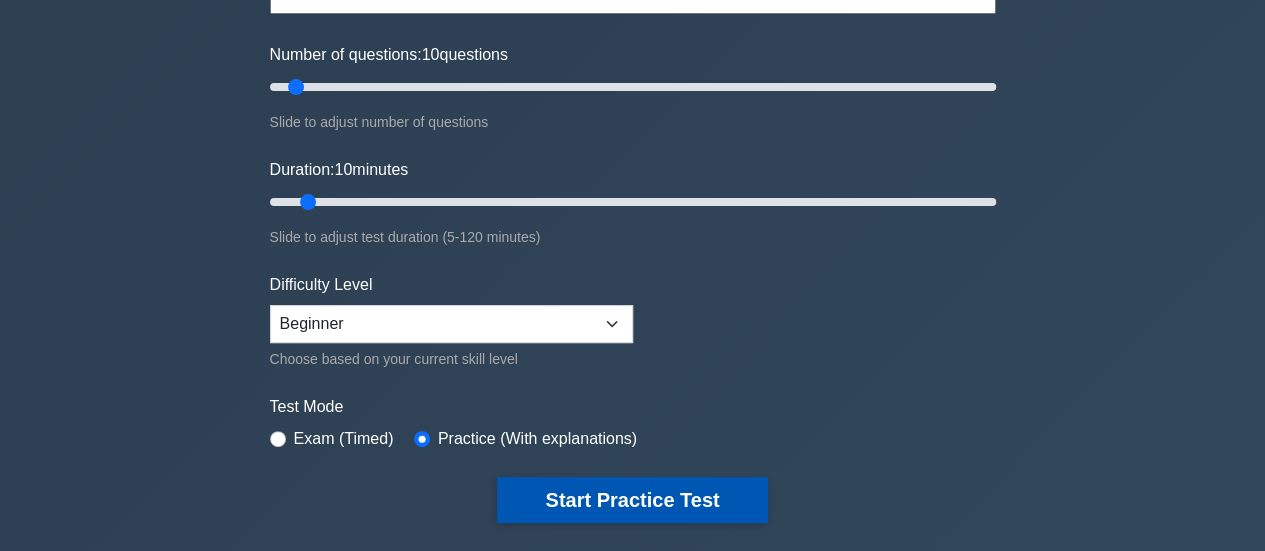 click on "Start Practice Test" at bounding box center (632, 500) 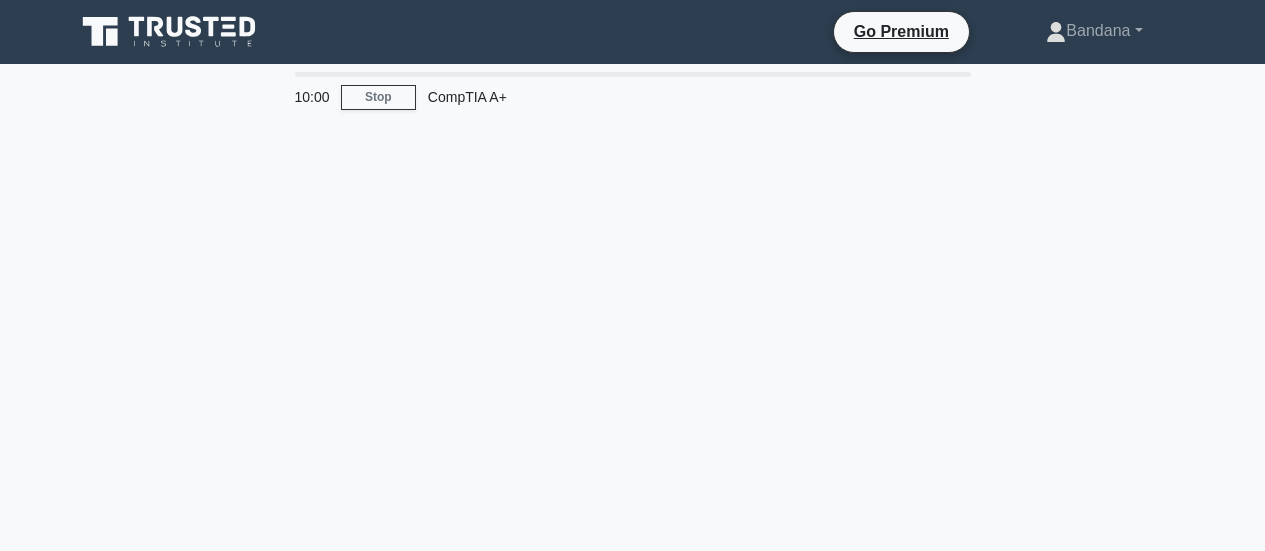 scroll, scrollTop: 0, scrollLeft: 0, axis: both 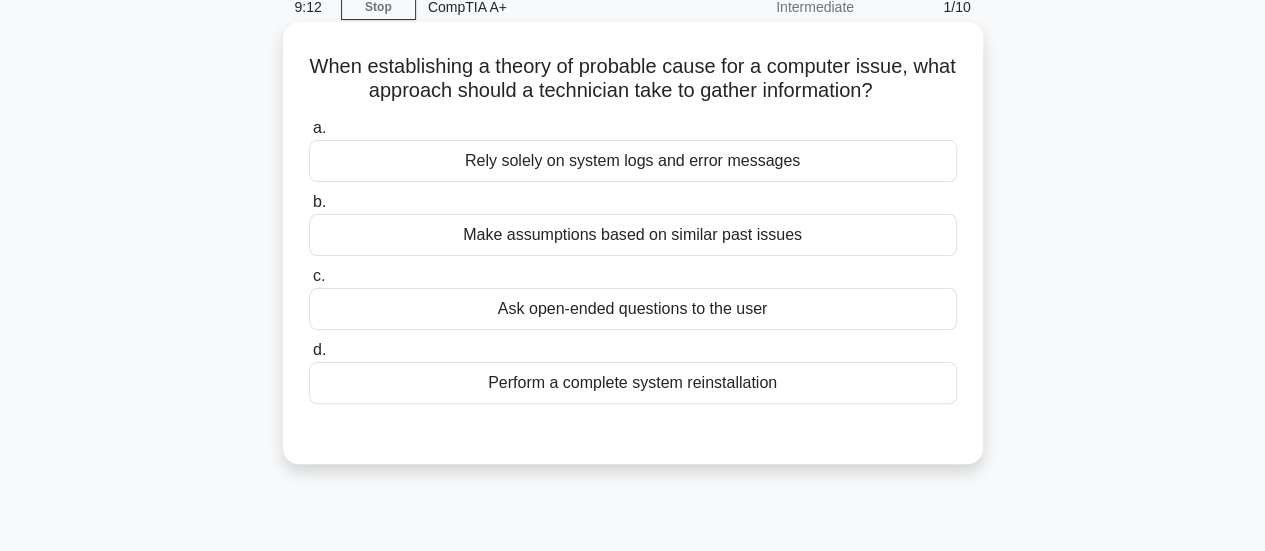 click on "Make assumptions based on similar past issues" at bounding box center [633, 235] 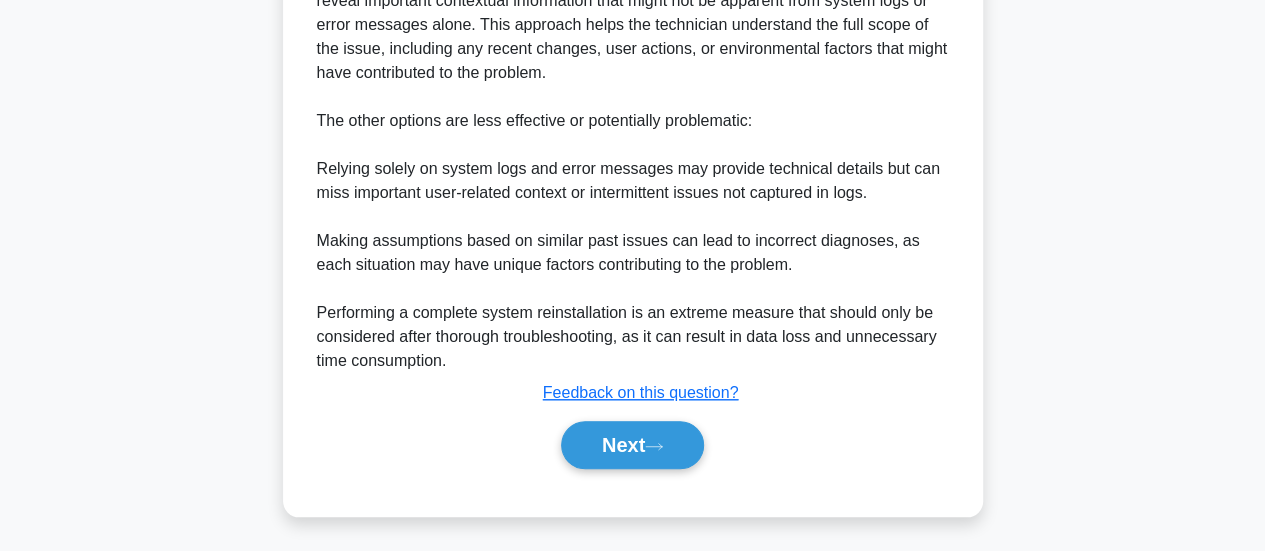 scroll, scrollTop: 730, scrollLeft: 0, axis: vertical 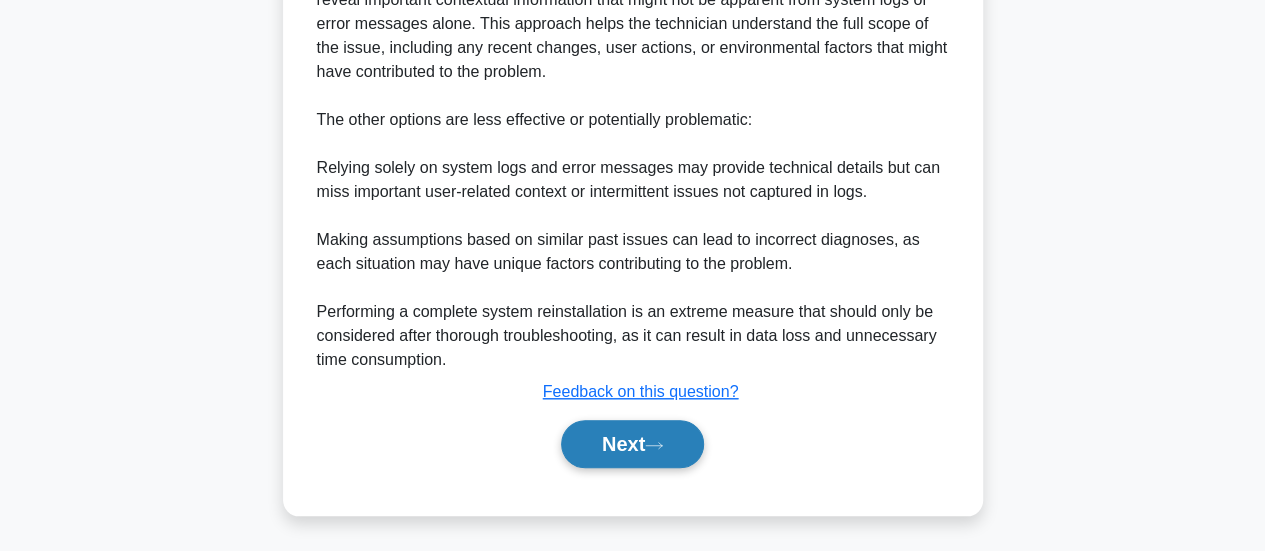 click on "Next" at bounding box center [632, 444] 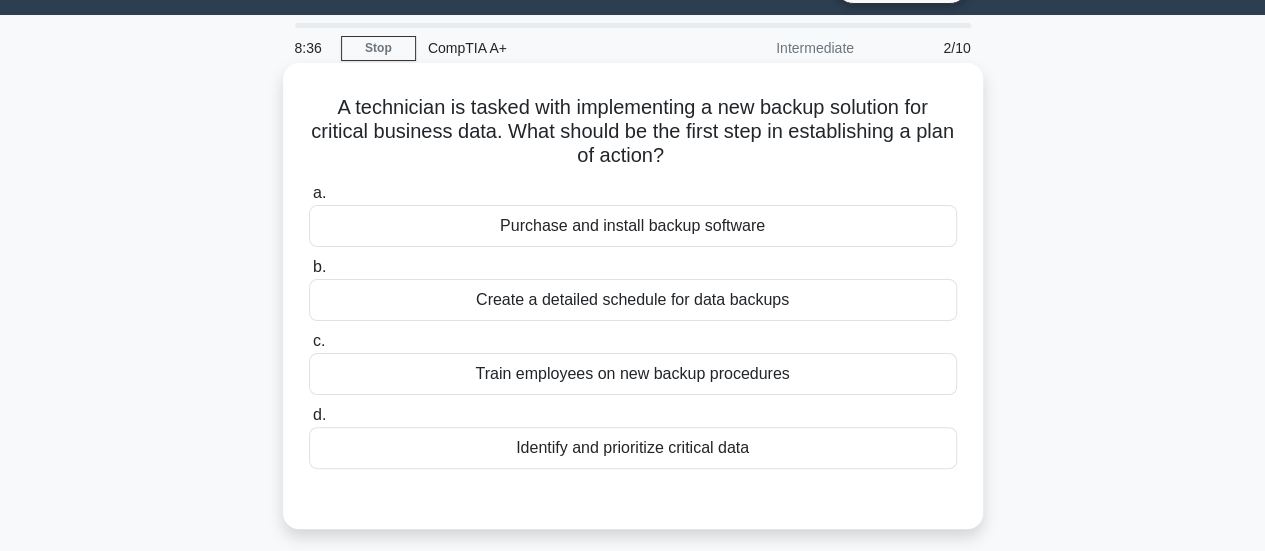 scroll, scrollTop: 50, scrollLeft: 0, axis: vertical 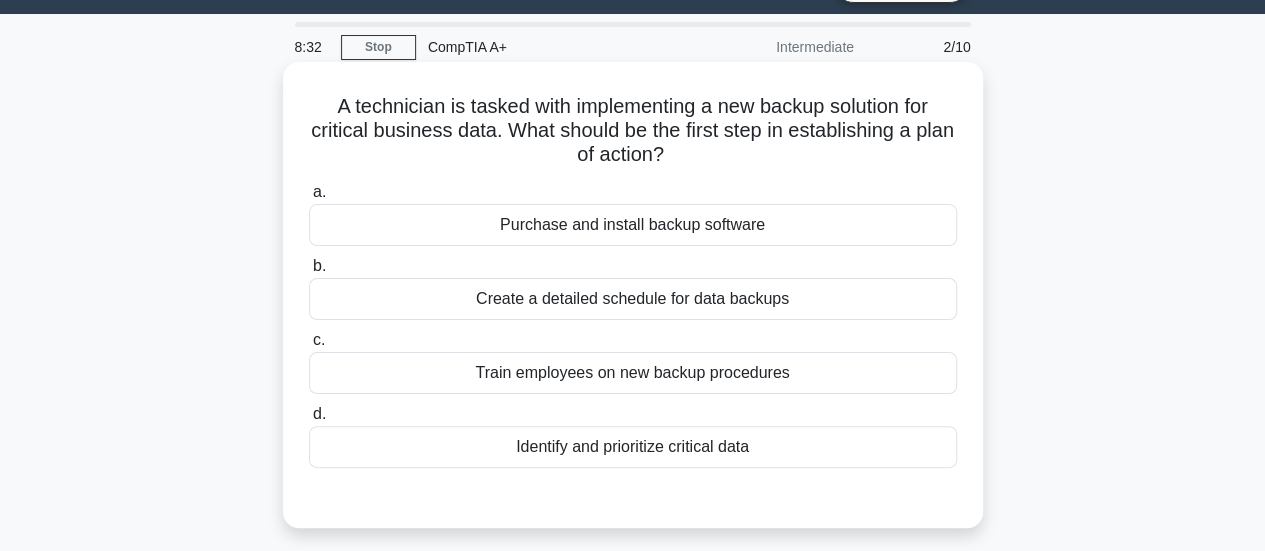 click on "Identify and prioritize critical data" at bounding box center [633, 447] 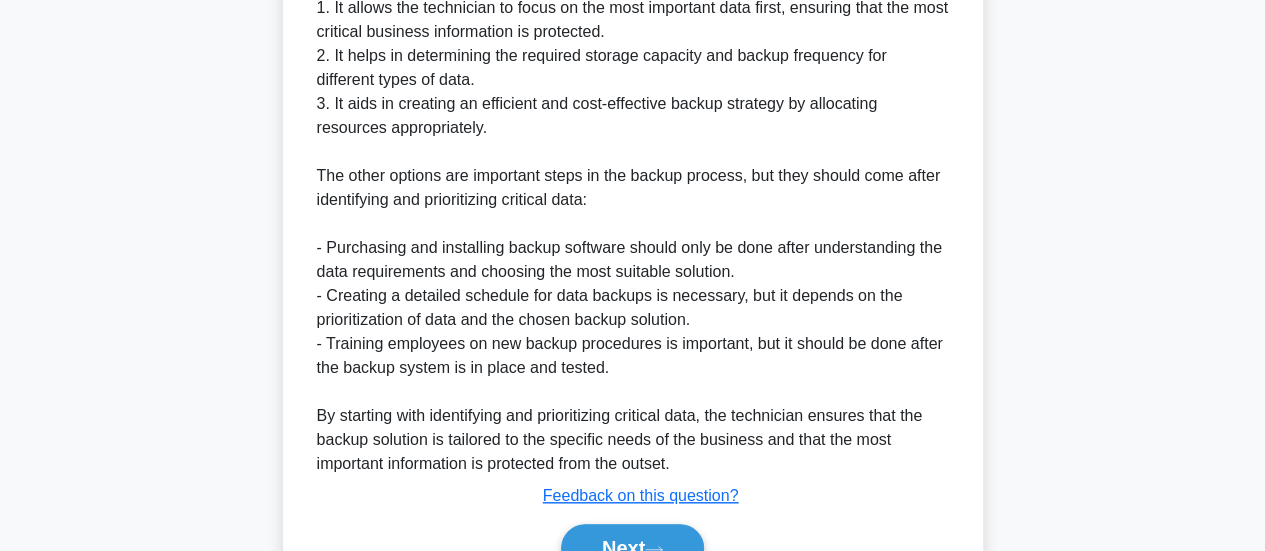 scroll, scrollTop: 775, scrollLeft: 0, axis: vertical 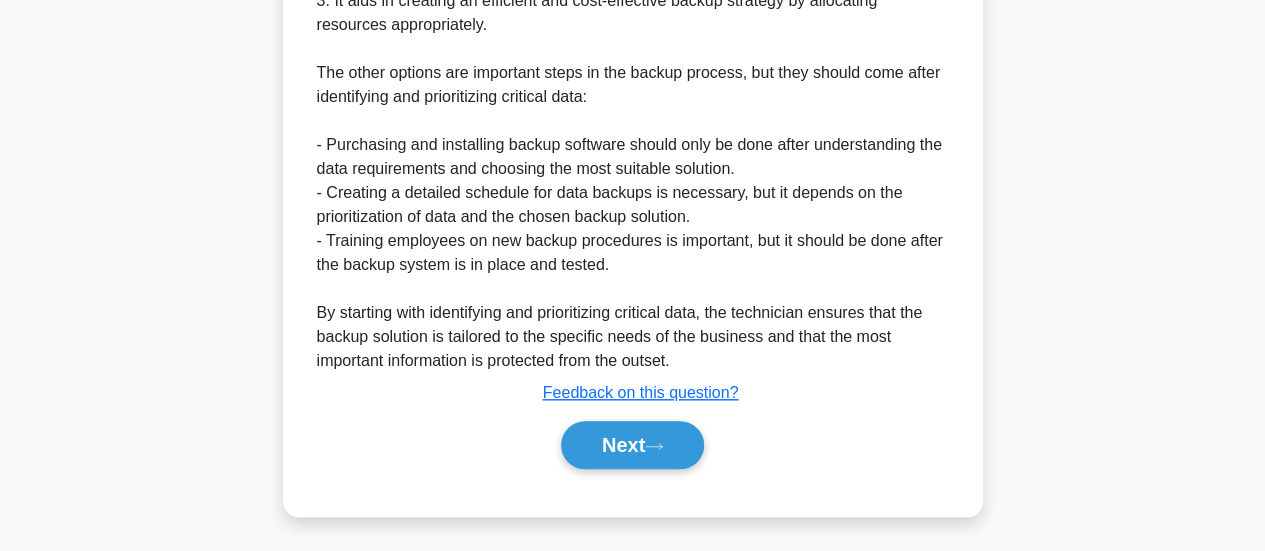 click on "Next" at bounding box center (632, 445) 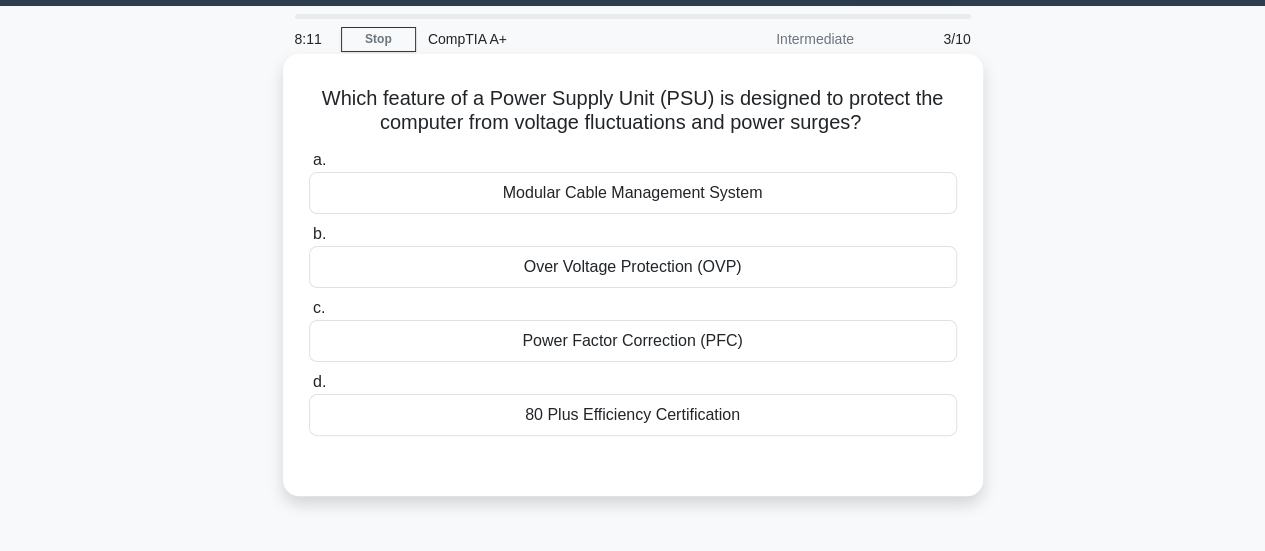 scroll, scrollTop: 59, scrollLeft: 0, axis: vertical 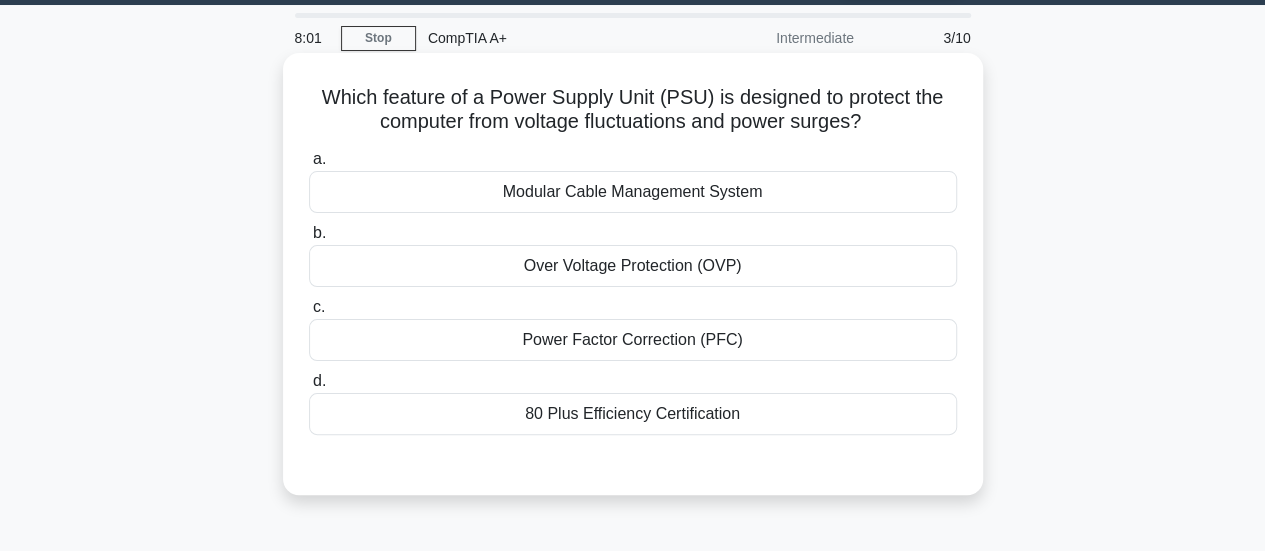 click on "Over Voltage Protection (OVP)" at bounding box center [633, 266] 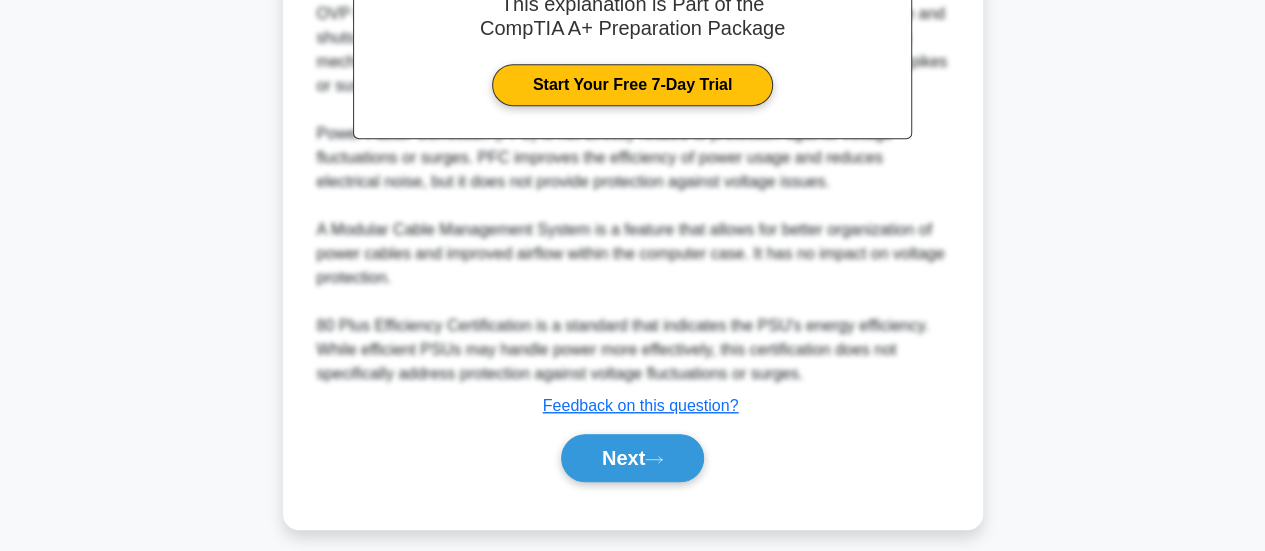 scroll, scrollTop: 655, scrollLeft: 0, axis: vertical 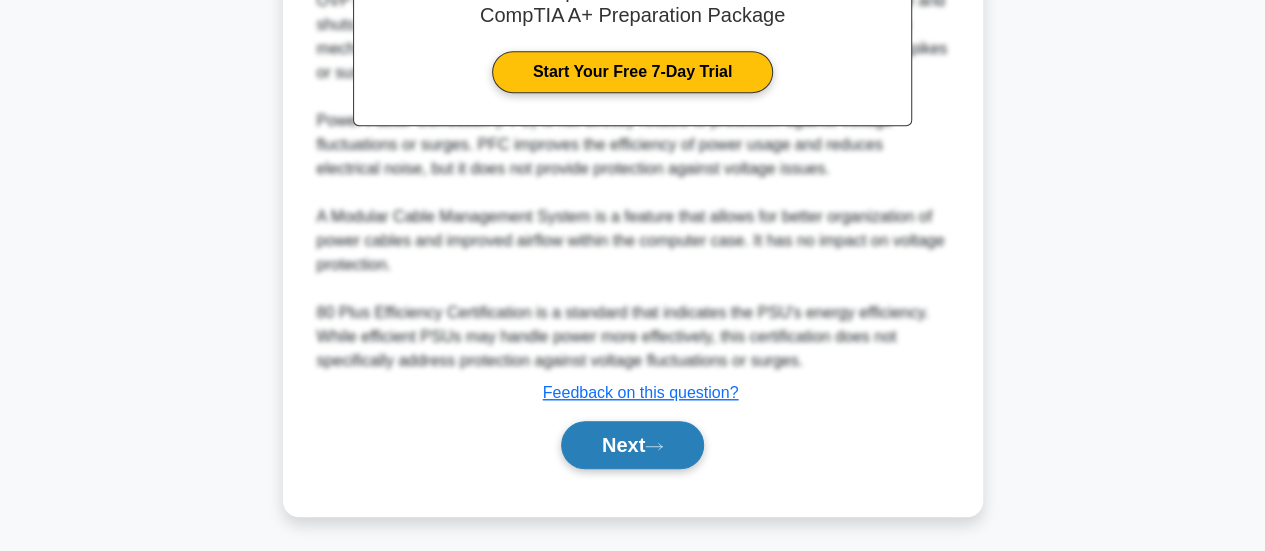 click on "Next" at bounding box center (632, 445) 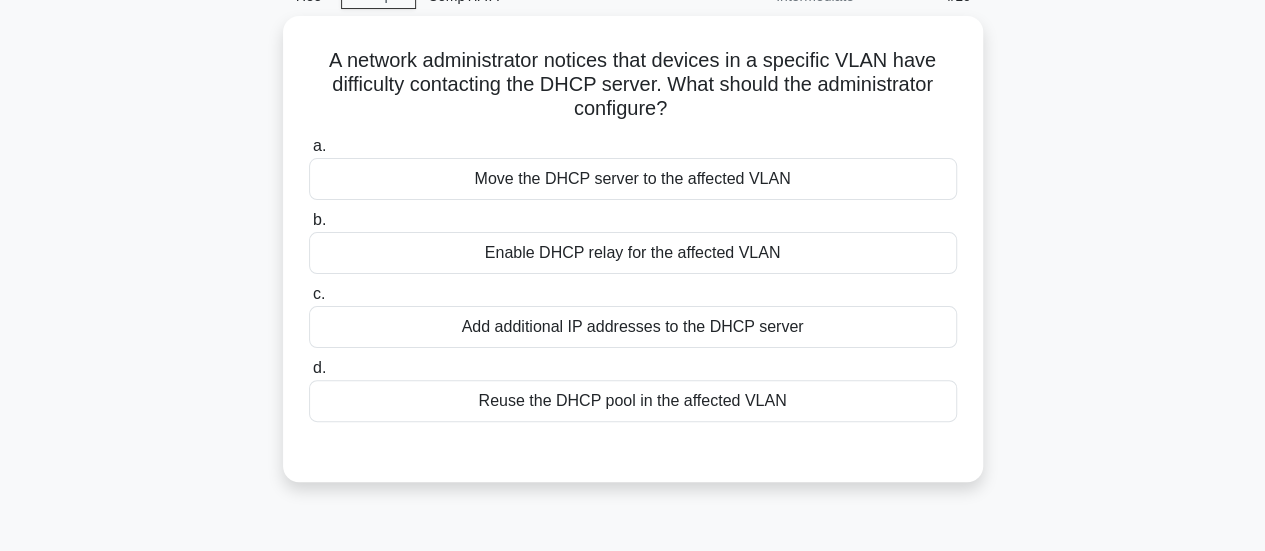 scroll, scrollTop: 0, scrollLeft: 0, axis: both 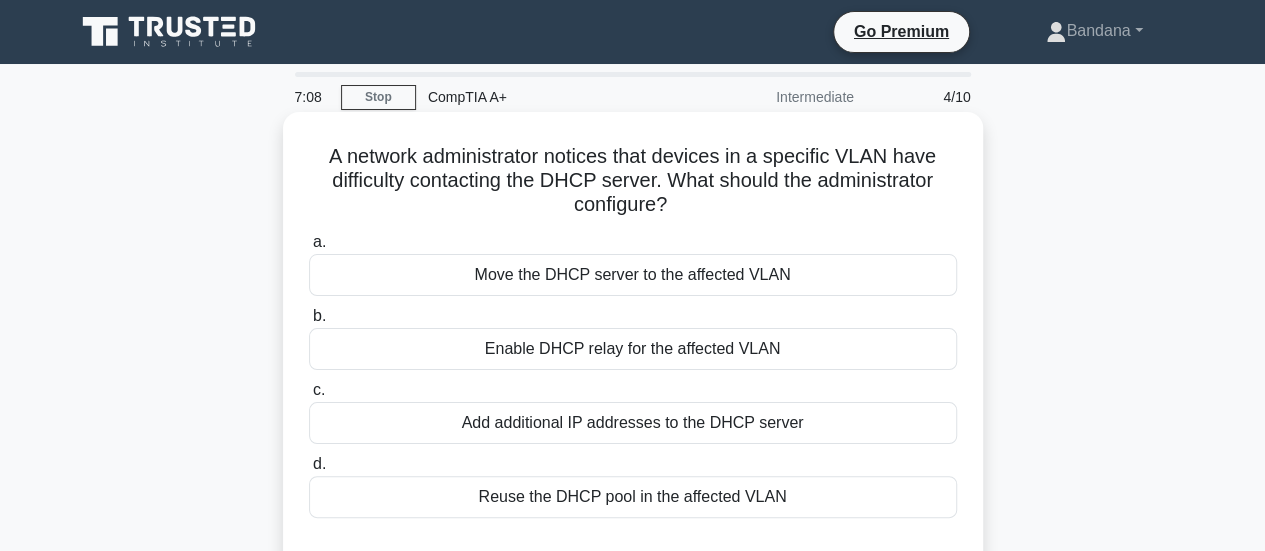 click on "Enable DHCP relay for the affected VLAN" at bounding box center [633, 349] 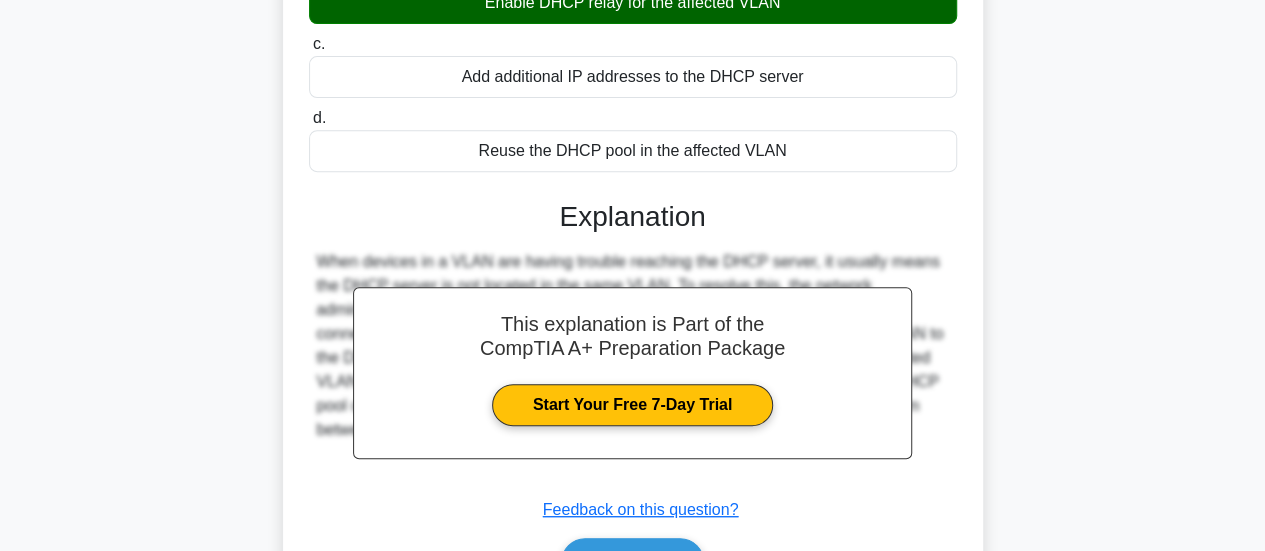 scroll, scrollTop: 529, scrollLeft: 0, axis: vertical 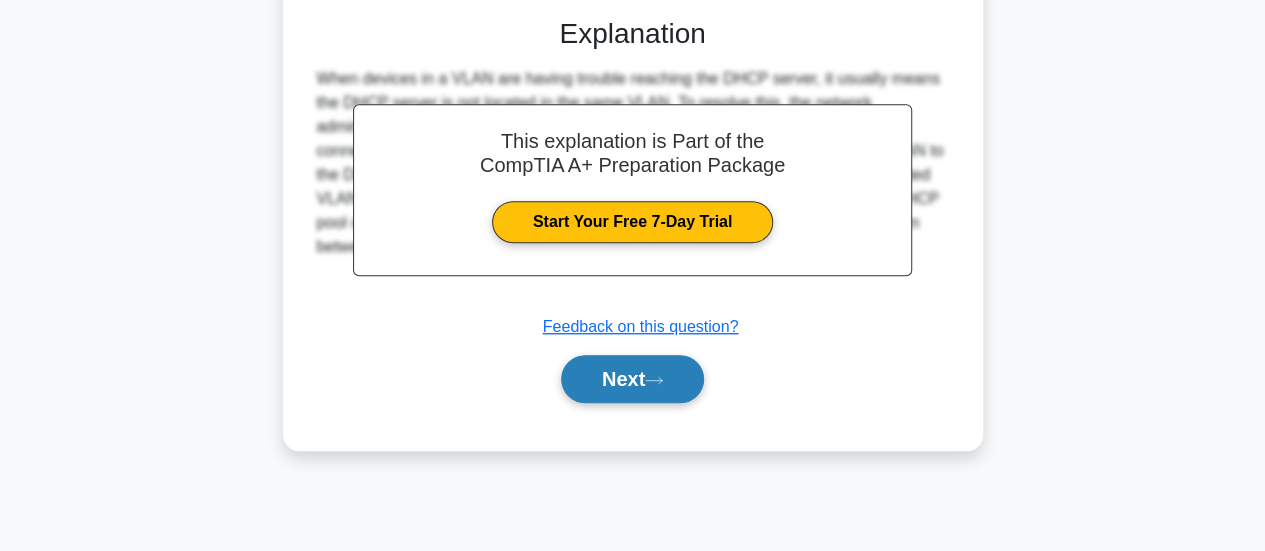 click on "Next" at bounding box center [632, 379] 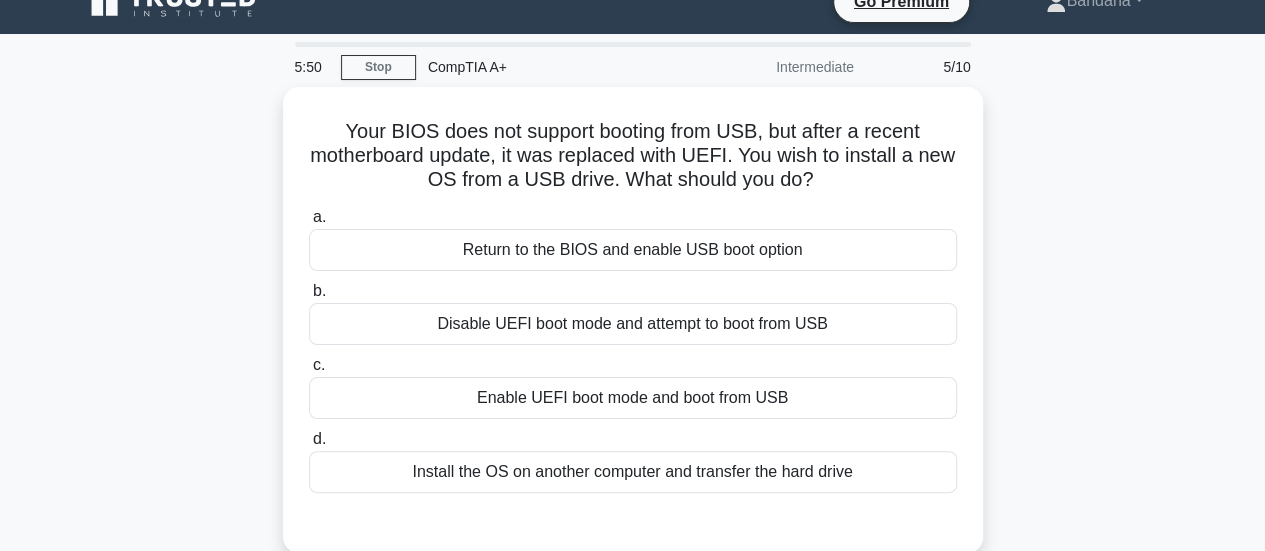 scroll, scrollTop: 29, scrollLeft: 0, axis: vertical 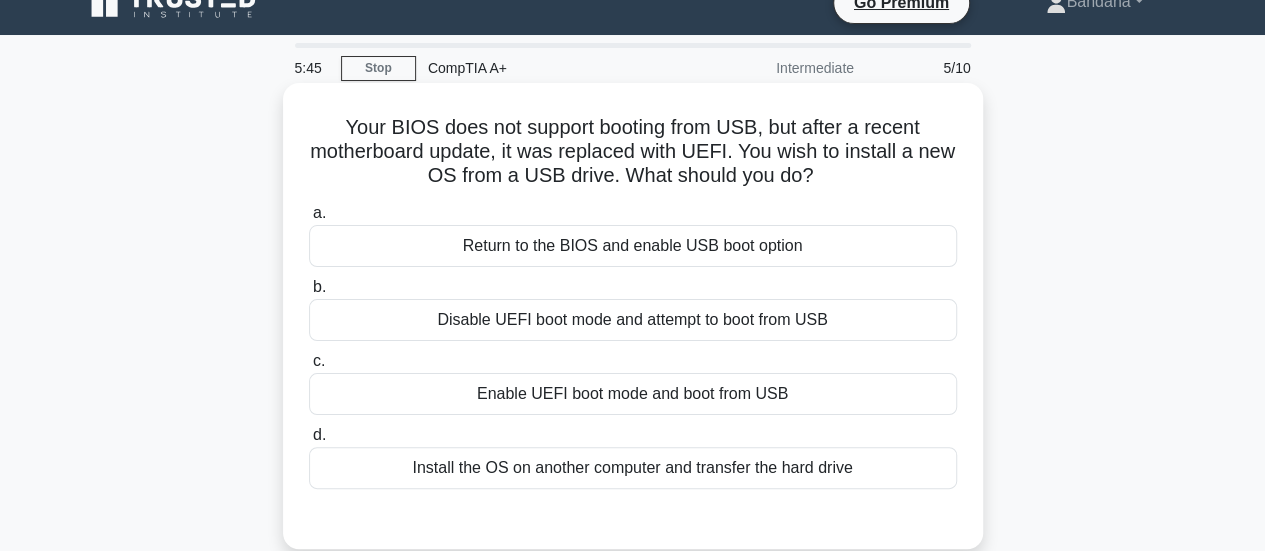 click on "Enable UEFI boot mode and boot from USB" at bounding box center [633, 394] 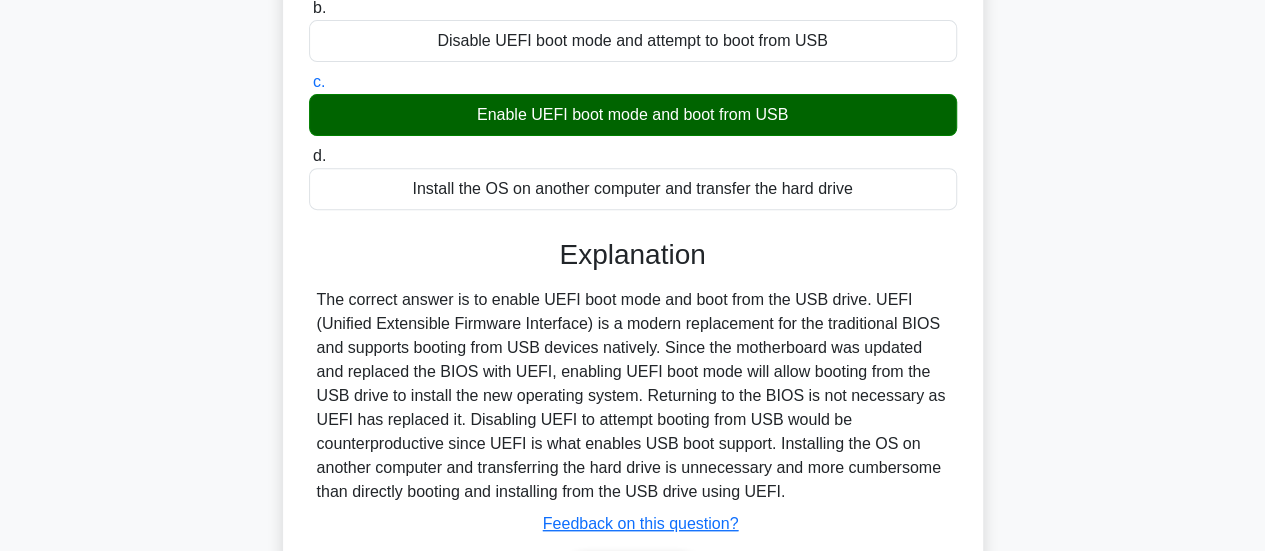 scroll, scrollTop: 529, scrollLeft: 0, axis: vertical 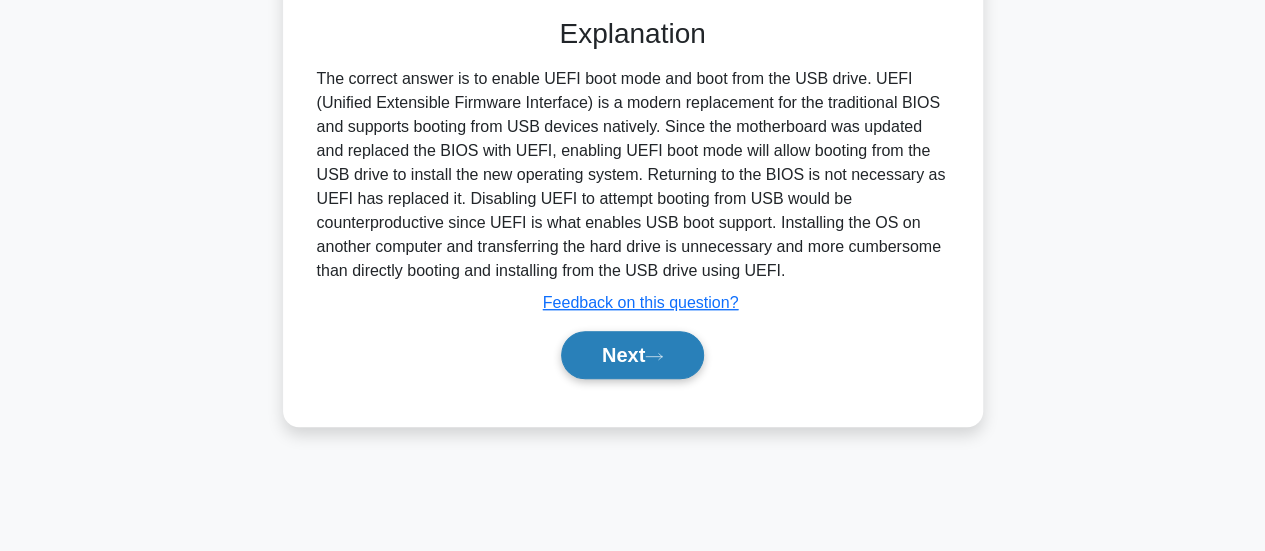 click on "Next" at bounding box center [632, 355] 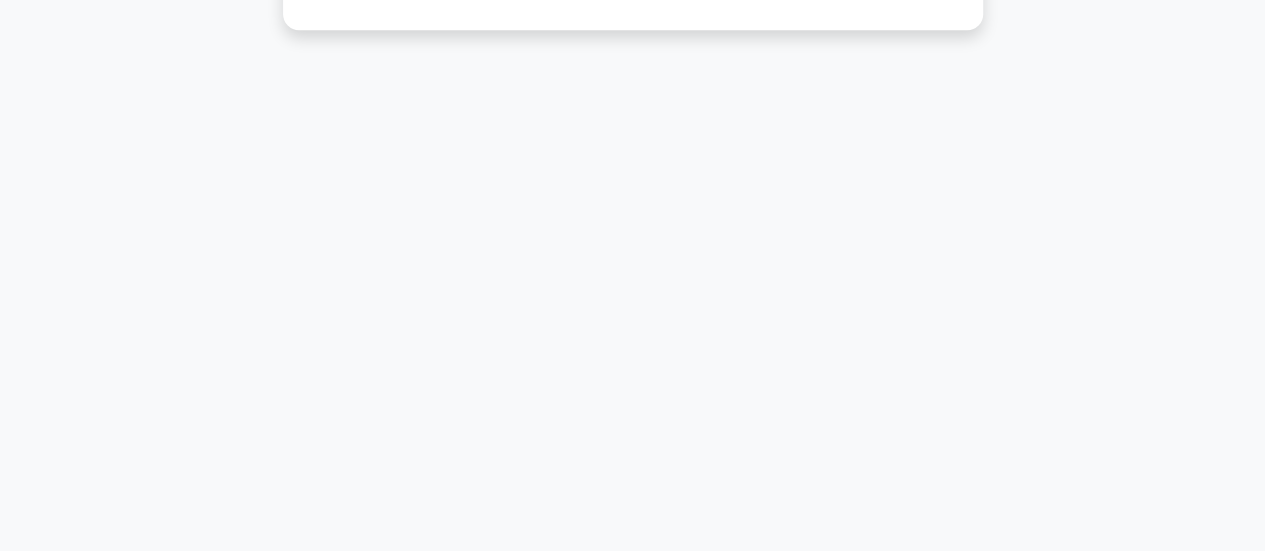 scroll, scrollTop: 0, scrollLeft: 0, axis: both 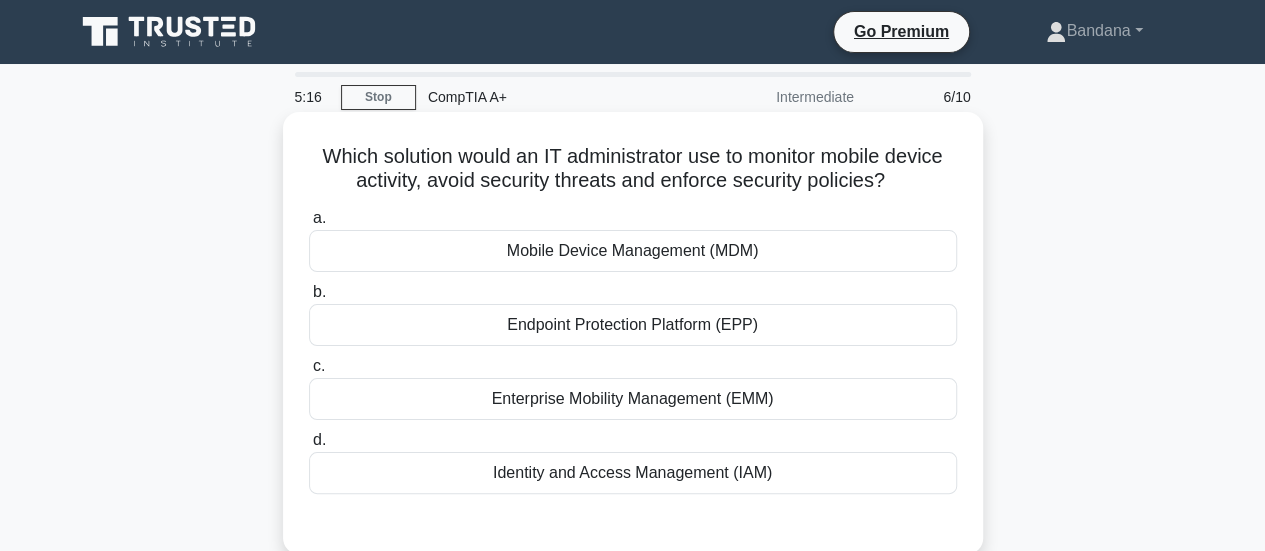 click on "Mobile Device Management (MDM)" at bounding box center [633, 251] 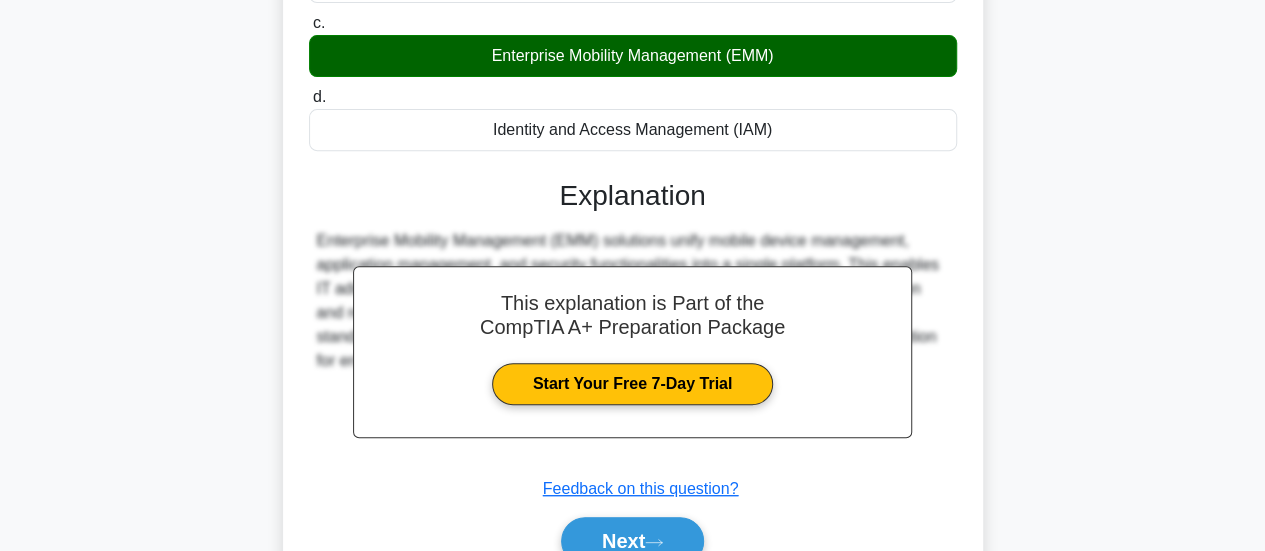 scroll, scrollTop: 529, scrollLeft: 0, axis: vertical 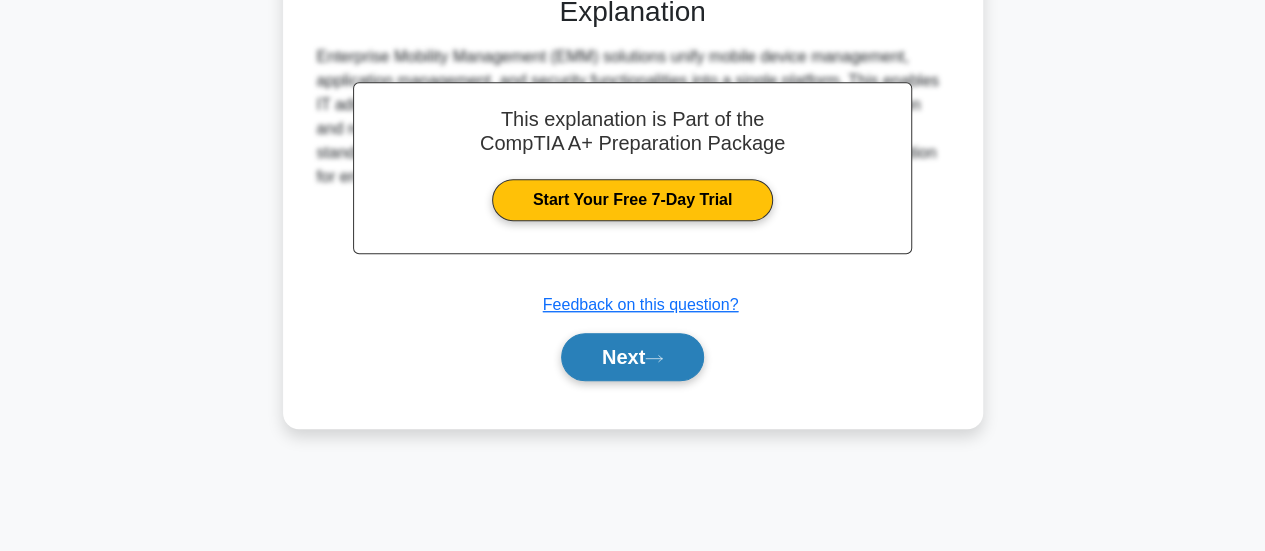 click on "Next" at bounding box center (632, 357) 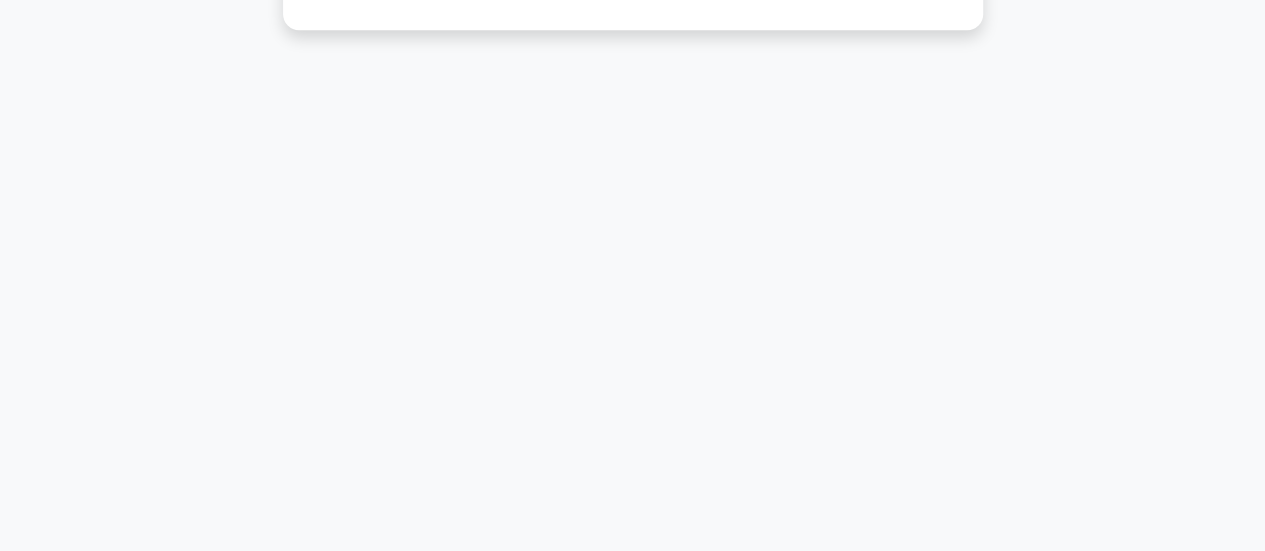 scroll, scrollTop: 0, scrollLeft: 0, axis: both 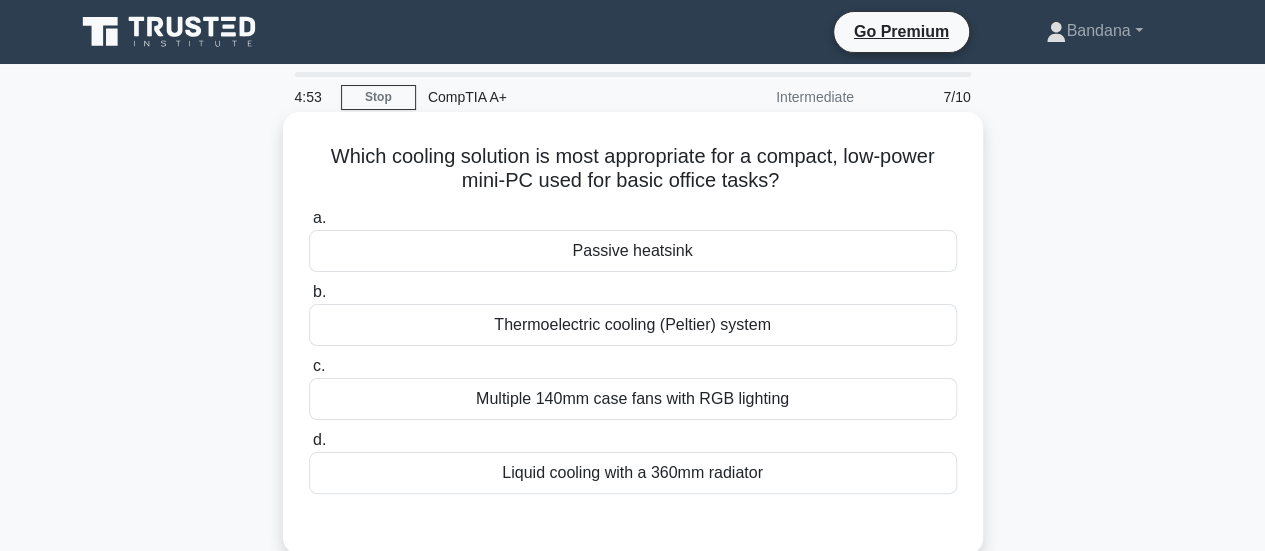 click on "Passive heatsink" at bounding box center (633, 251) 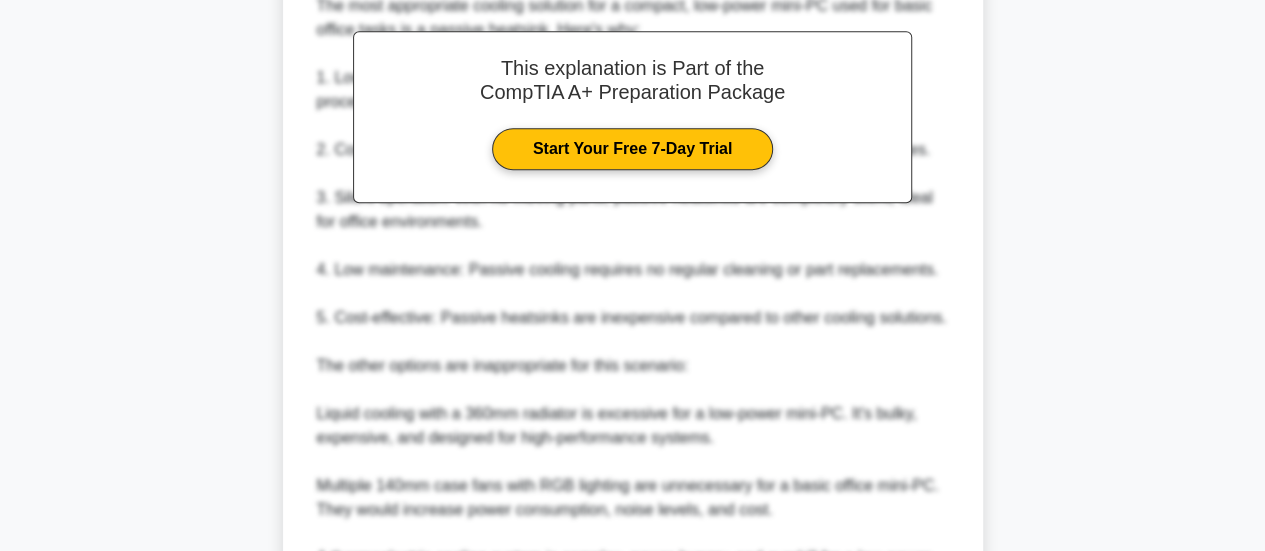 scroll, scrollTop: 799, scrollLeft: 0, axis: vertical 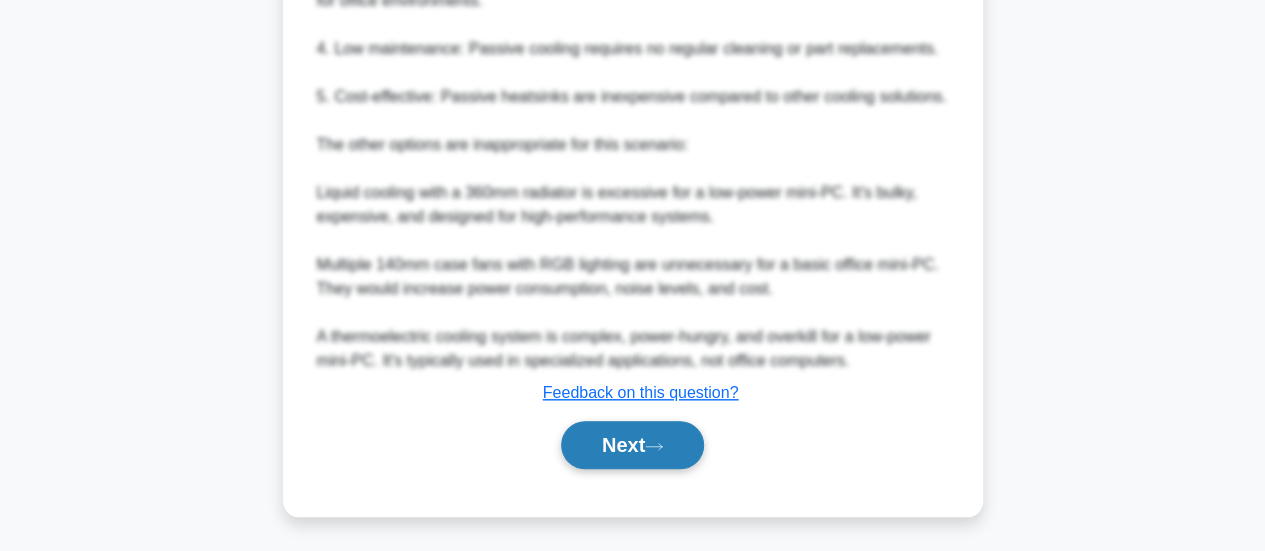 click on "Next" at bounding box center (632, 445) 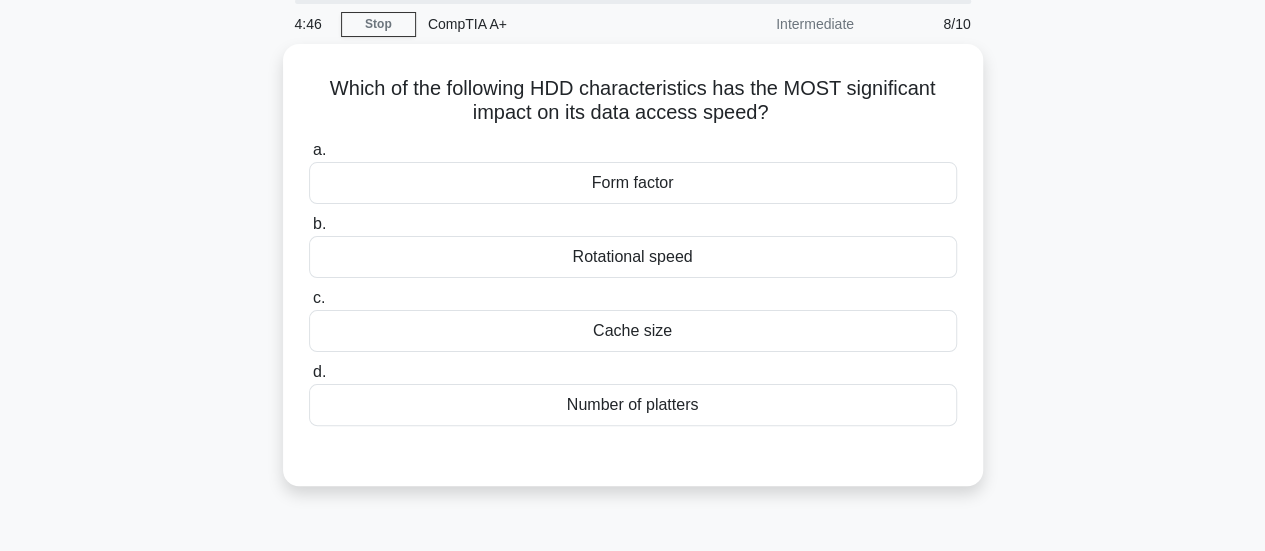 scroll, scrollTop: 0, scrollLeft: 0, axis: both 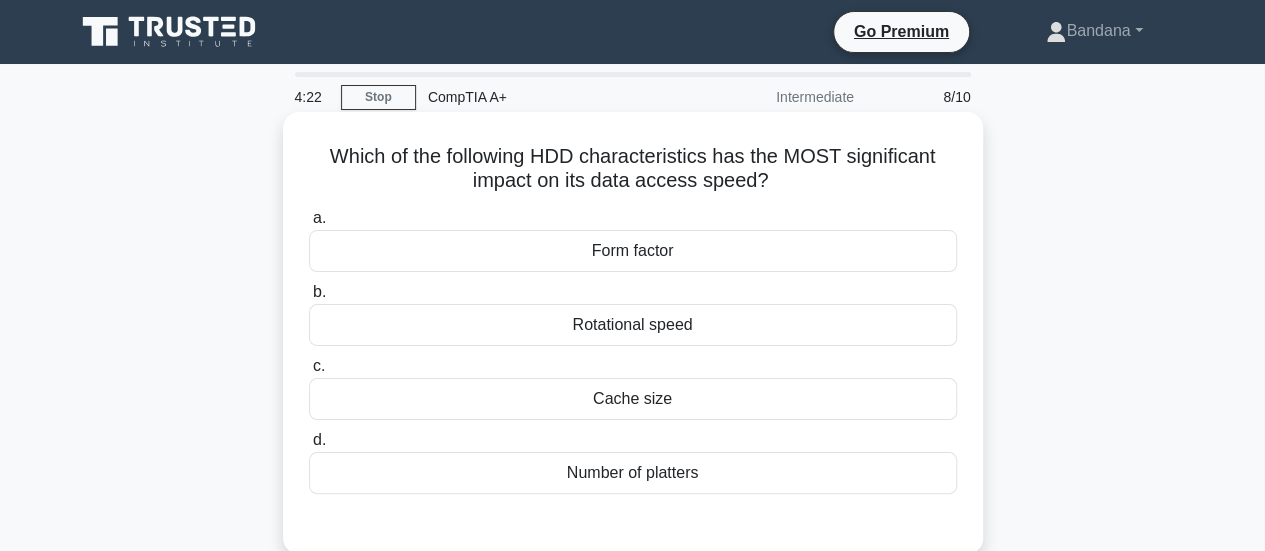 click on "Cache size" at bounding box center [633, 399] 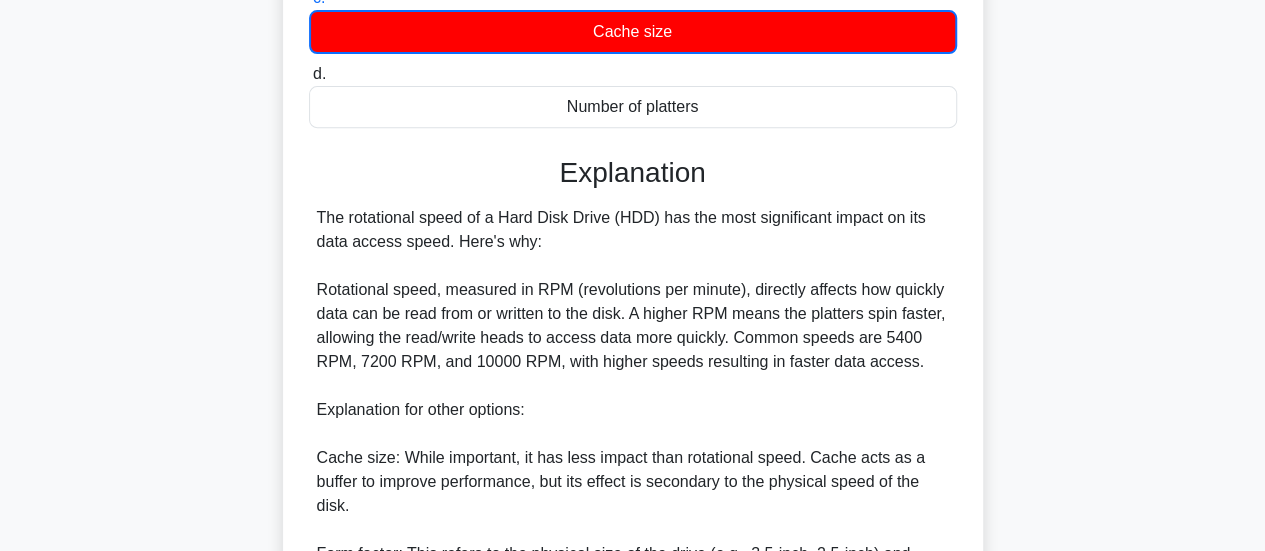 scroll, scrollTop: 658, scrollLeft: 0, axis: vertical 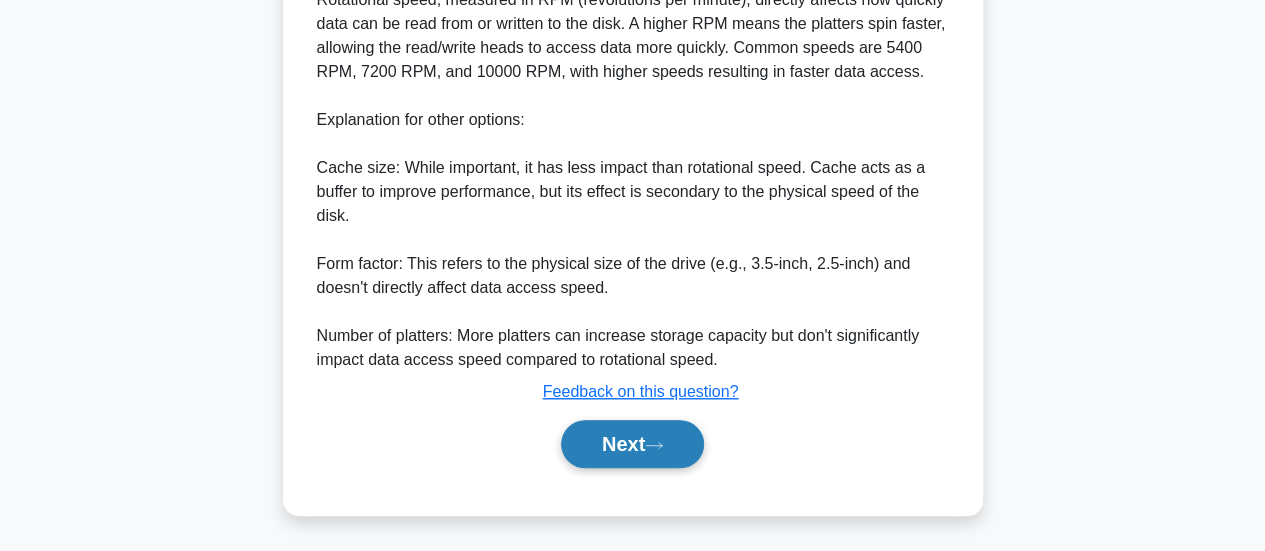 click on "Next" at bounding box center [632, 444] 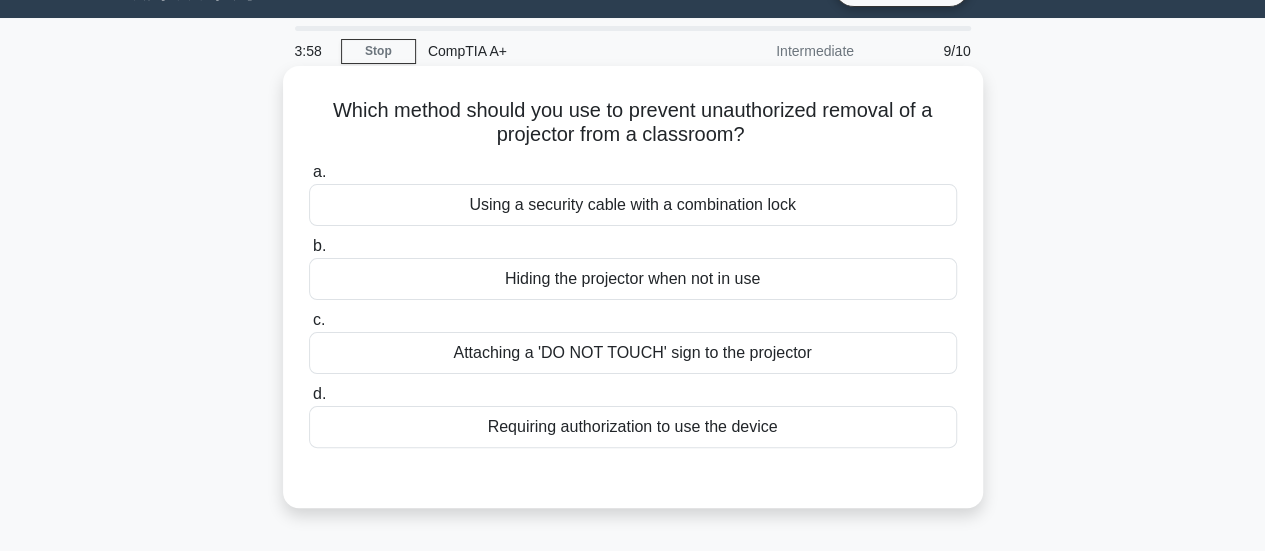 scroll, scrollTop: 45, scrollLeft: 0, axis: vertical 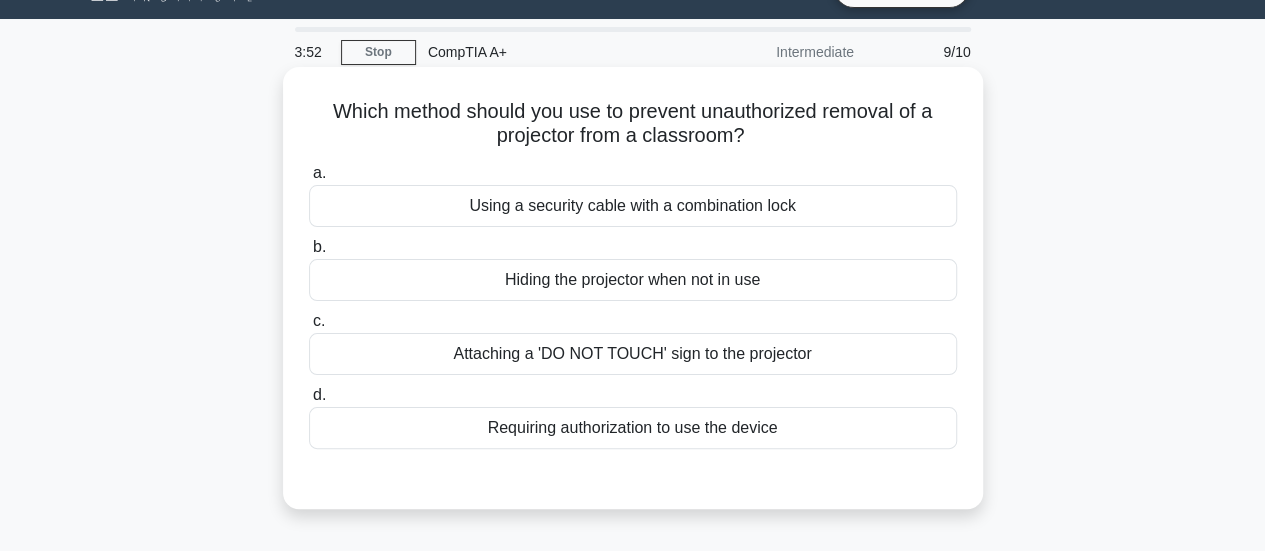 click on "Requiring authorization to use the device" at bounding box center (633, 428) 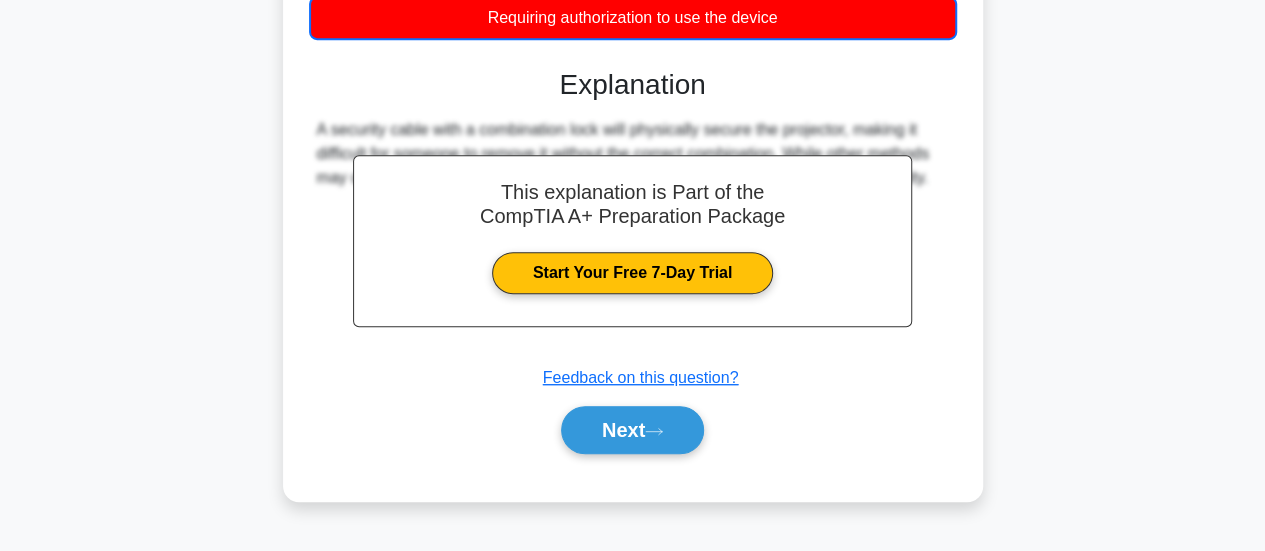 scroll, scrollTop: 460, scrollLeft: 0, axis: vertical 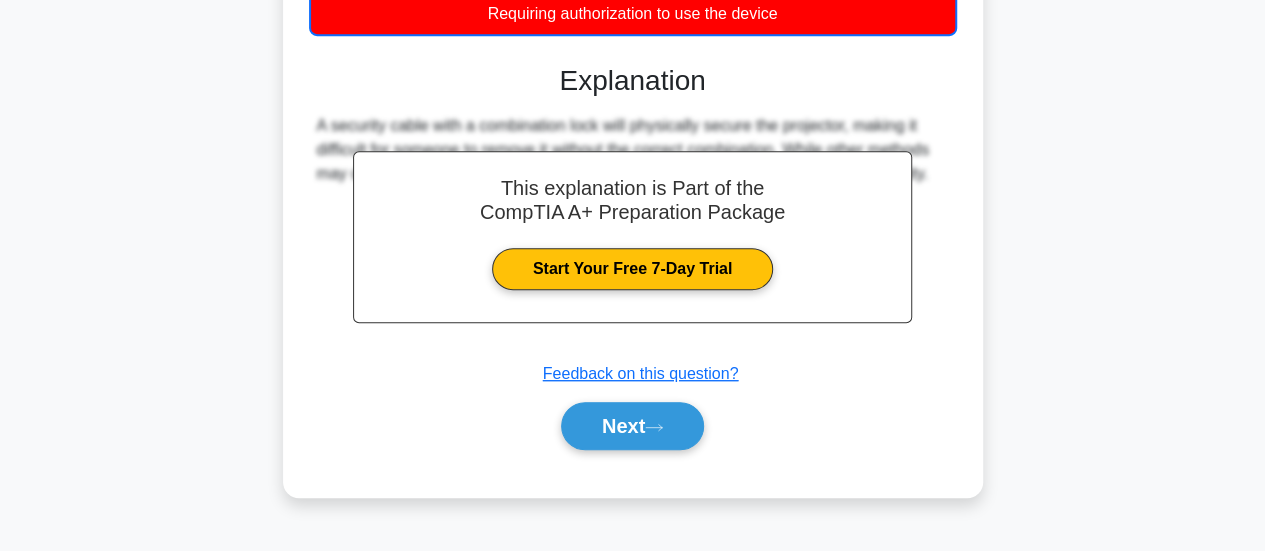 click on "Next" at bounding box center (632, 426) 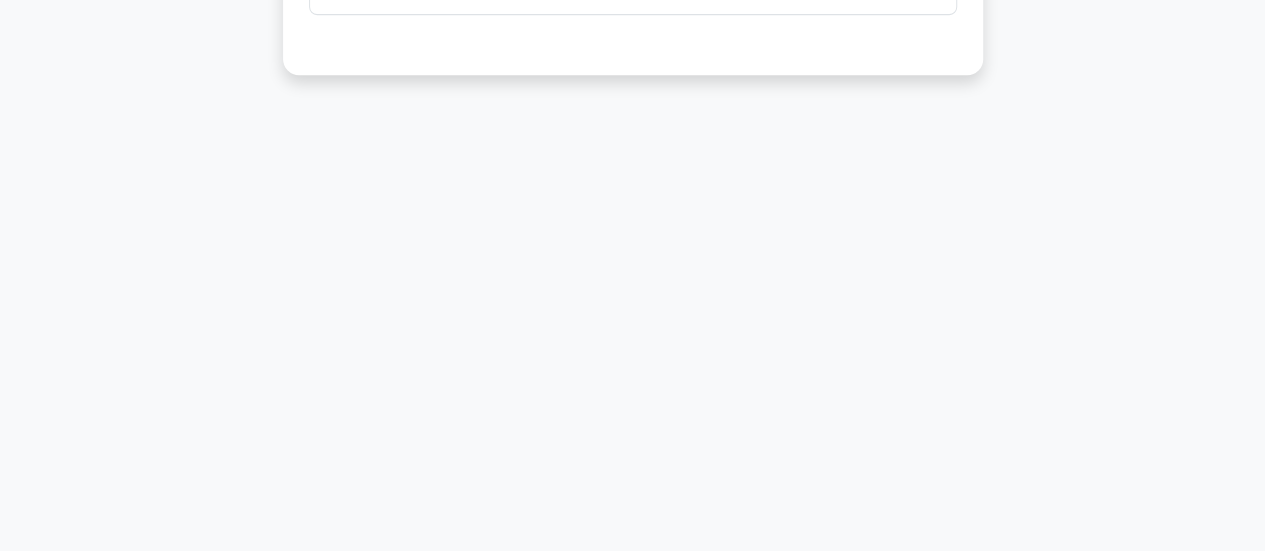 scroll, scrollTop: 0, scrollLeft: 0, axis: both 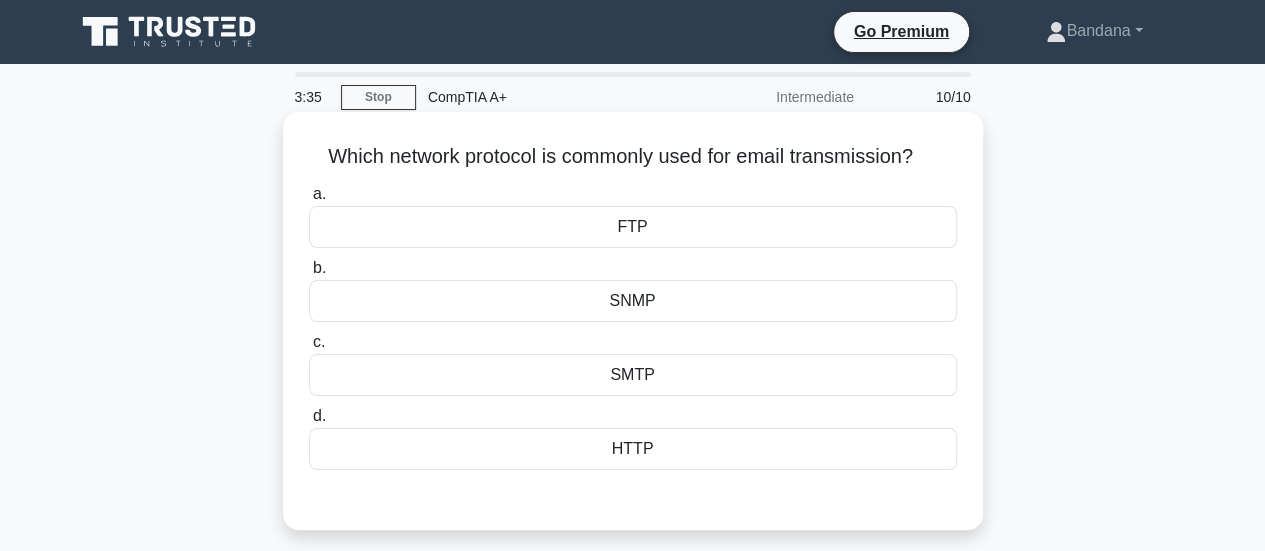 click on "HTTP" at bounding box center [633, 449] 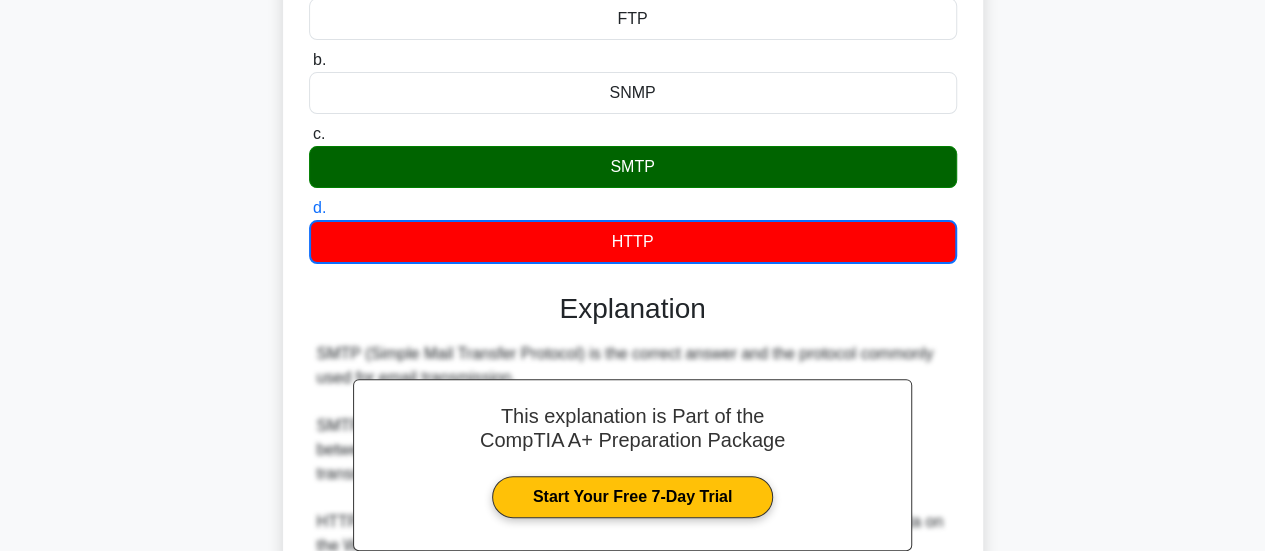 scroll, scrollTop: 538, scrollLeft: 0, axis: vertical 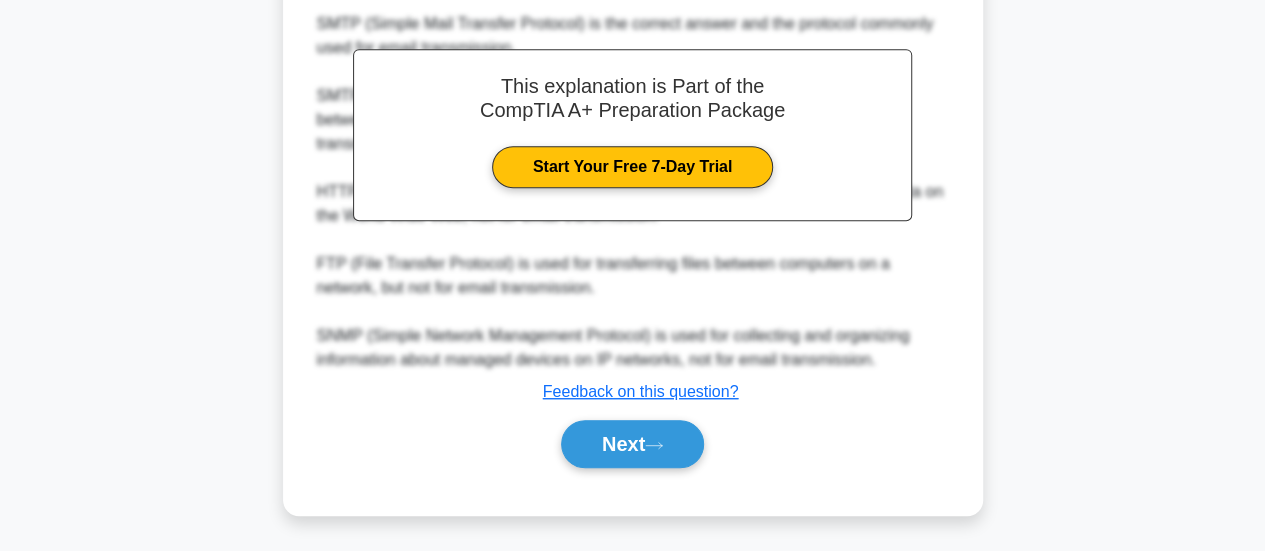click on "Next" at bounding box center (633, 444) 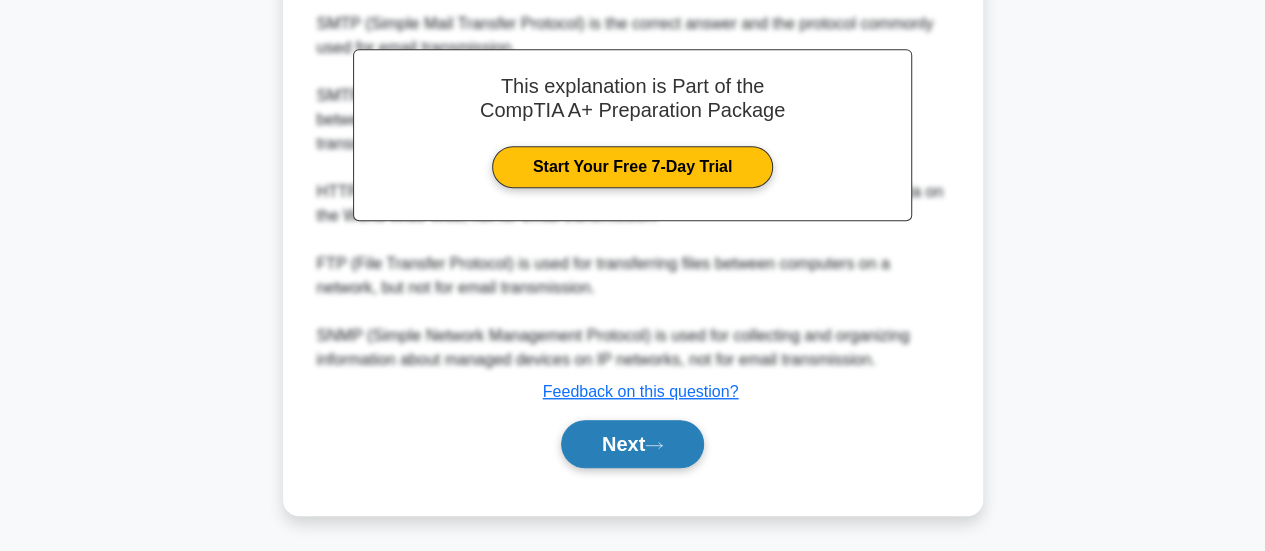 click on "Next" at bounding box center (632, 444) 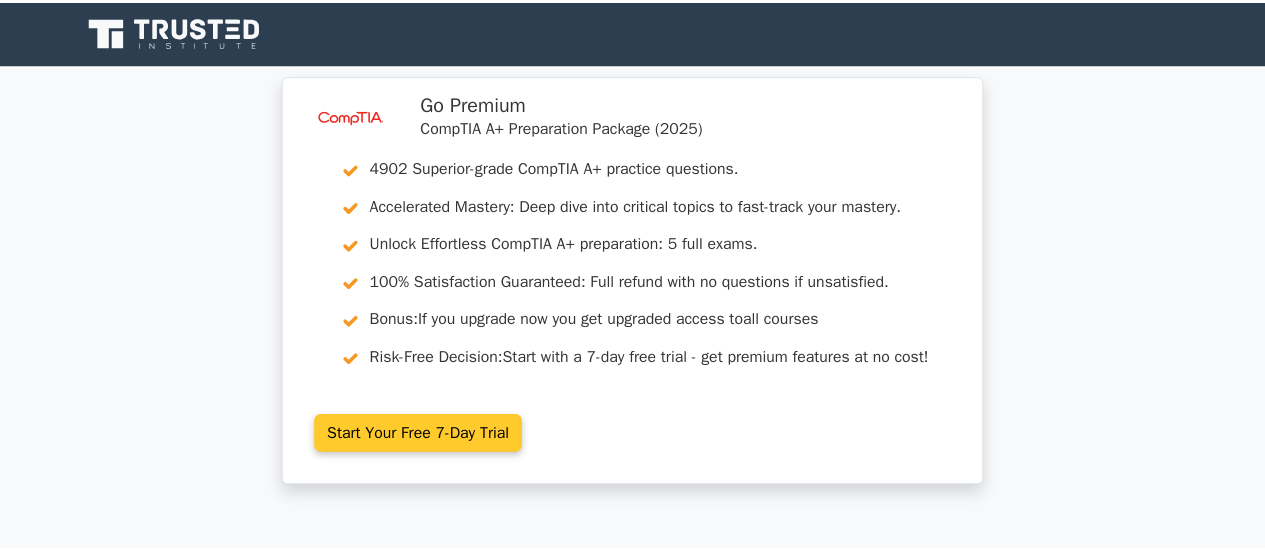 scroll, scrollTop: 0, scrollLeft: 0, axis: both 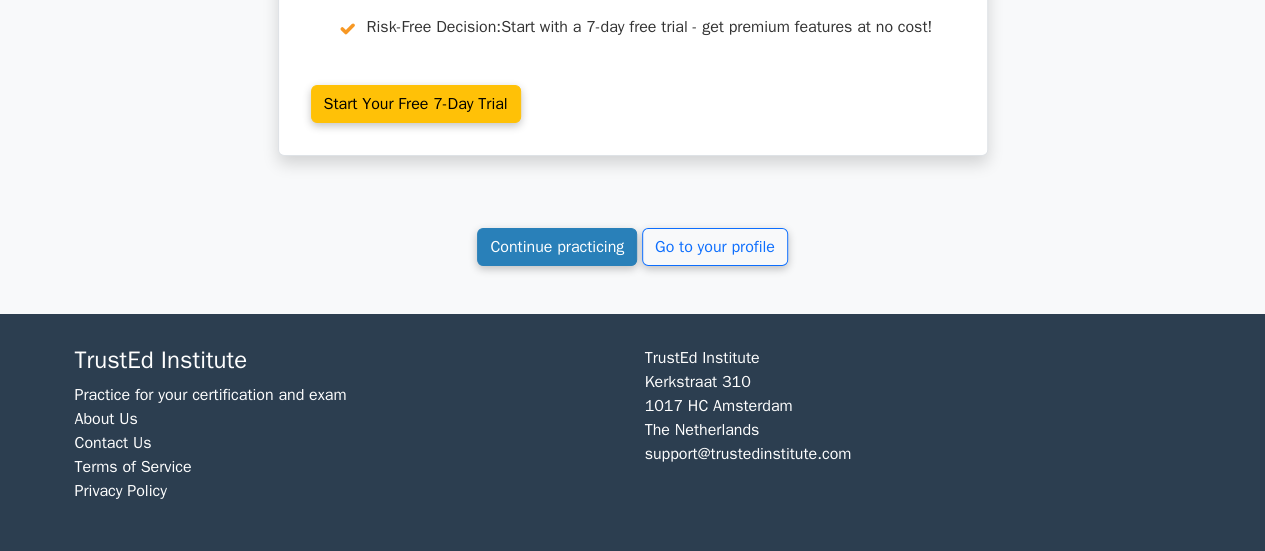 click on "Continue practicing" at bounding box center (557, 247) 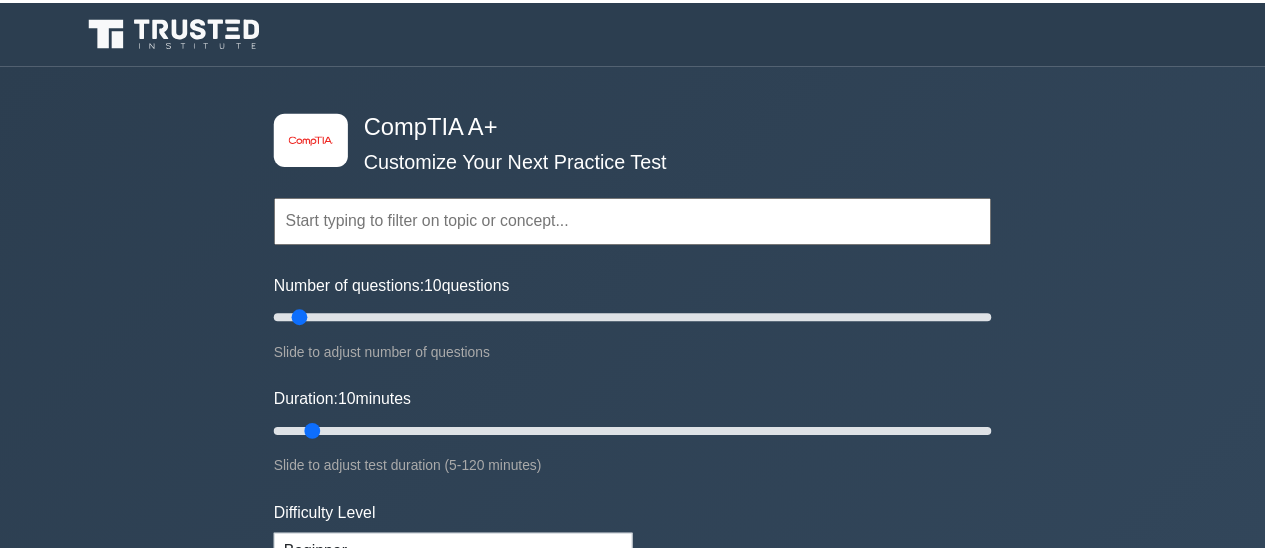 scroll, scrollTop: 0, scrollLeft: 0, axis: both 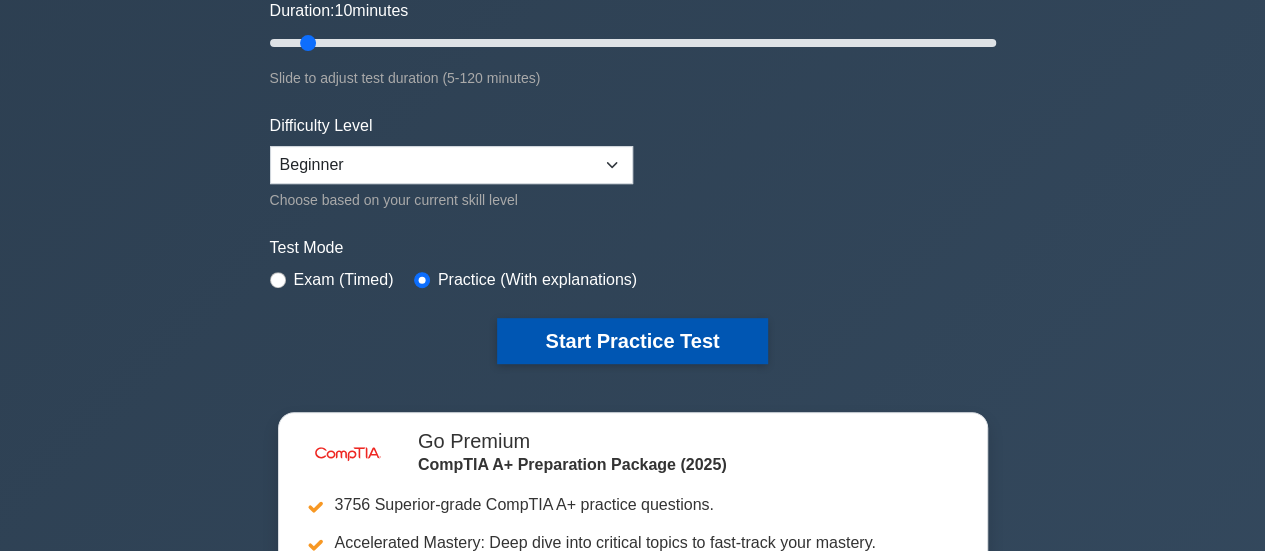 click on "Start Practice Test" at bounding box center (632, 341) 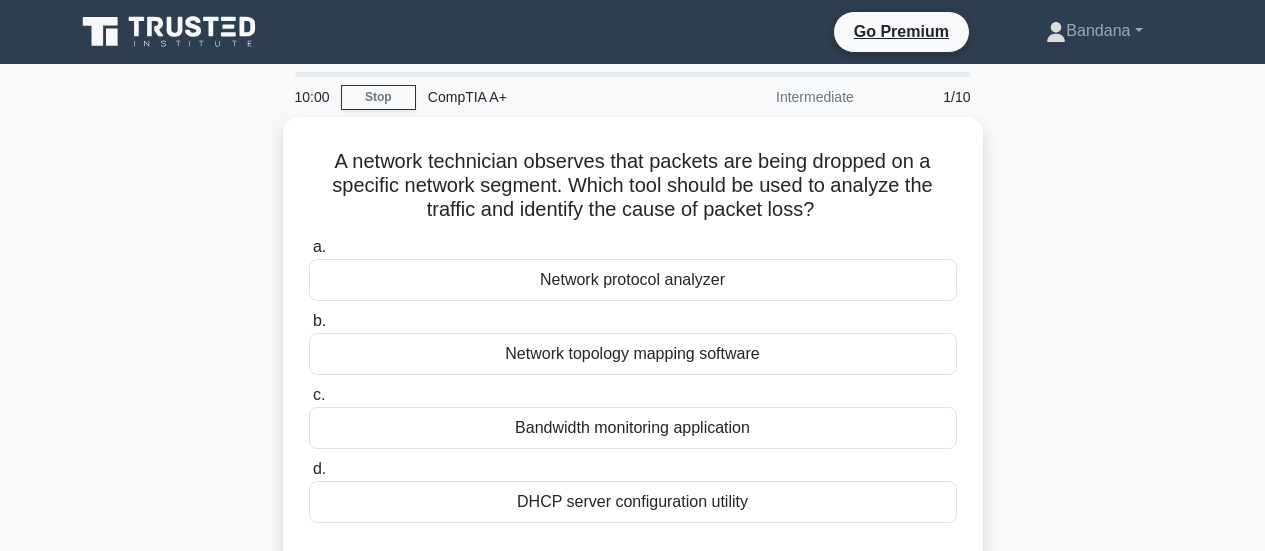 scroll, scrollTop: 0, scrollLeft: 0, axis: both 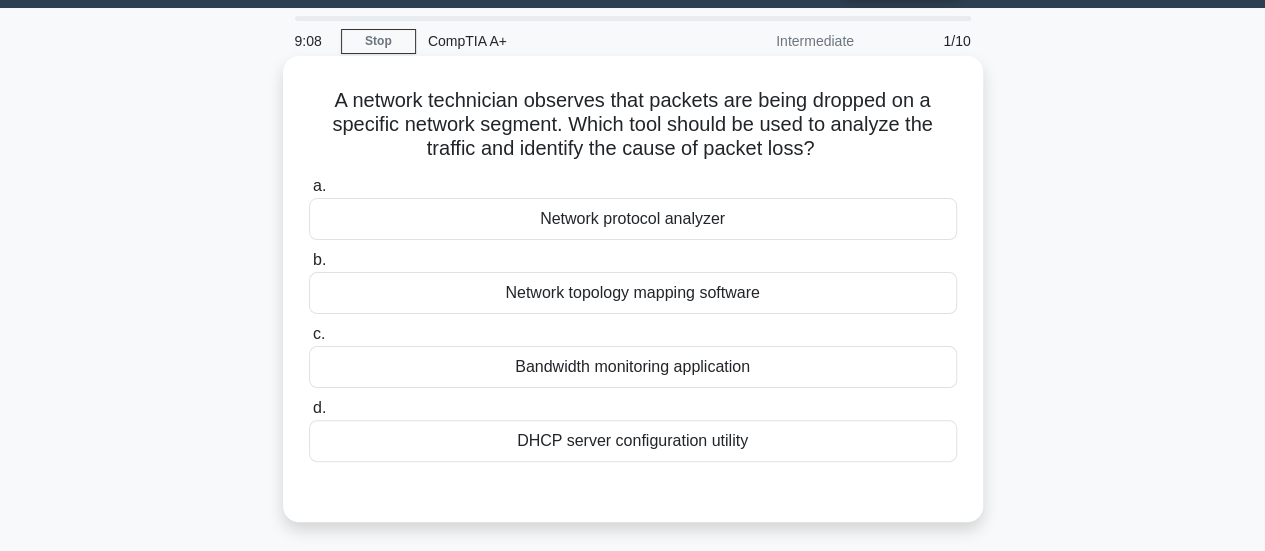click on "Network topology mapping software" at bounding box center [633, 293] 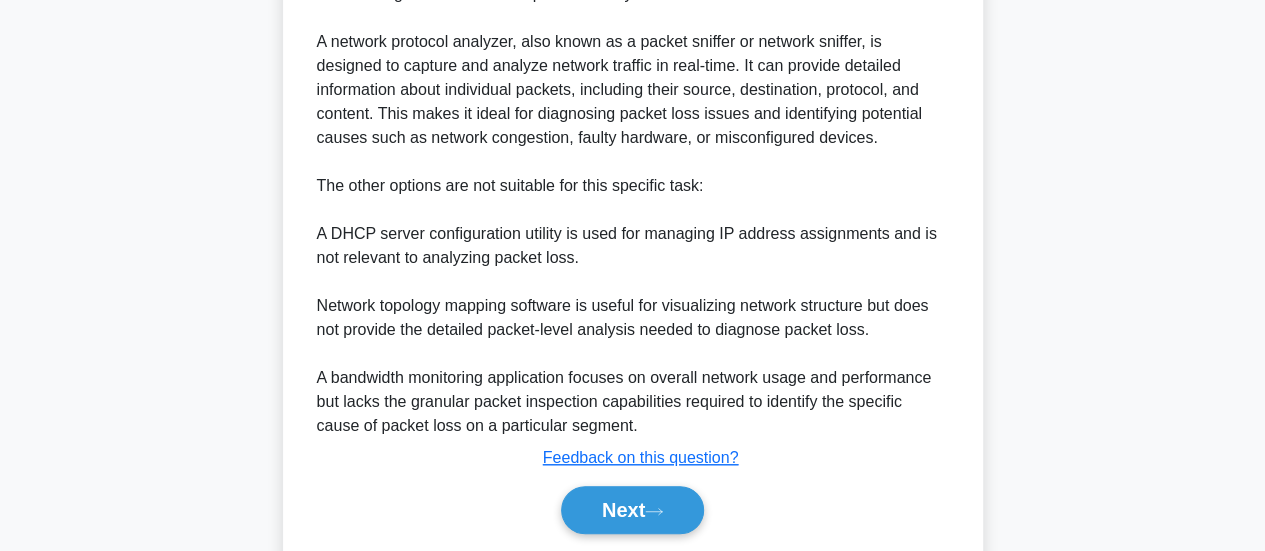 scroll, scrollTop: 706, scrollLeft: 0, axis: vertical 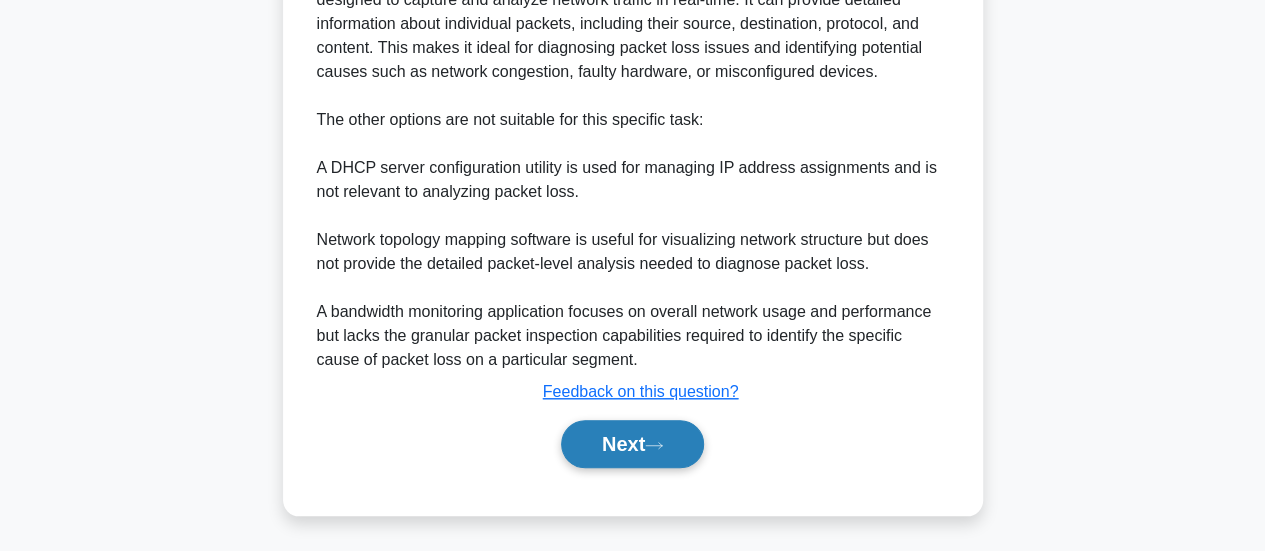 click on "Next" at bounding box center (632, 444) 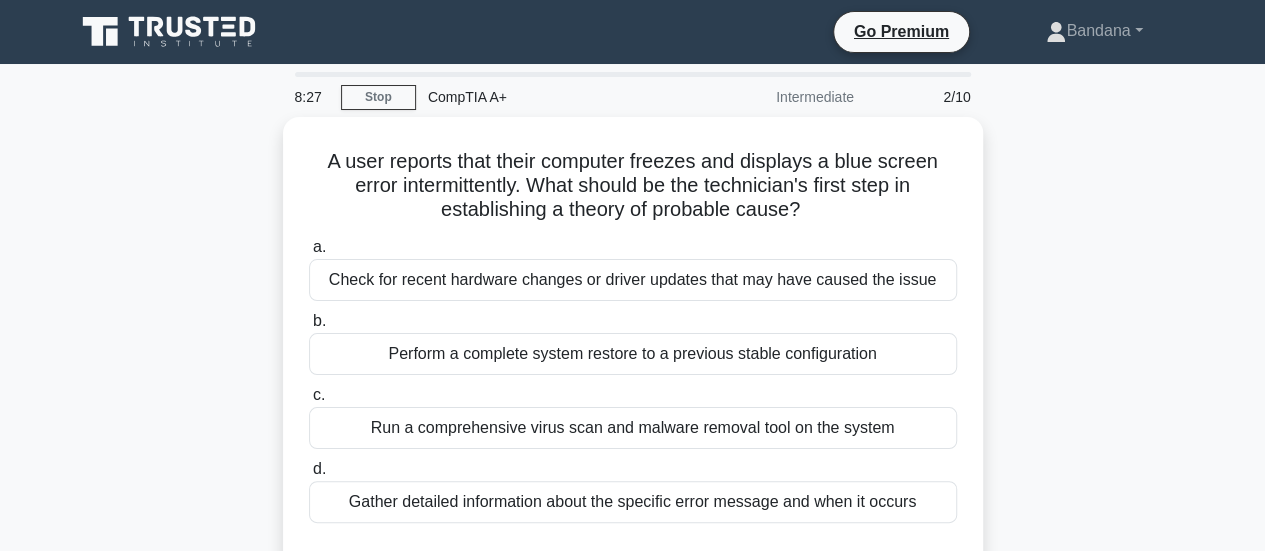 scroll, scrollTop: 40, scrollLeft: 0, axis: vertical 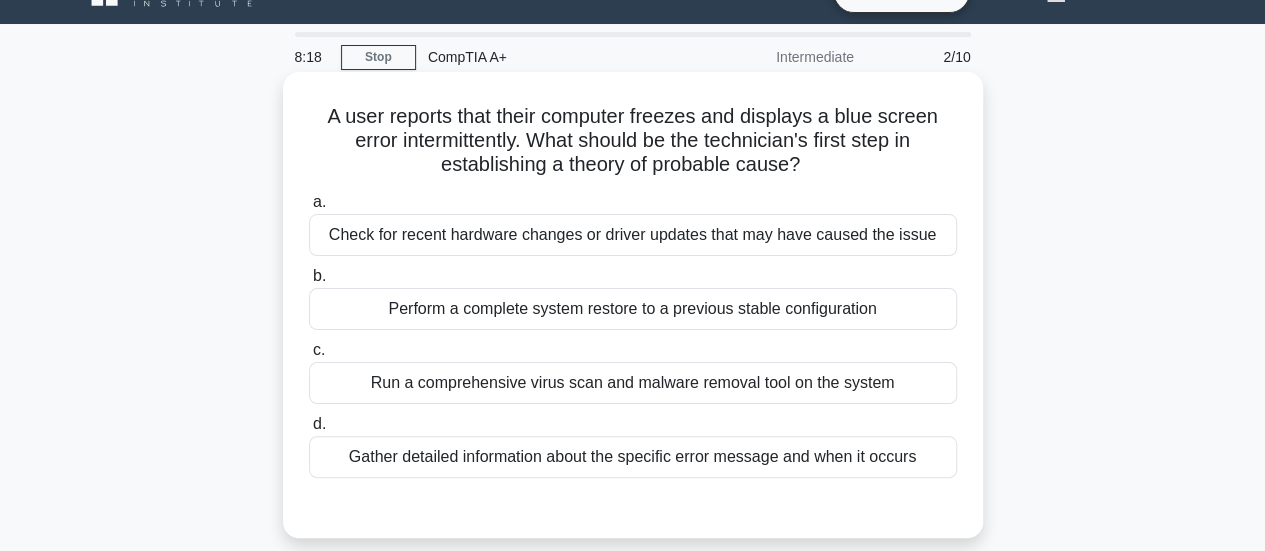 click on "Check for recent hardware changes or driver updates that may have caused the issue" at bounding box center [633, 235] 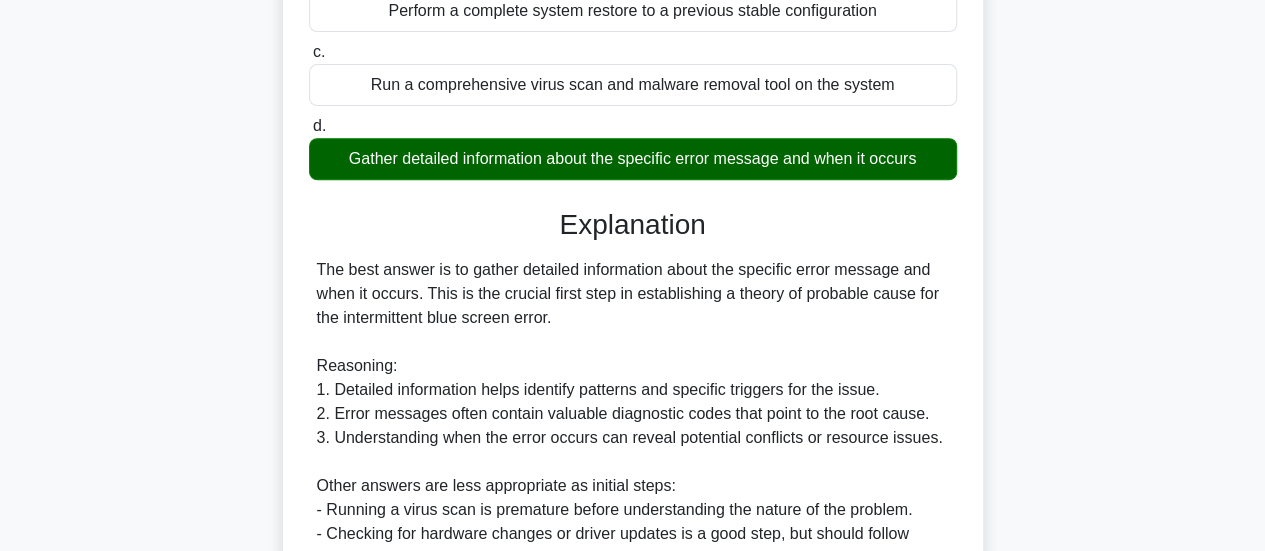 scroll, scrollTop: 682, scrollLeft: 0, axis: vertical 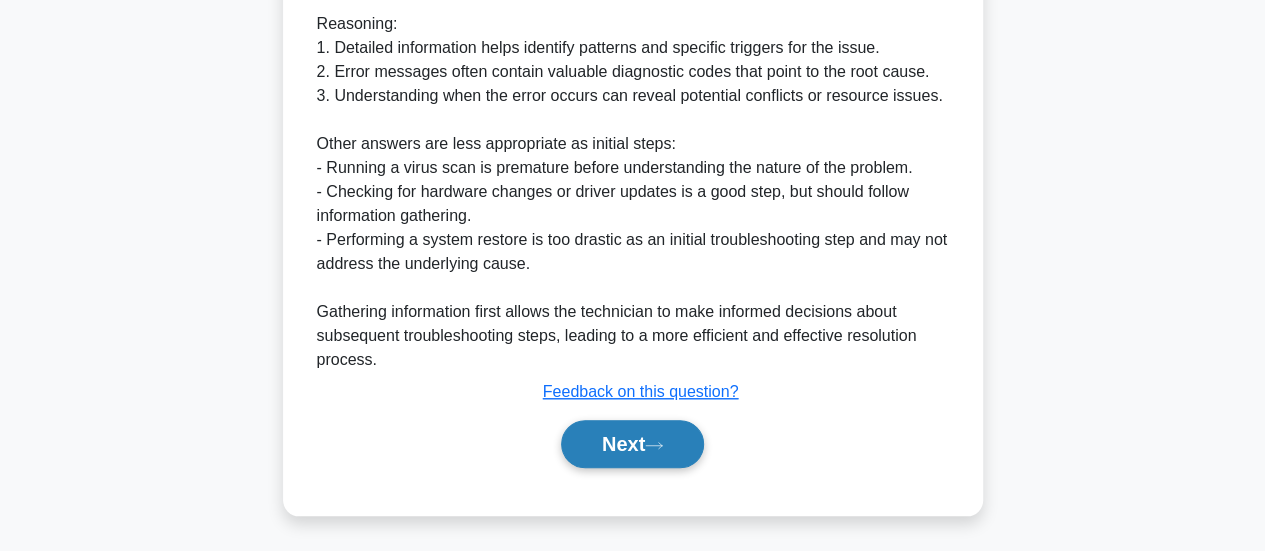 click on "Next" at bounding box center [632, 444] 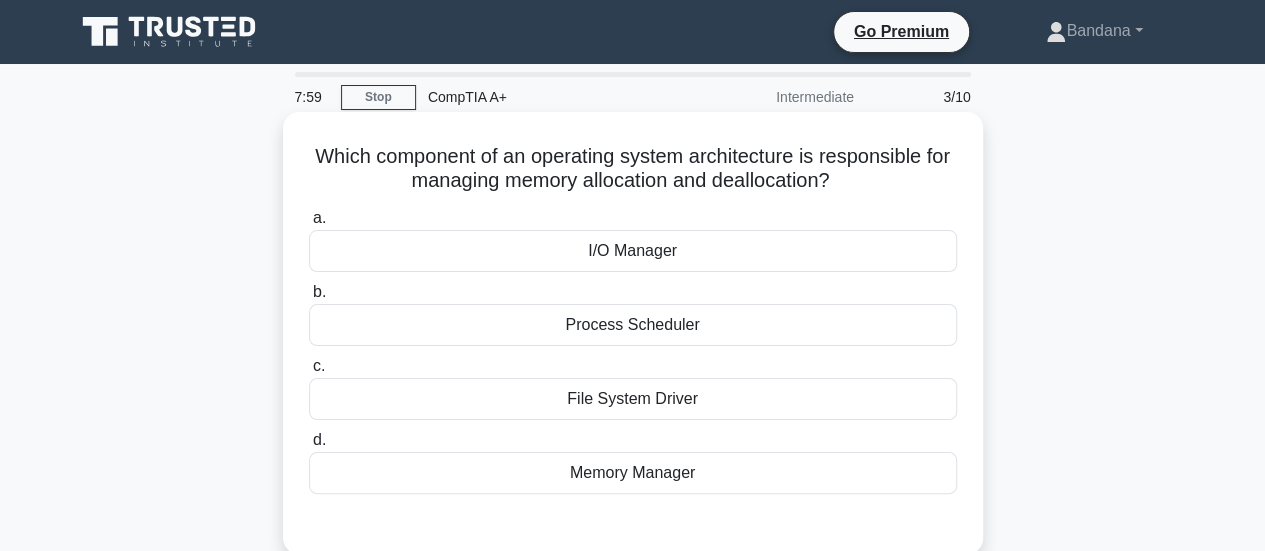 scroll, scrollTop: 55, scrollLeft: 0, axis: vertical 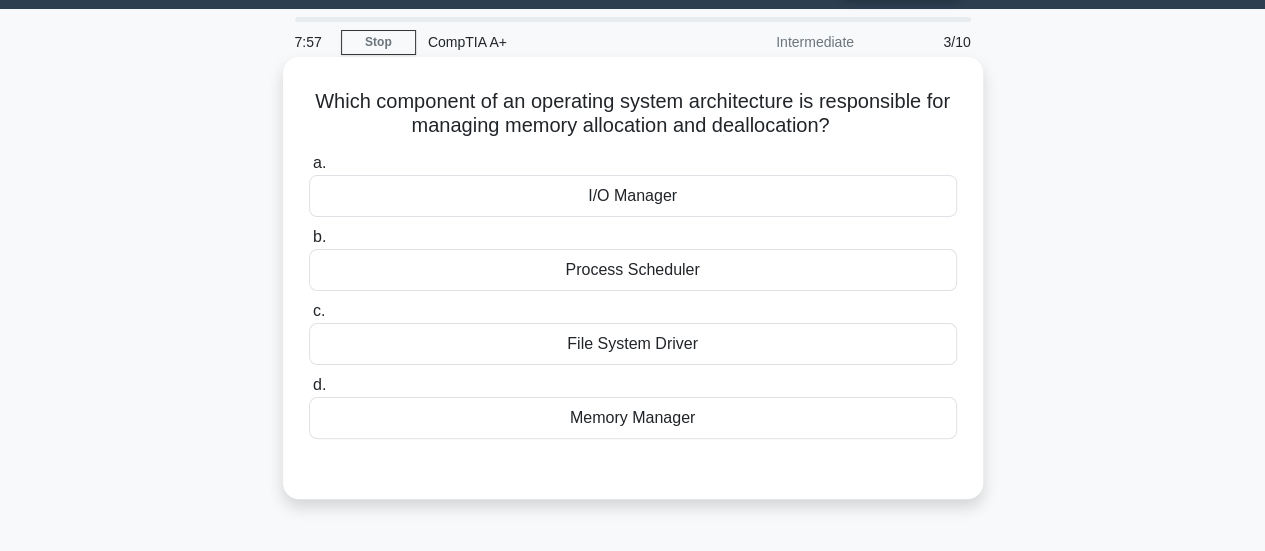 click on "Memory Manager" at bounding box center (633, 418) 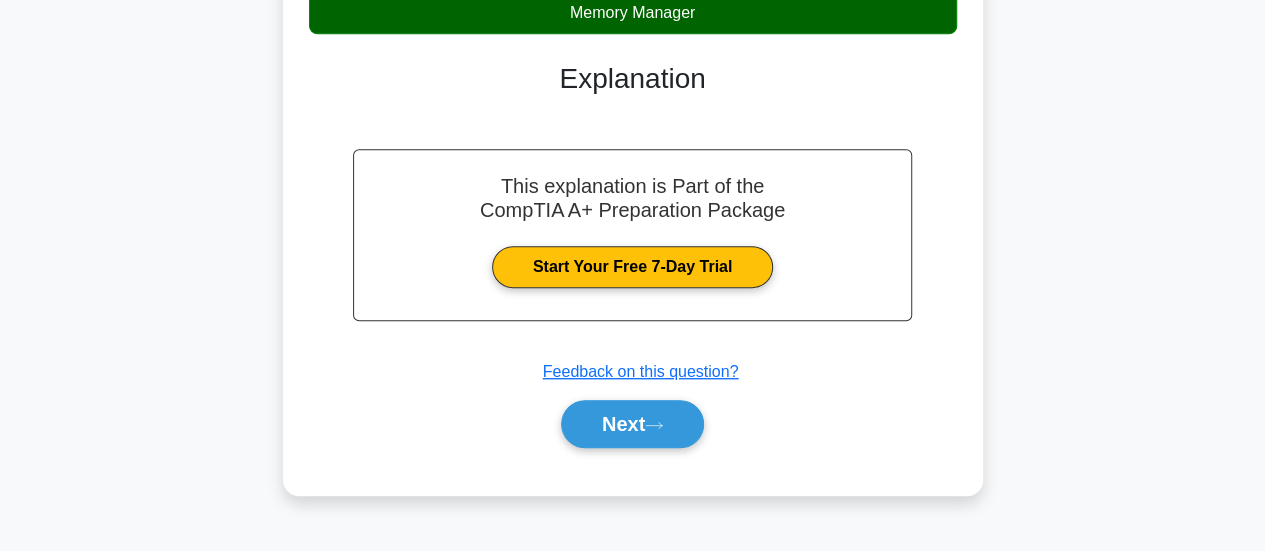 scroll, scrollTop: 529, scrollLeft: 0, axis: vertical 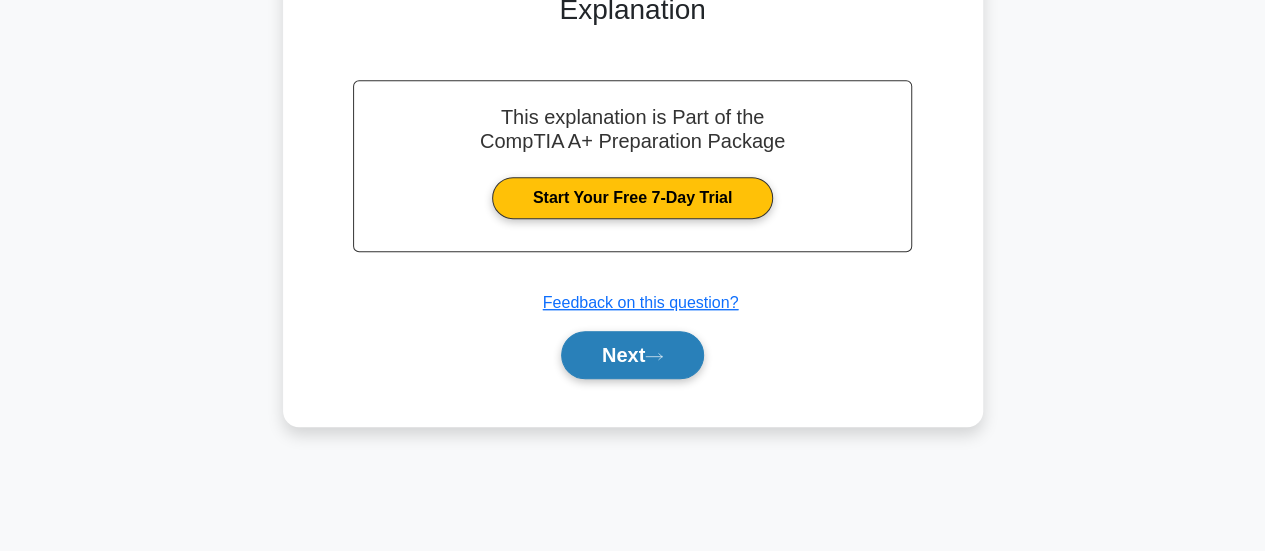 click on "Next" at bounding box center [632, 355] 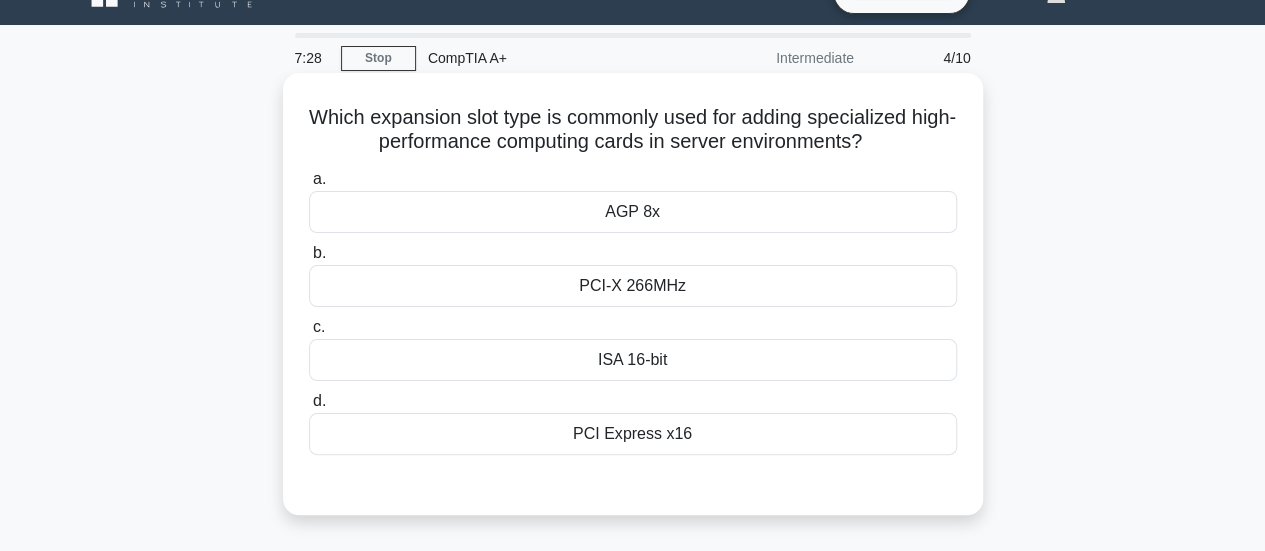 scroll, scrollTop: 38, scrollLeft: 0, axis: vertical 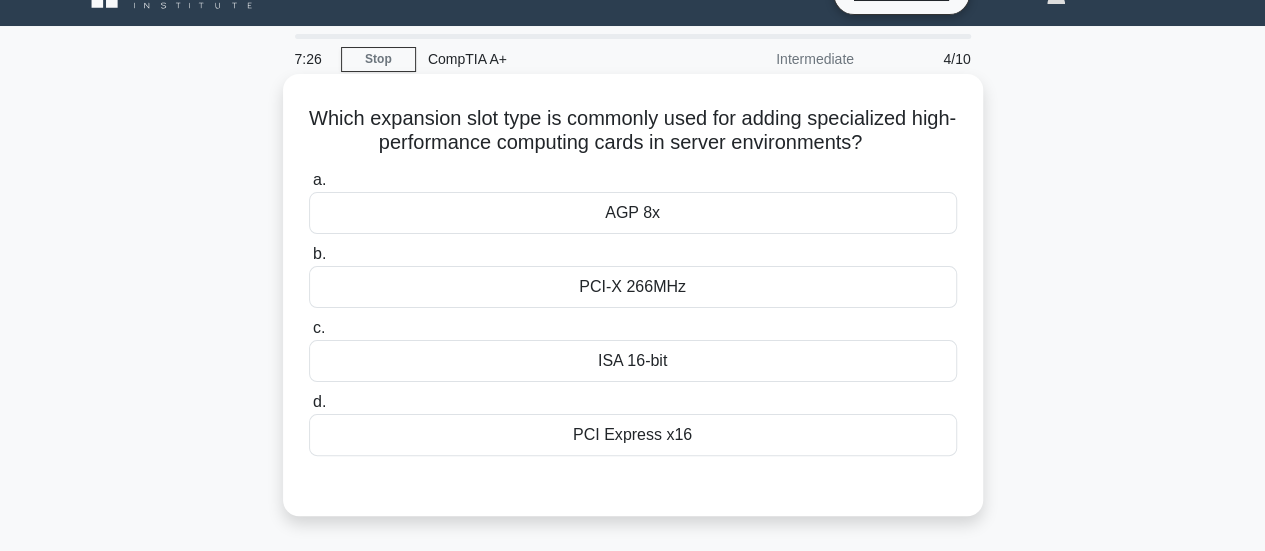 click on "AGP 8x" at bounding box center (633, 213) 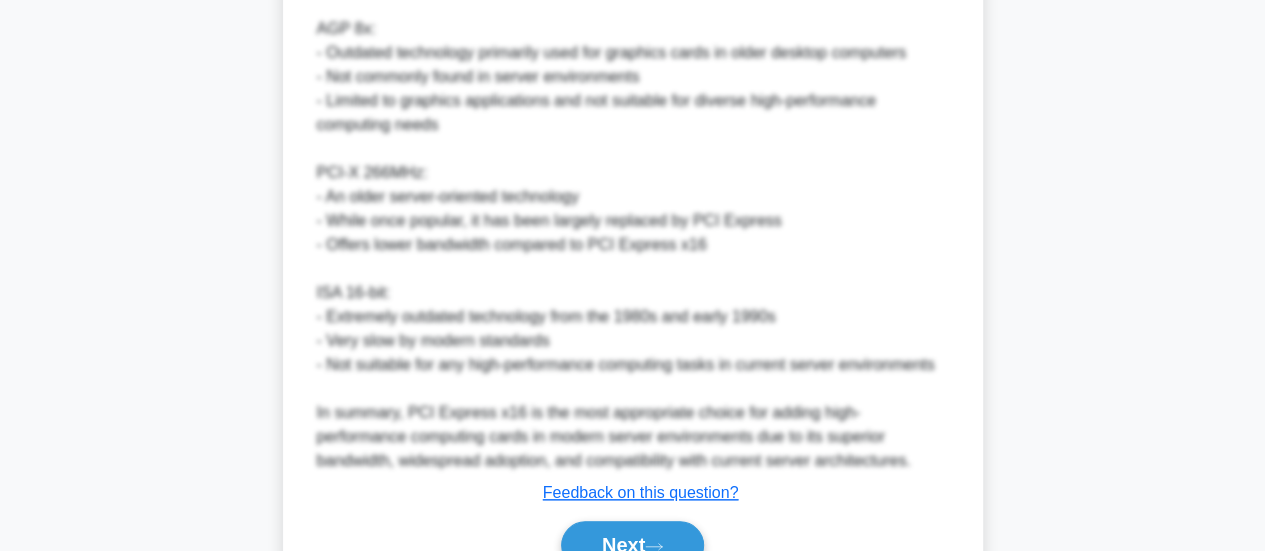 scroll, scrollTop: 922, scrollLeft: 0, axis: vertical 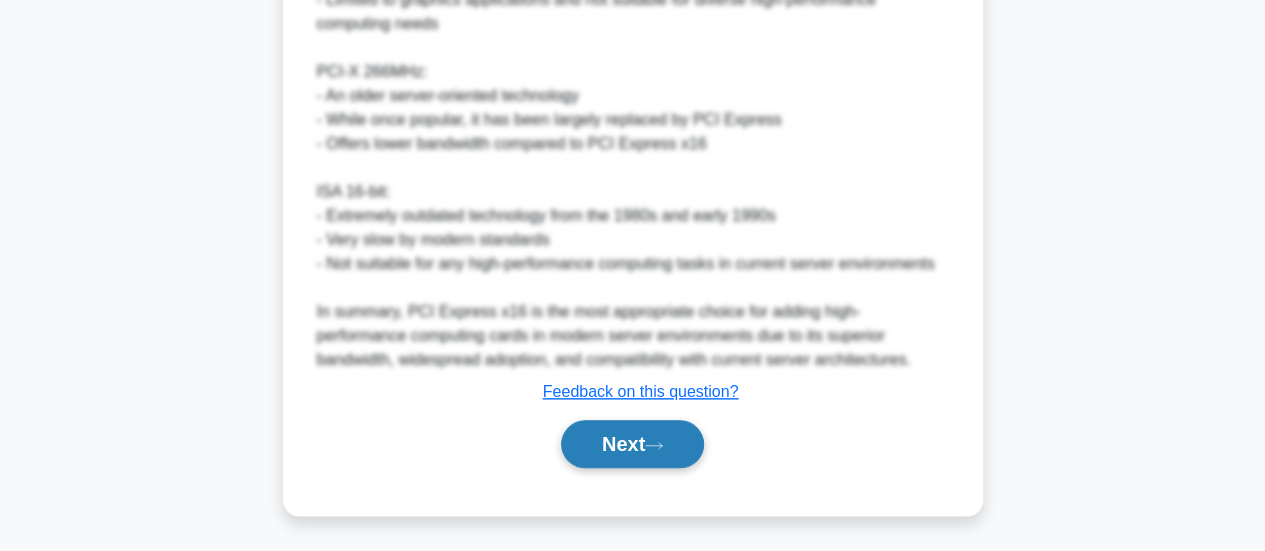 click on "Next" at bounding box center (632, 444) 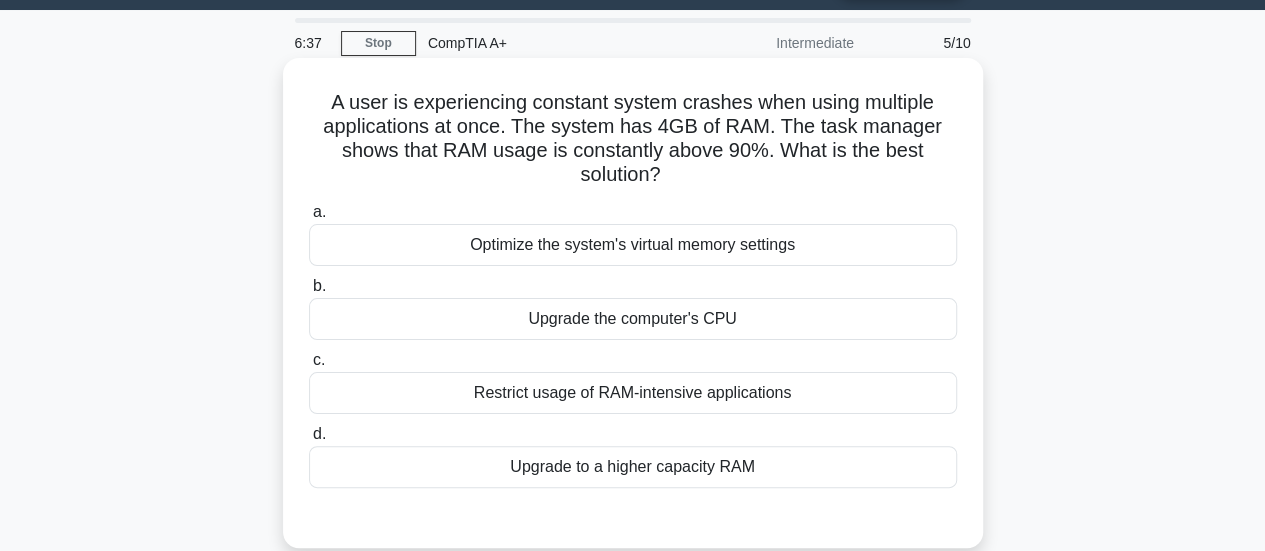 scroll, scrollTop: 53, scrollLeft: 0, axis: vertical 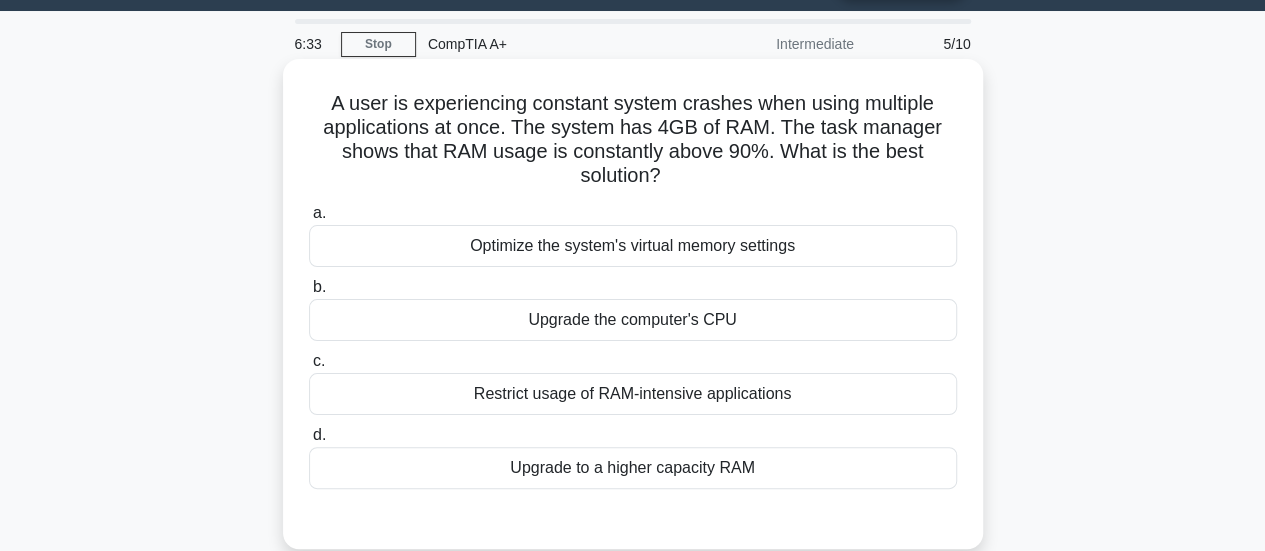 click on "Upgrade to a higher capacity RAM" at bounding box center (633, 468) 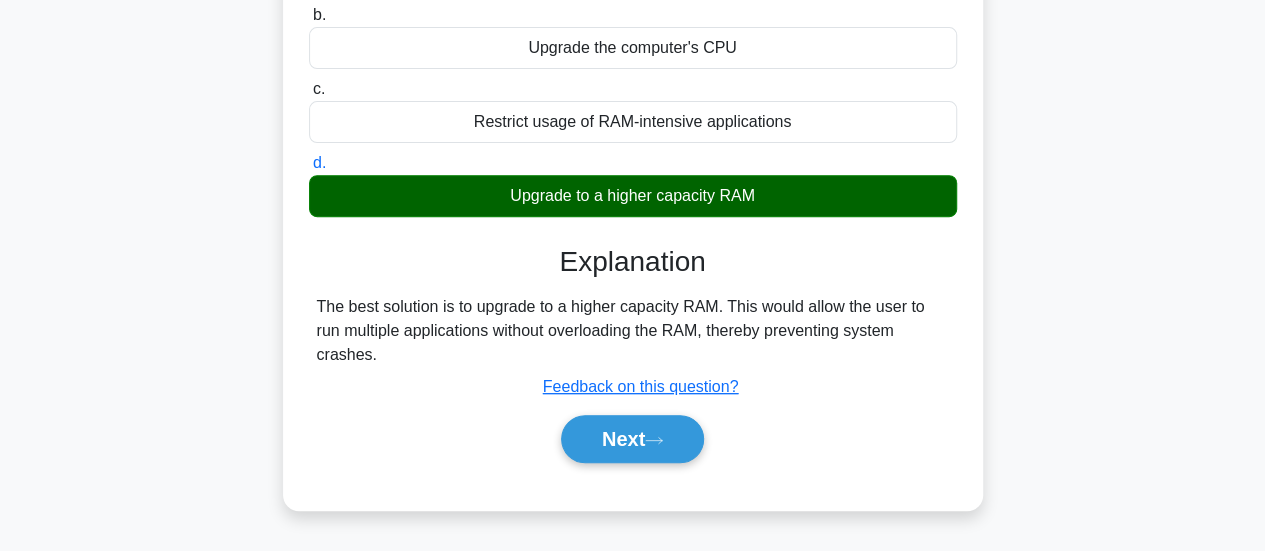 scroll, scrollTop: 529, scrollLeft: 0, axis: vertical 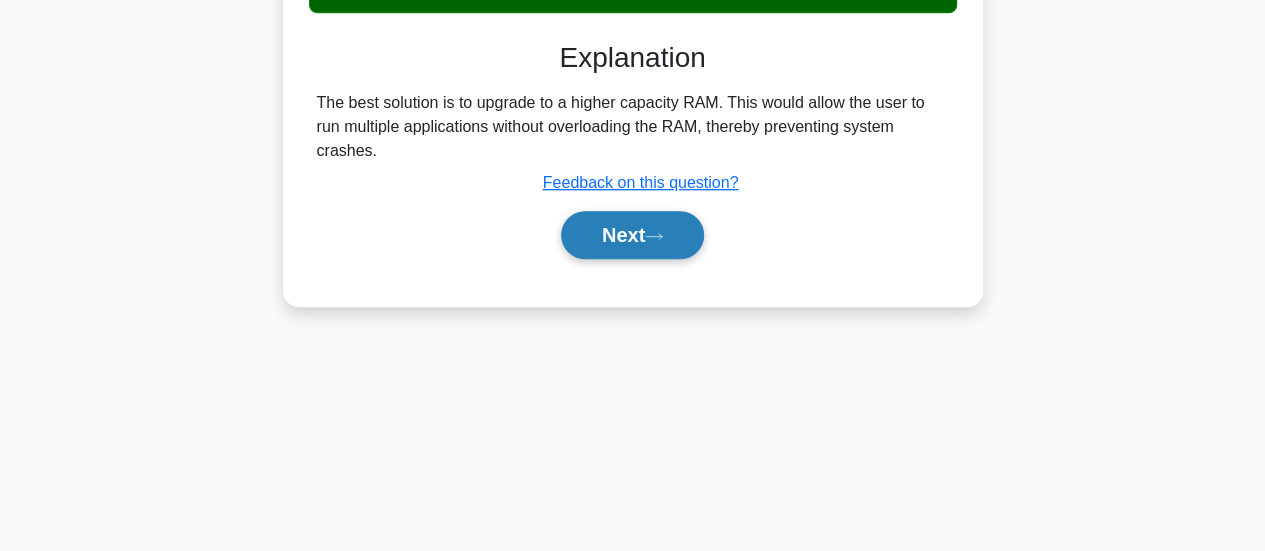 click on "Next" at bounding box center [632, 235] 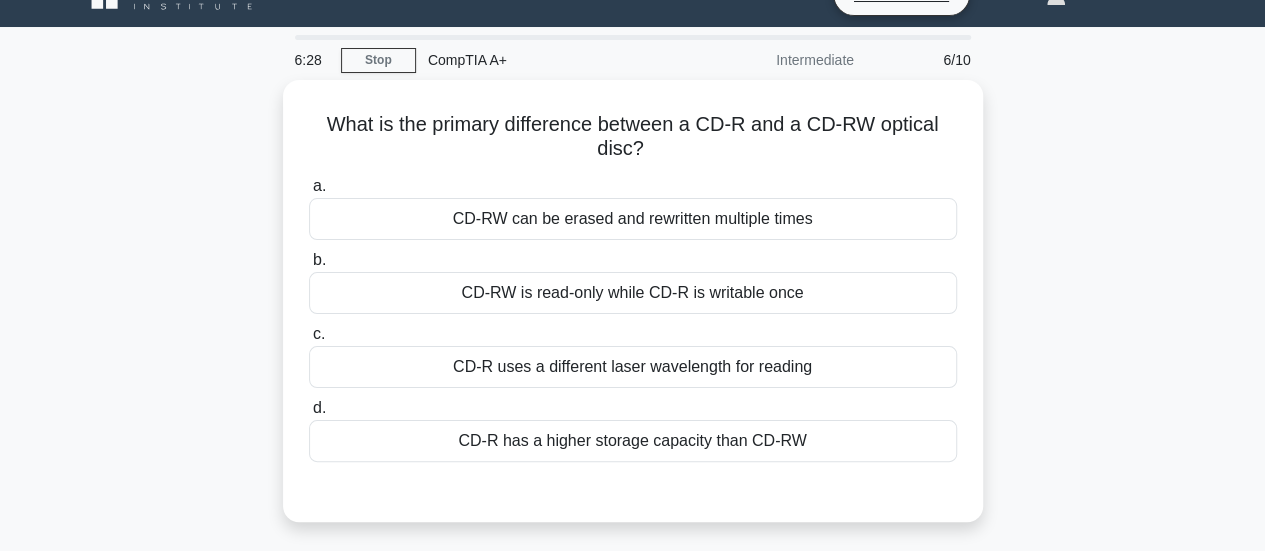 scroll, scrollTop: 0, scrollLeft: 0, axis: both 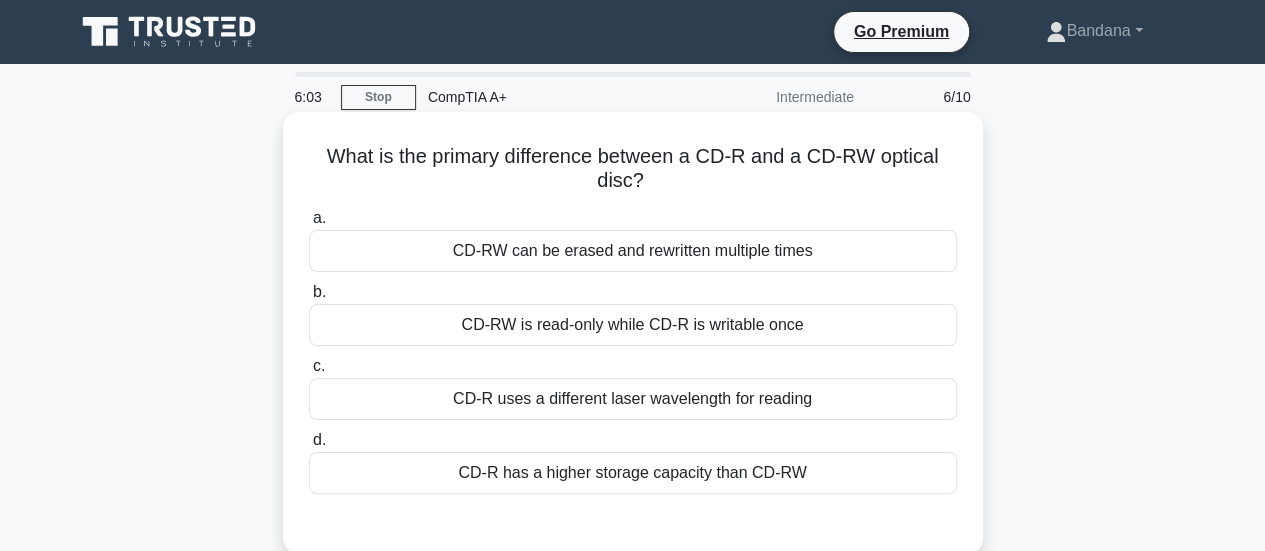 click on "CD-R has a higher storage capacity than CD-RW" at bounding box center [633, 473] 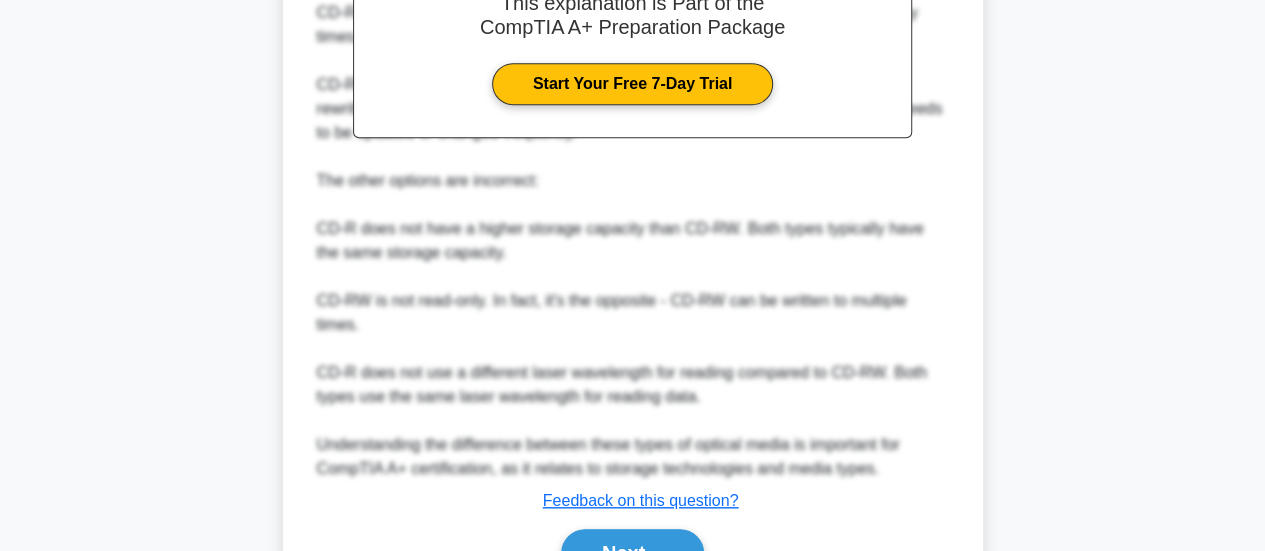 scroll, scrollTop: 754, scrollLeft: 0, axis: vertical 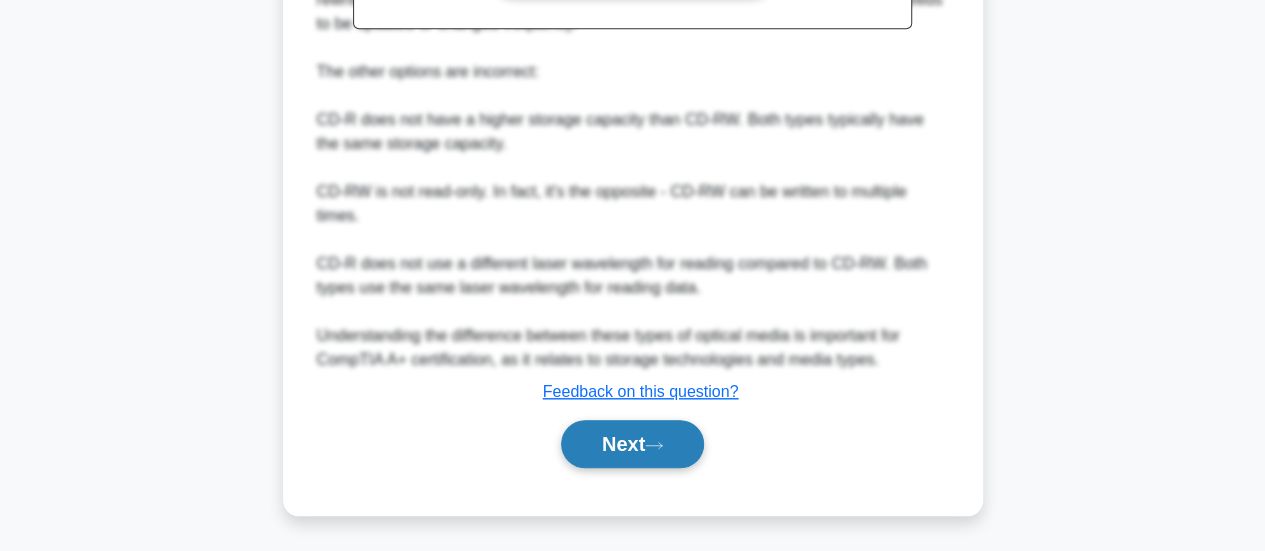 click on "Next" at bounding box center (632, 444) 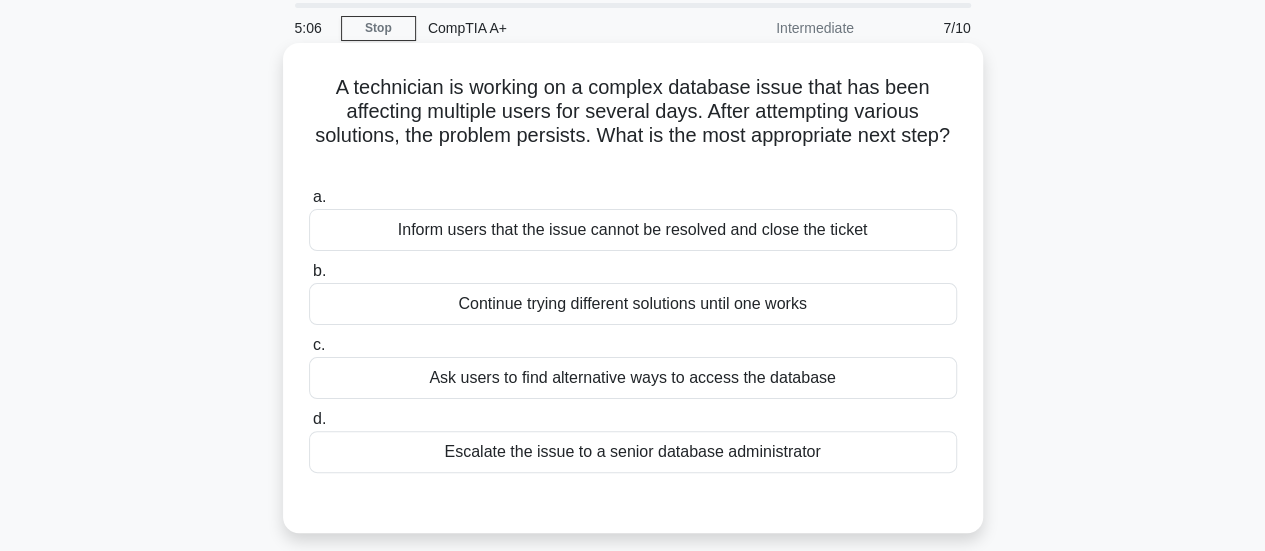 scroll, scrollTop: 68, scrollLeft: 0, axis: vertical 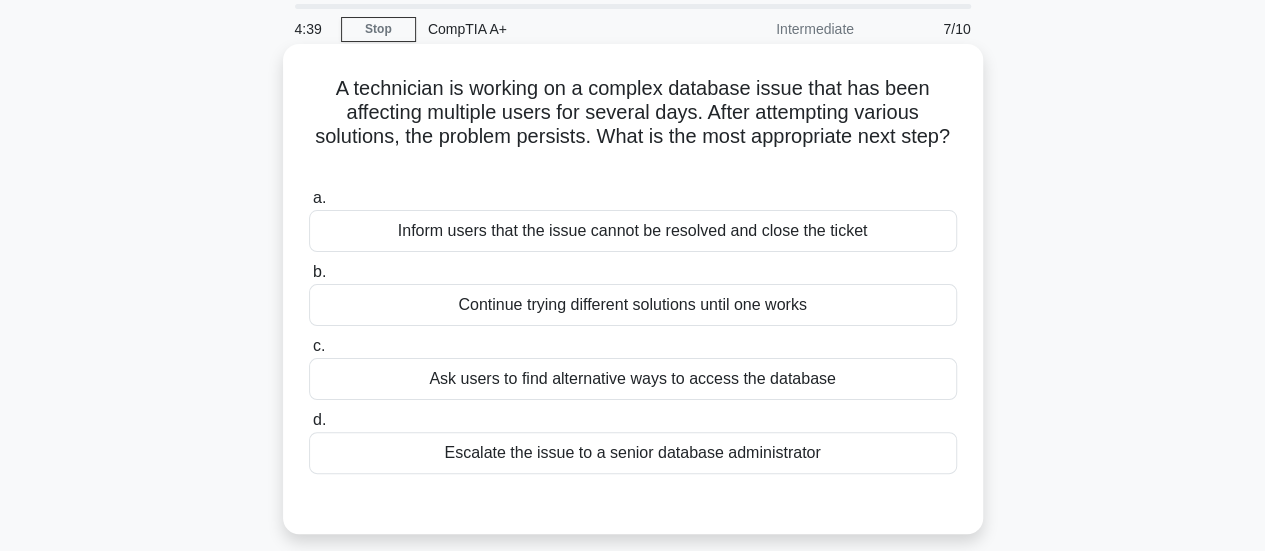 click on "Escalate the issue to a senior database administrator" at bounding box center [633, 453] 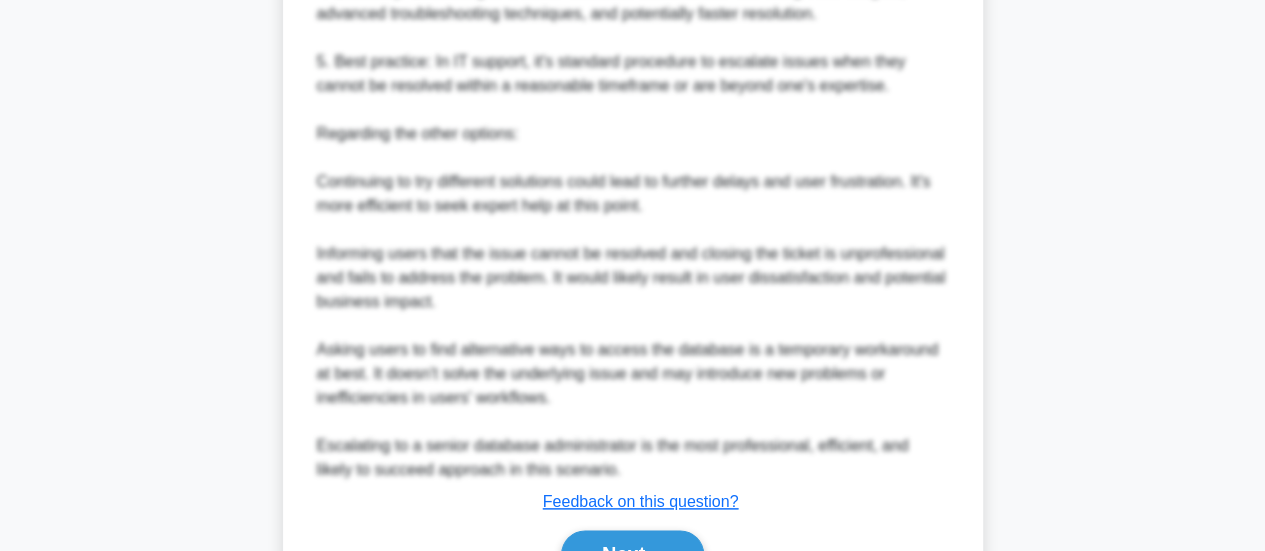 scroll, scrollTop: 1063, scrollLeft: 0, axis: vertical 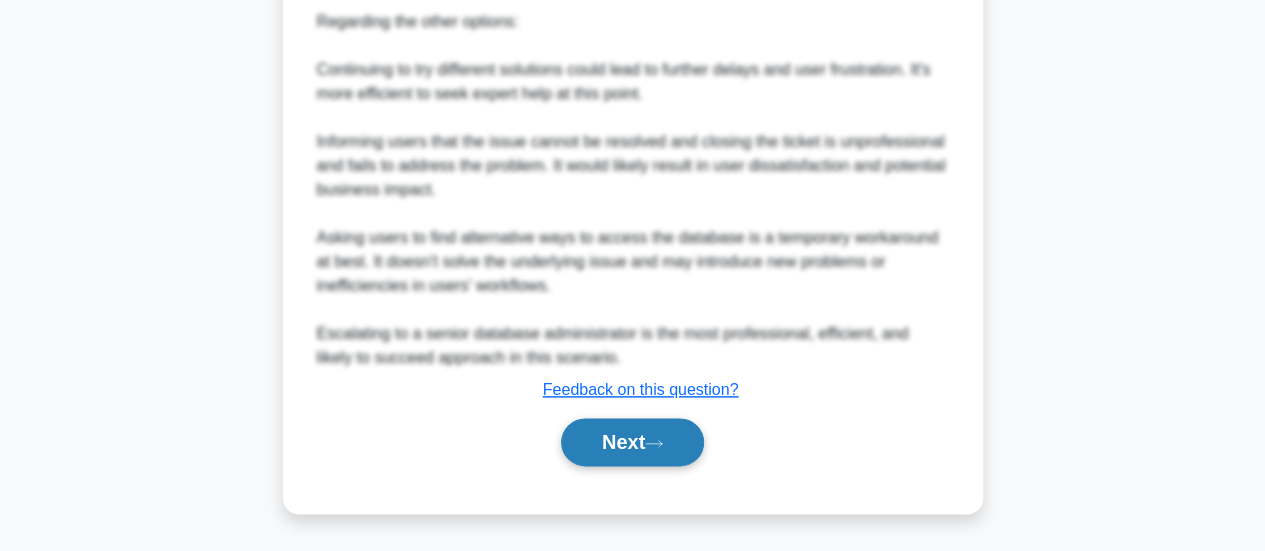 click on "Next" at bounding box center [632, 442] 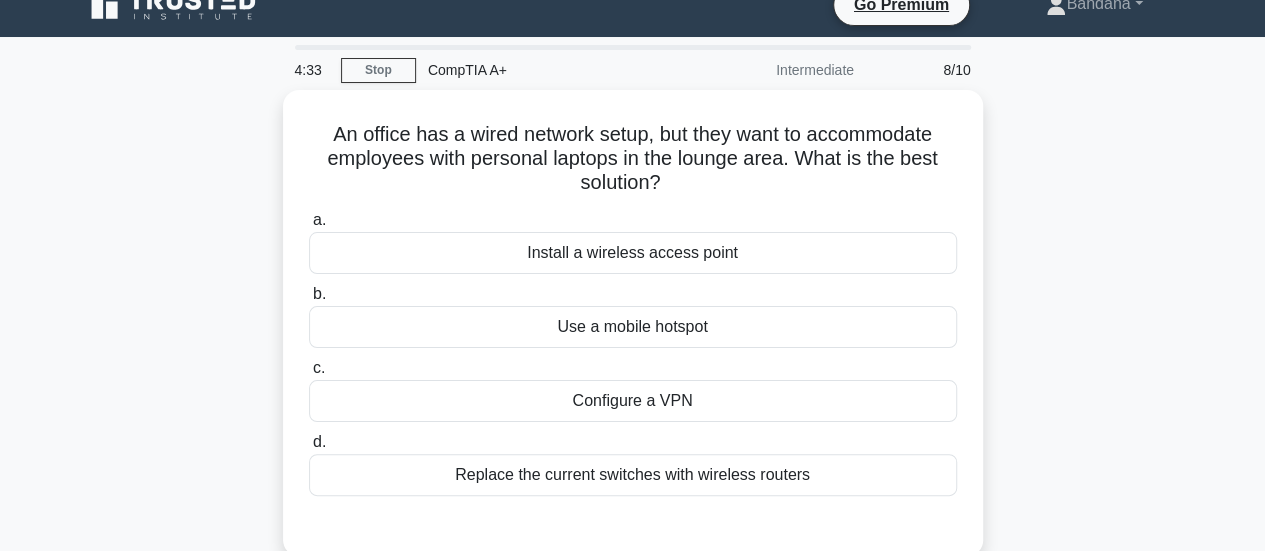 scroll, scrollTop: 0, scrollLeft: 0, axis: both 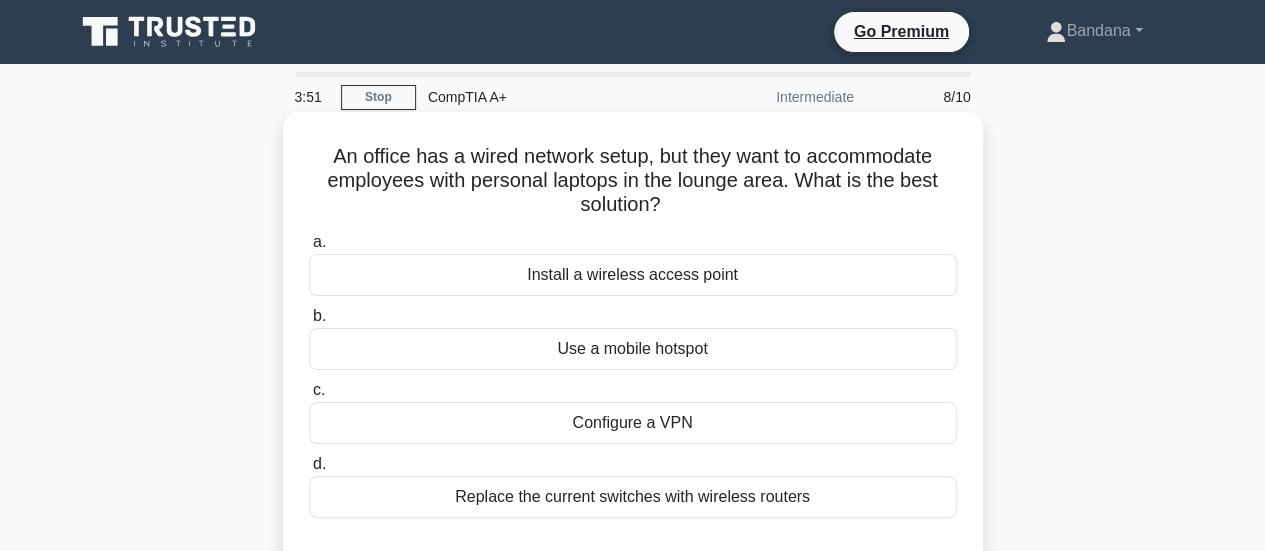 click on "Configure a VPN" at bounding box center (633, 423) 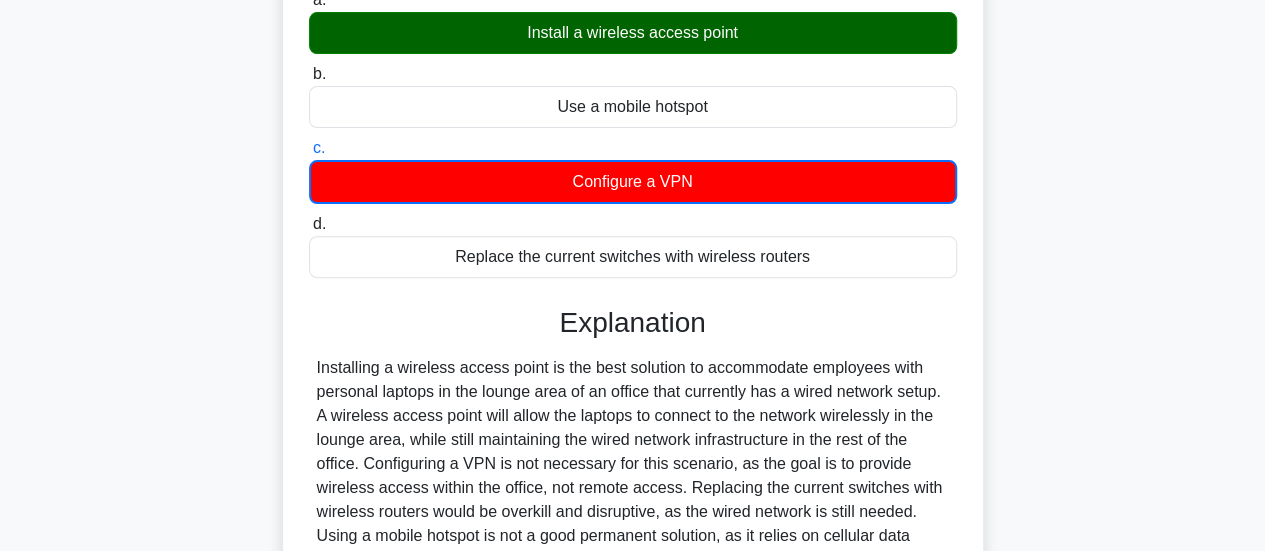 scroll, scrollTop: 529, scrollLeft: 0, axis: vertical 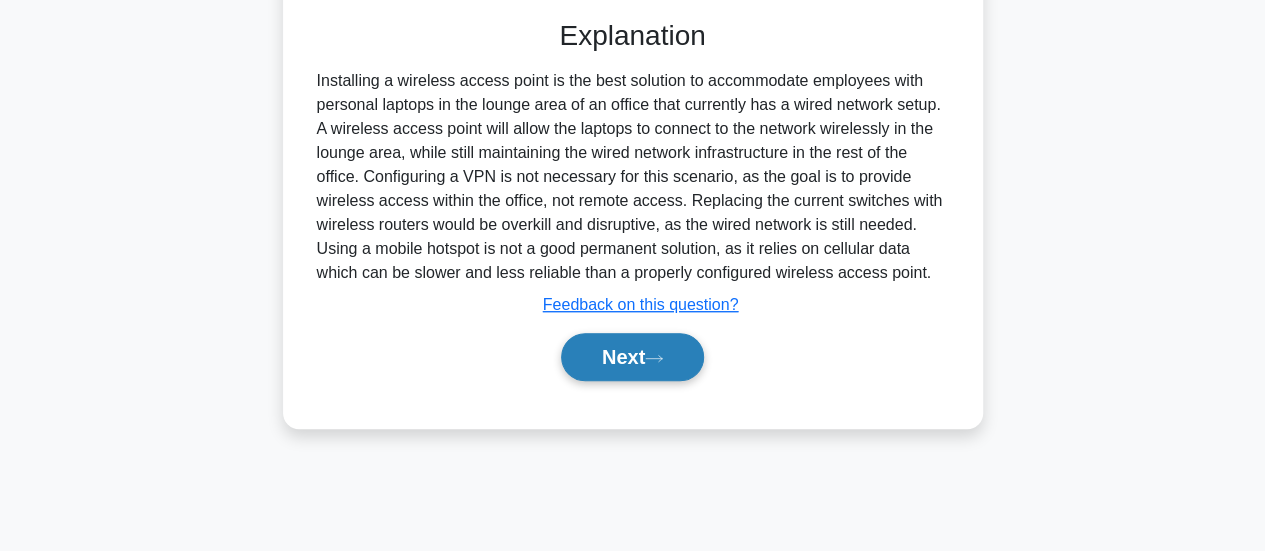 click on "Next" at bounding box center [632, 357] 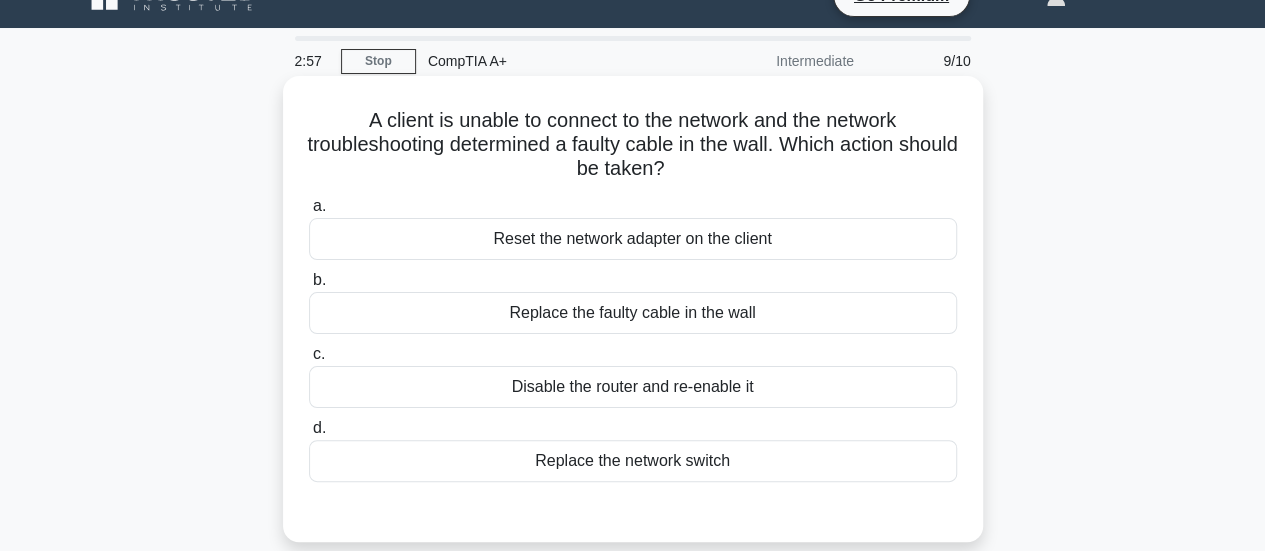 scroll, scrollTop: 37, scrollLeft: 0, axis: vertical 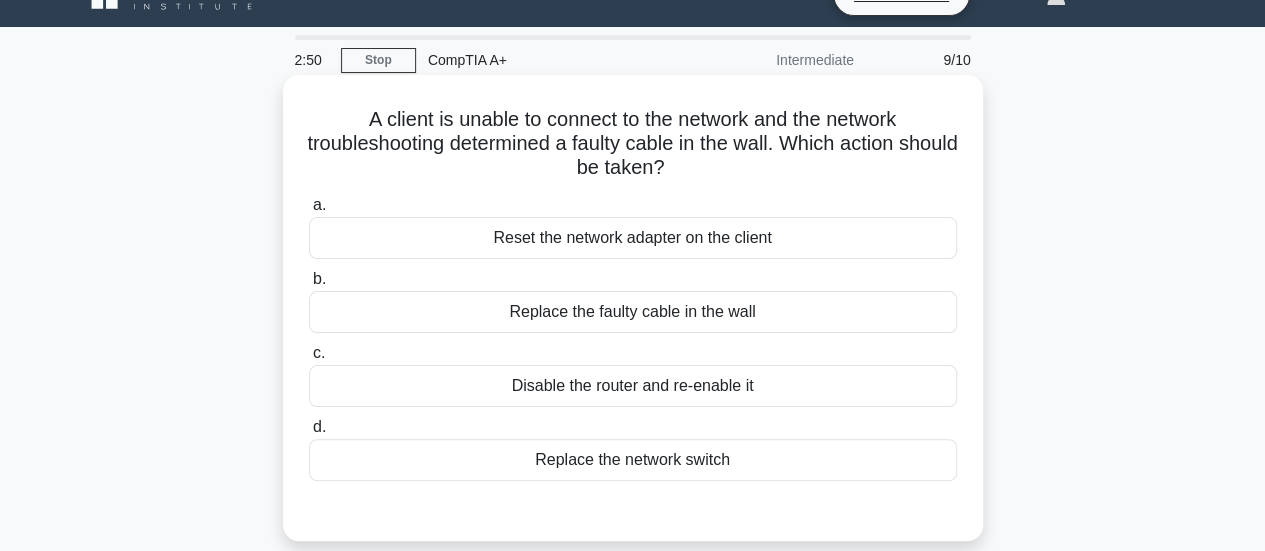 click on "Replace the faulty cable in the wall" at bounding box center (633, 312) 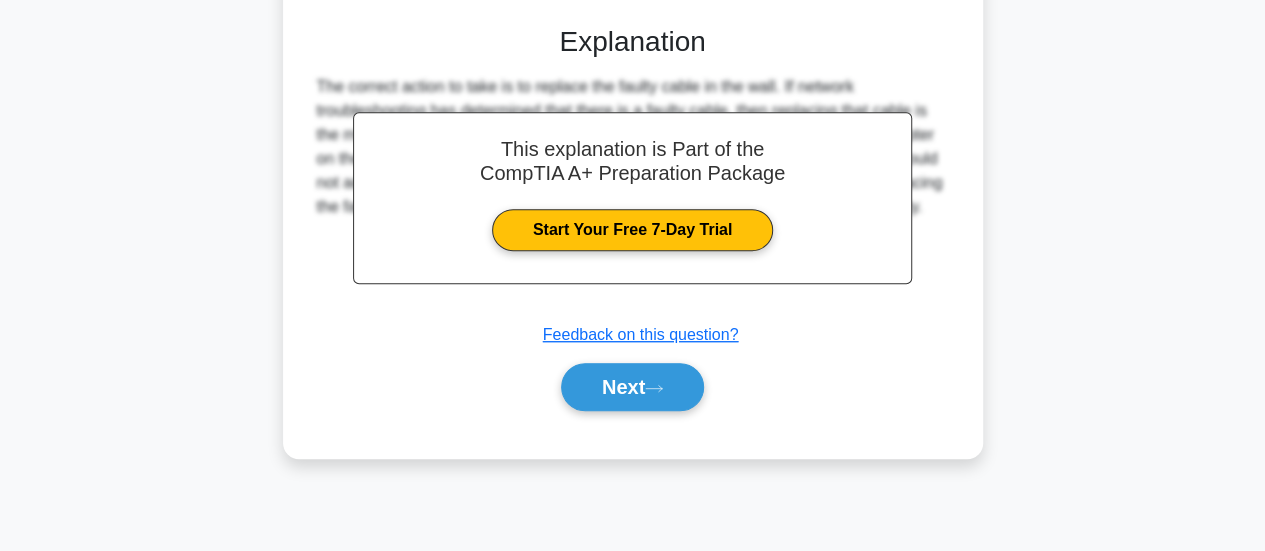scroll, scrollTop: 529, scrollLeft: 0, axis: vertical 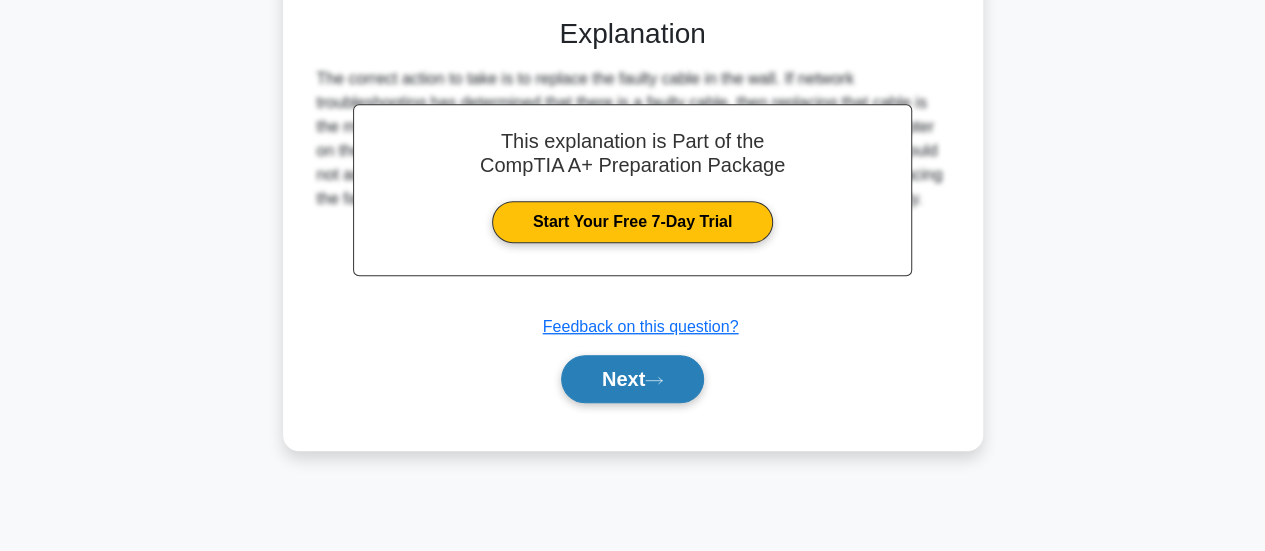 click on "Next" at bounding box center [632, 379] 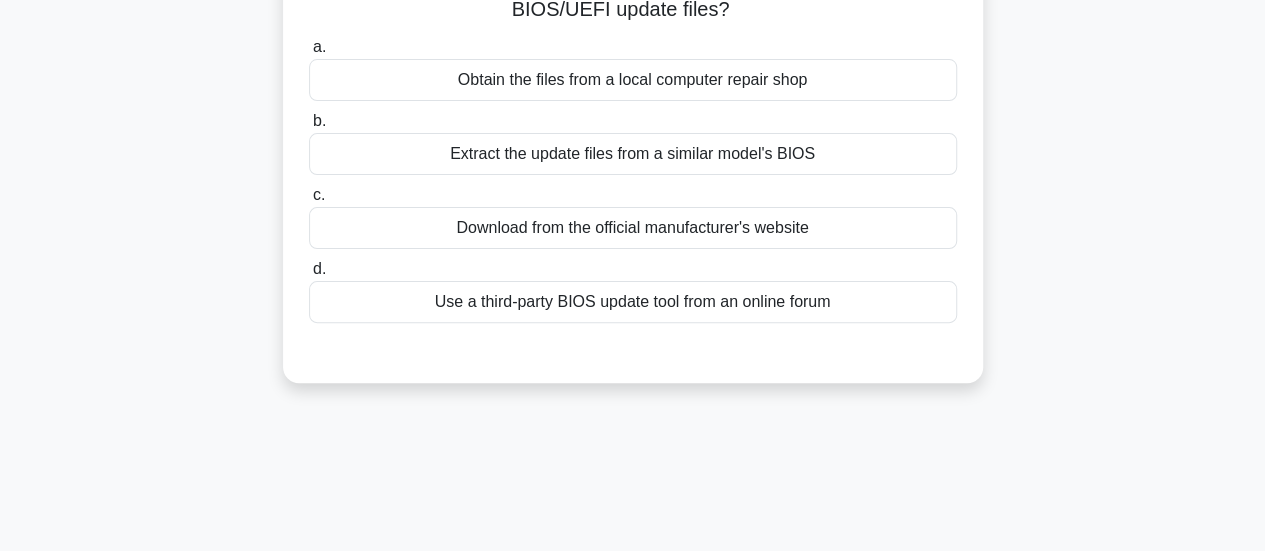 scroll, scrollTop: 0, scrollLeft: 0, axis: both 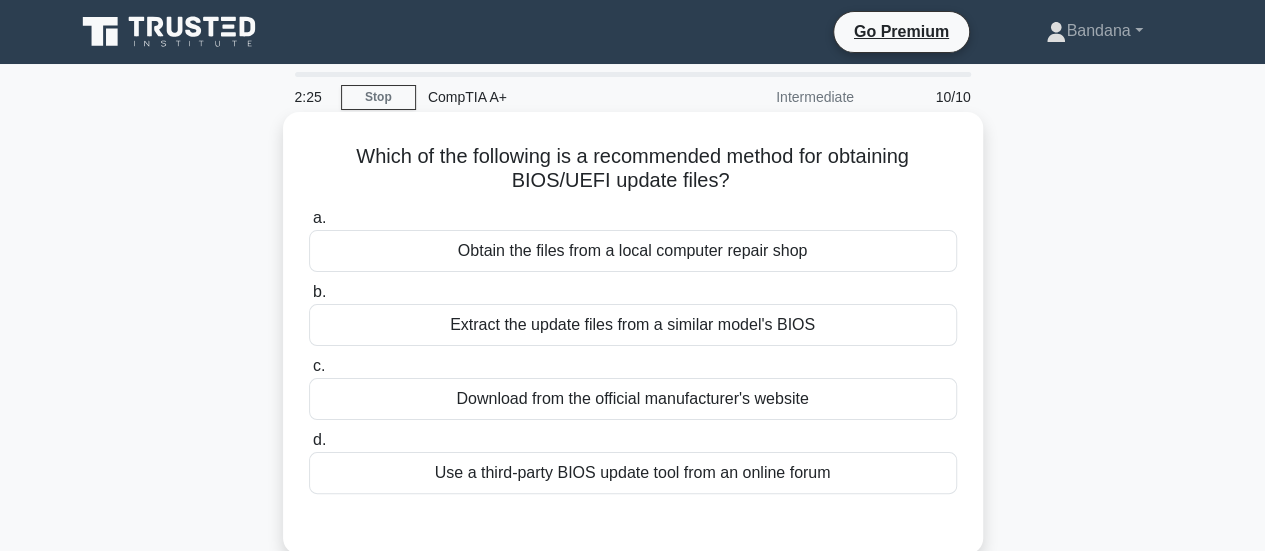 click on "Download from the official manufacturer's website" at bounding box center [633, 399] 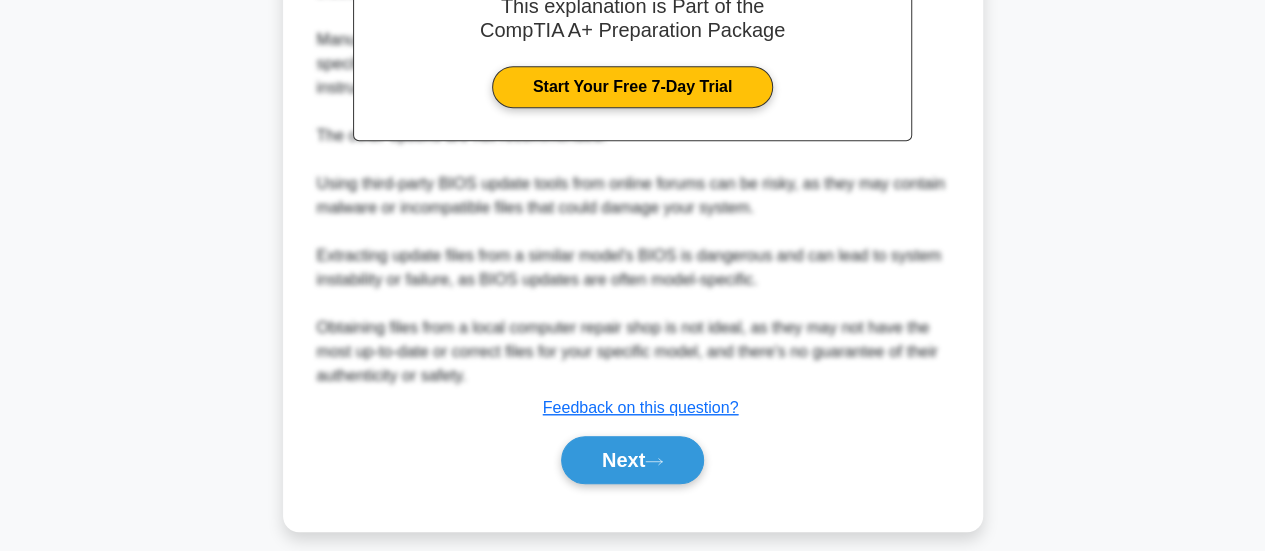 scroll, scrollTop: 655, scrollLeft: 0, axis: vertical 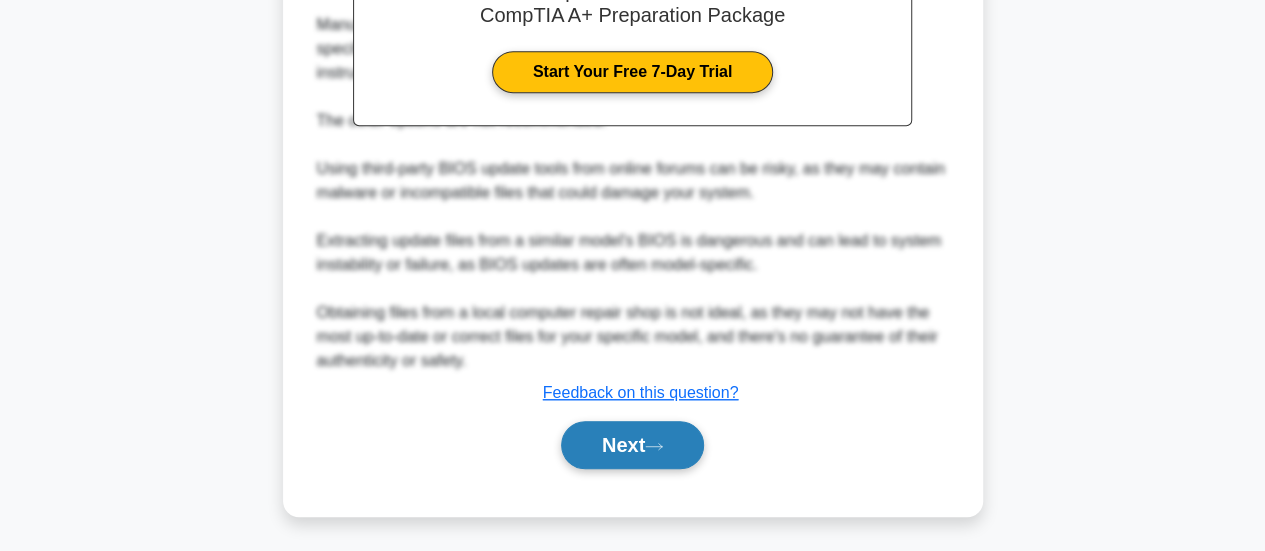 click on "Next" at bounding box center (632, 445) 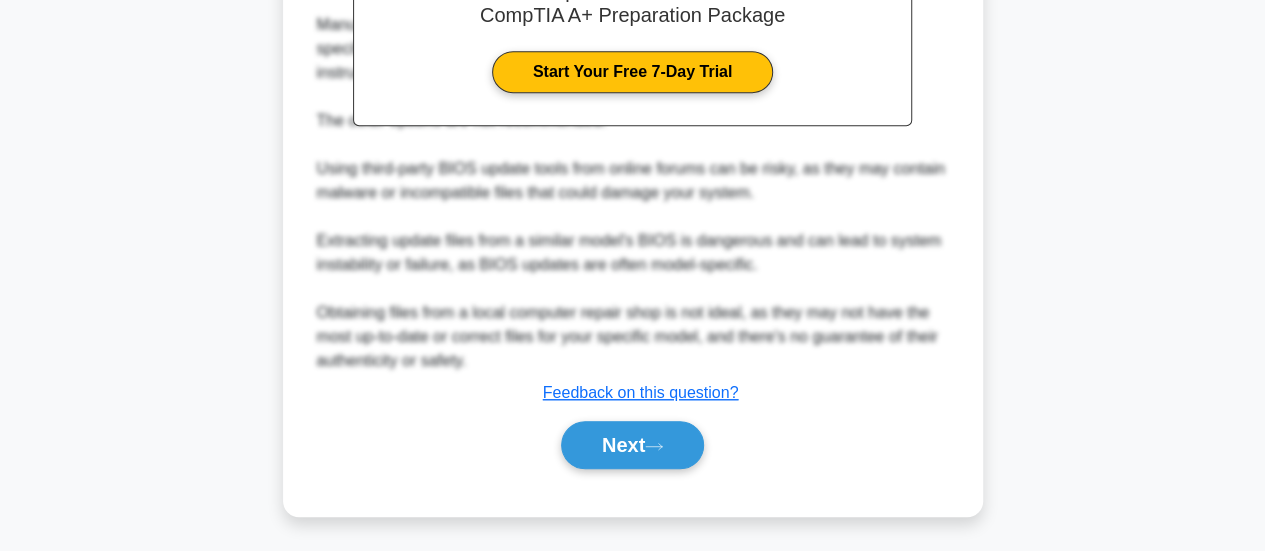 scroll, scrollTop: 189, scrollLeft: 0, axis: vertical 